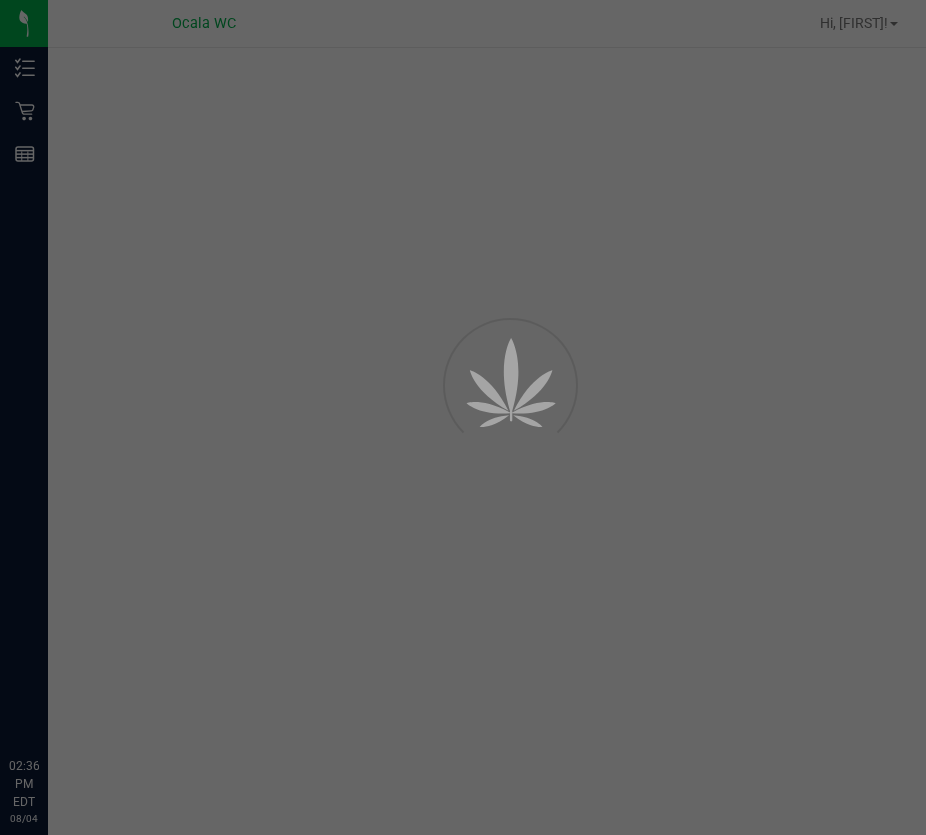scroll, scrollTop: 0, scrollLeft: 0, axis: both 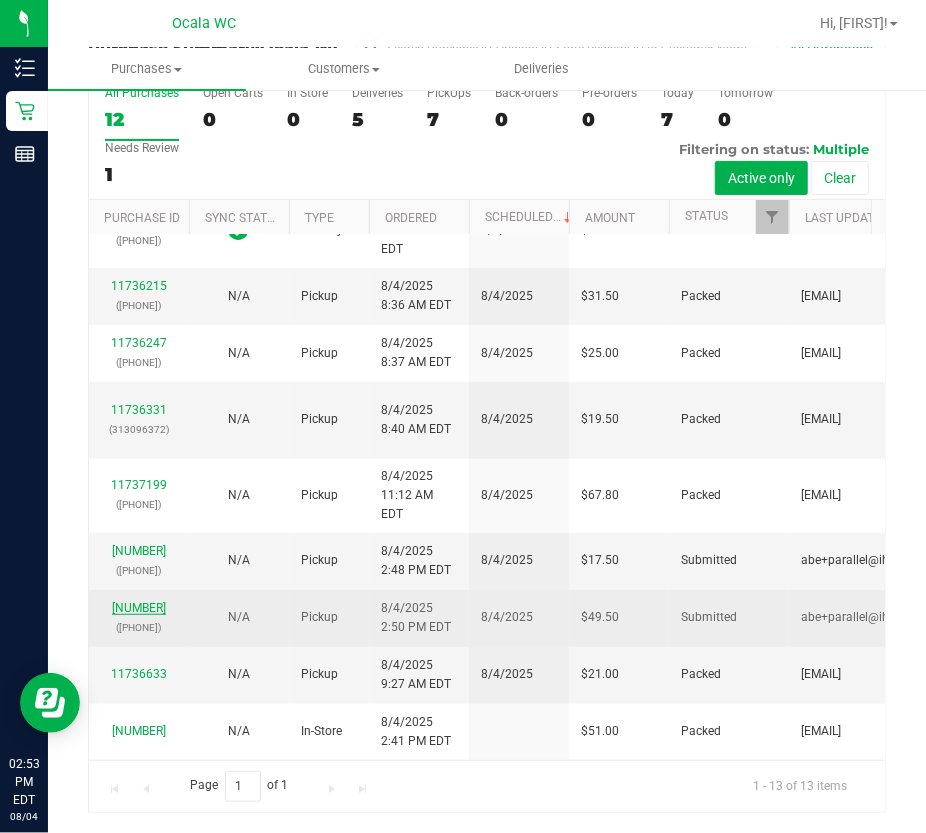 click on "[NUMBER]" at bounding box center [139, 608] 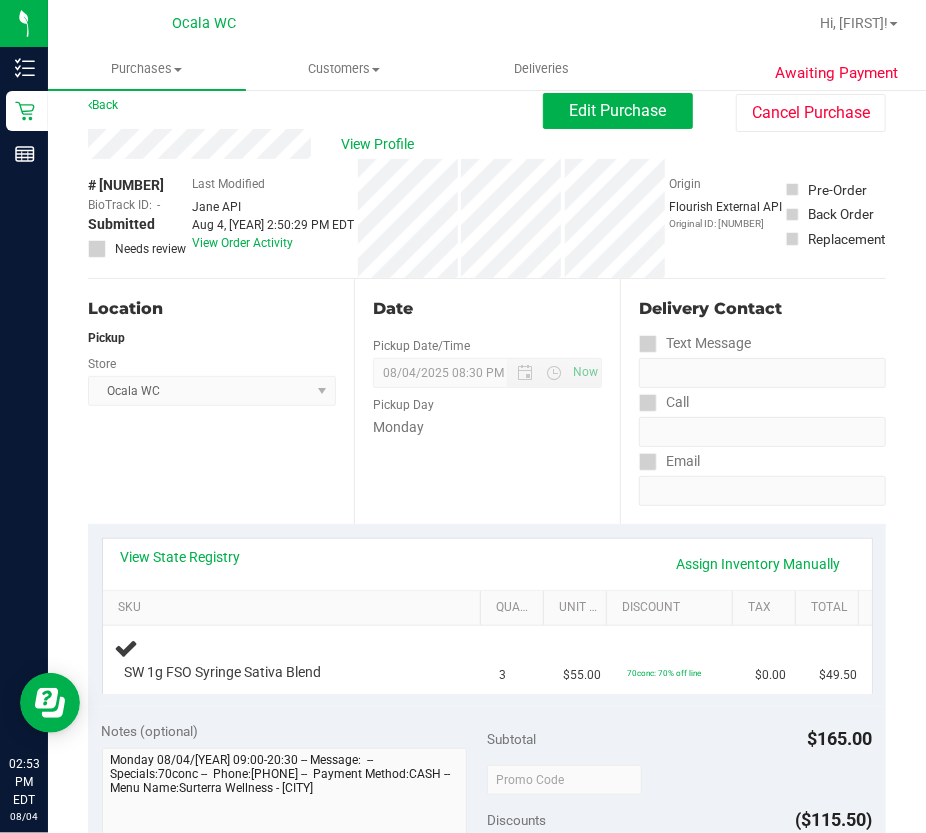 scroll, scrollTop: 0, scrollLeft: 0, axis: both 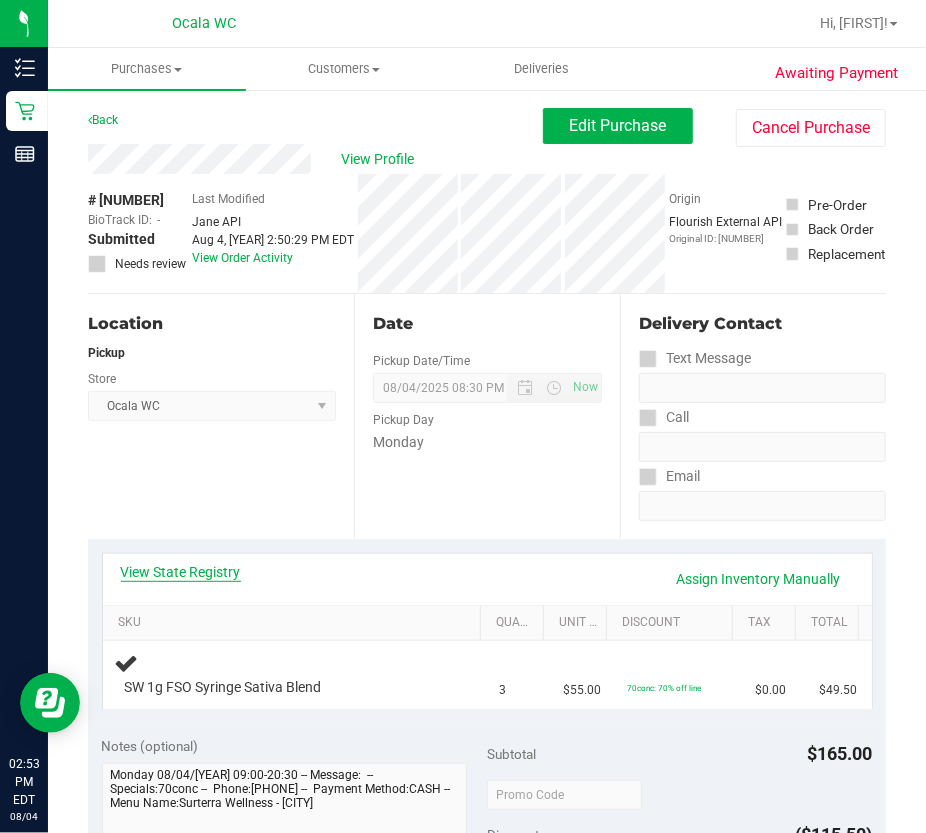click on "View State Registry" at bounding box center [181, 572] 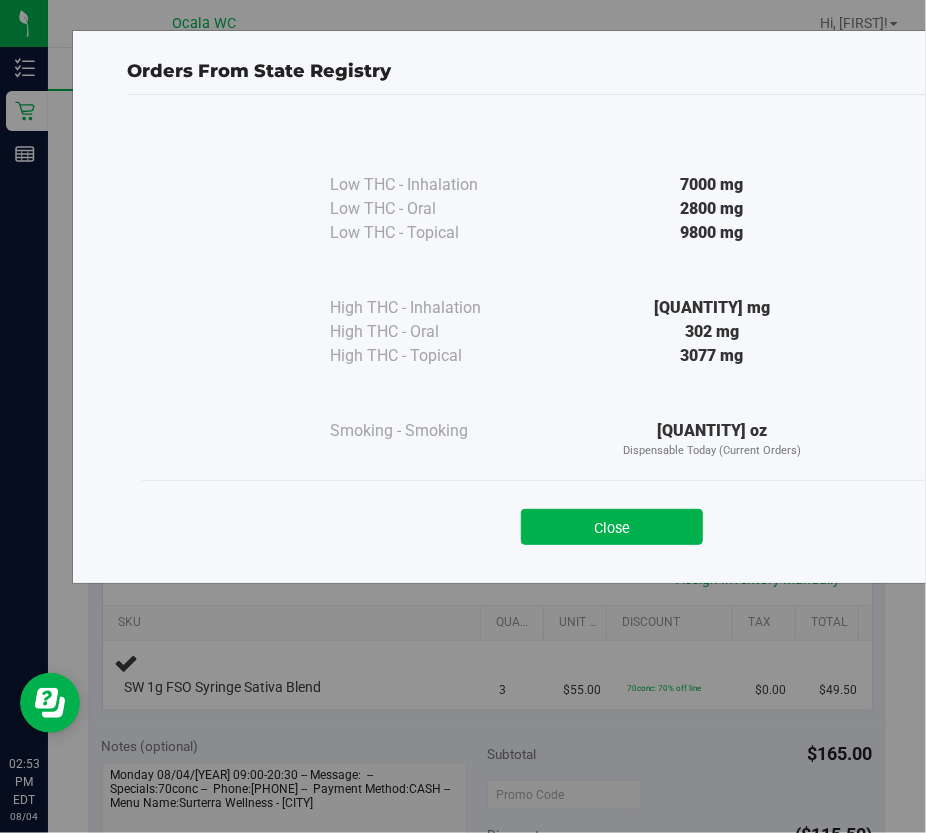 click on "Close" at bounding box center [612, 527] 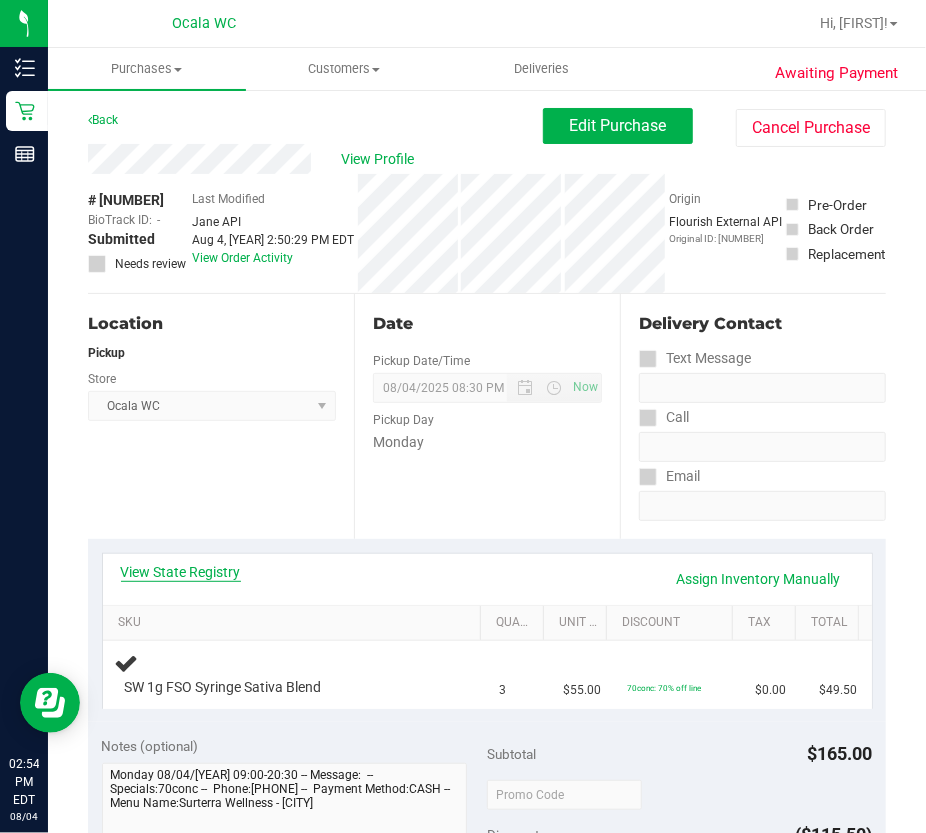 click on "View State Registry" at bounding box center (181, 572) 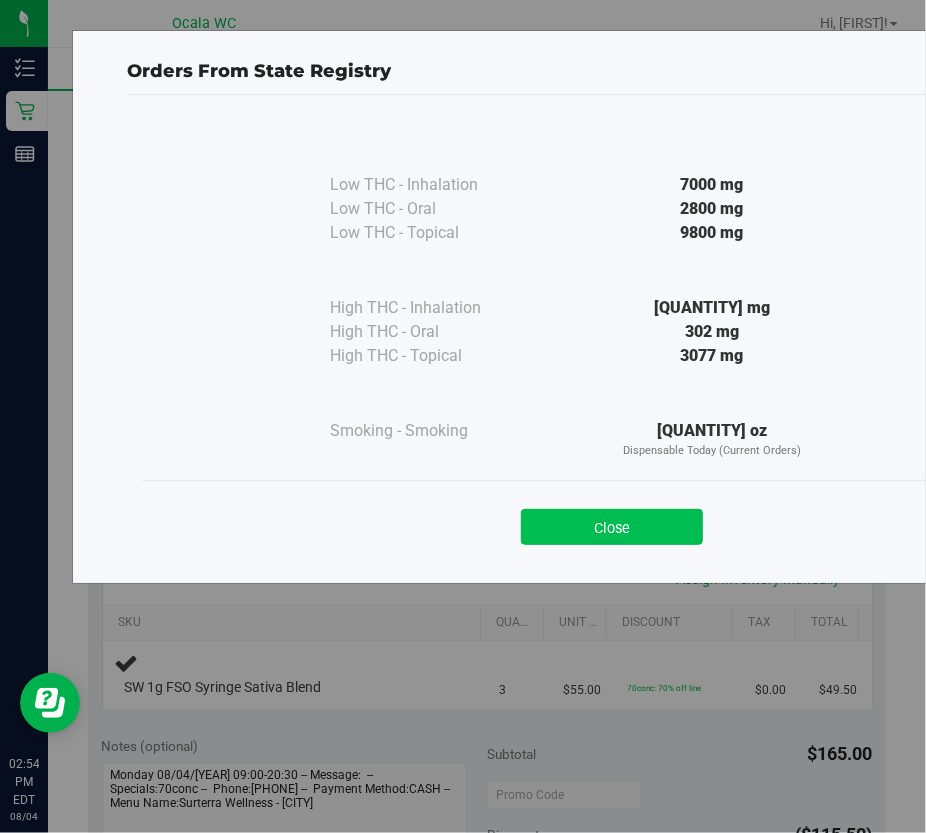 click on "Close" at bounding box center [612, 527] 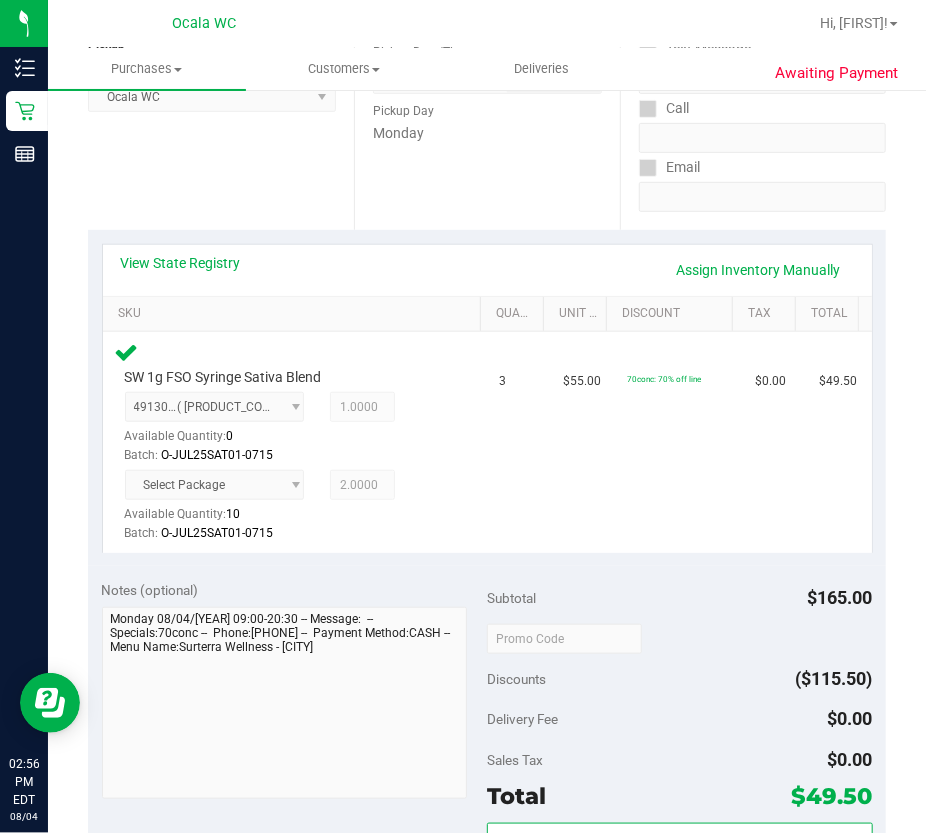 scroll, scrollTop: 454, scrollLeft: 0, axis: vertical 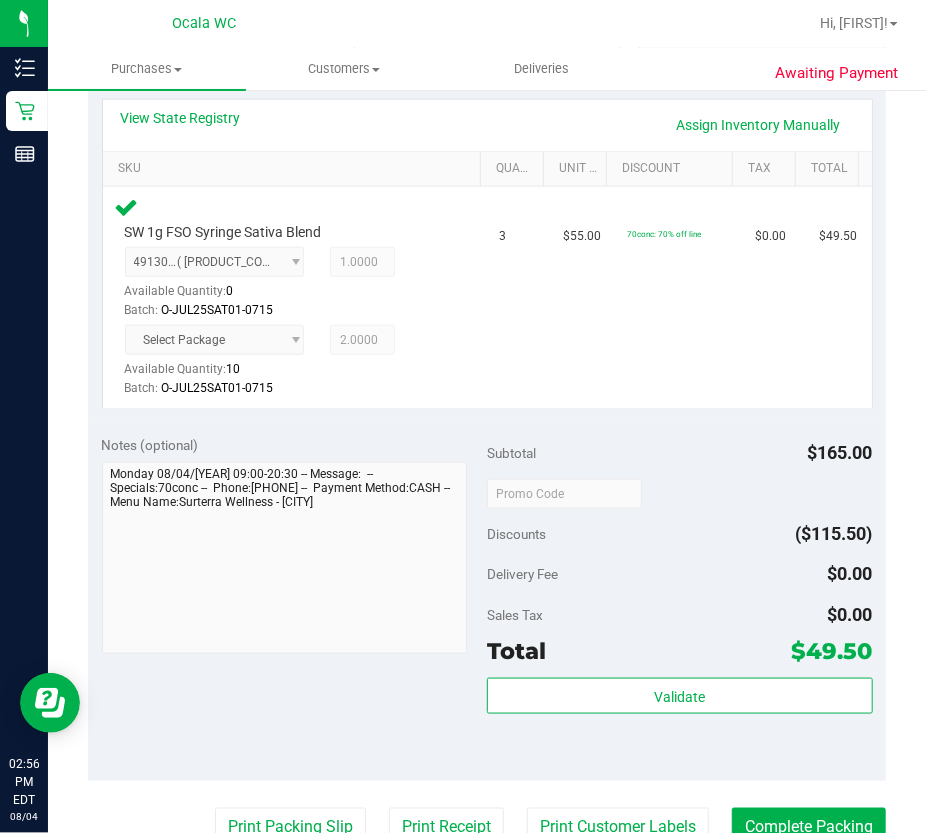 click on "Validate" at bounding box center (680, 723) 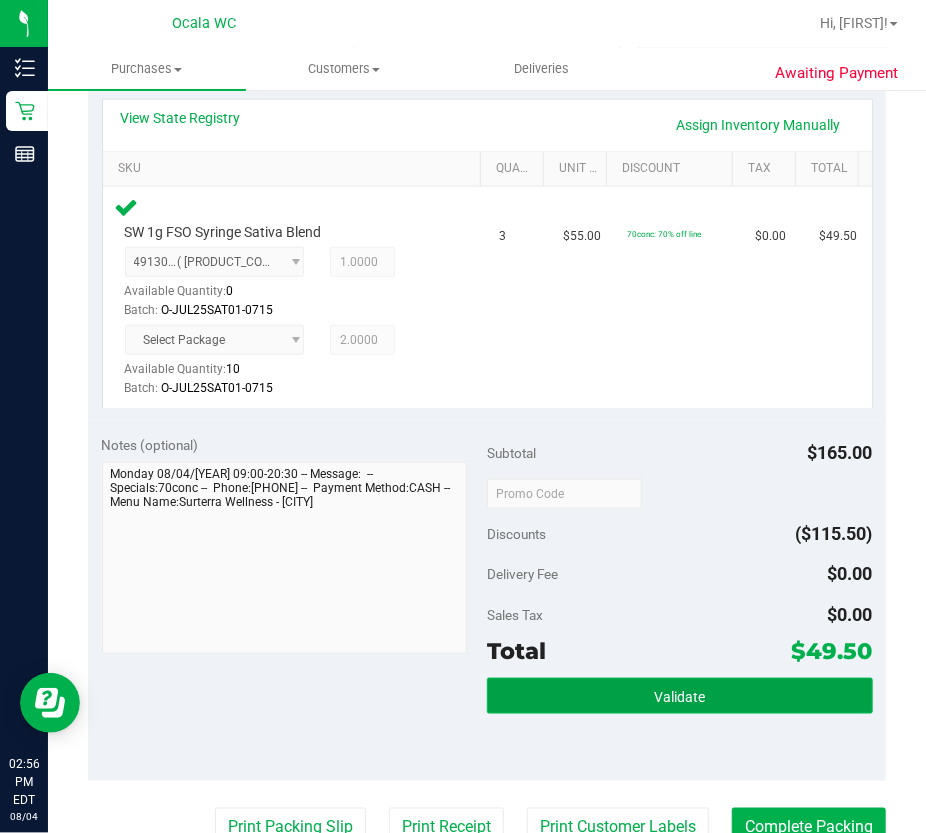 click on "Validate" at bounding box center (679, 697) 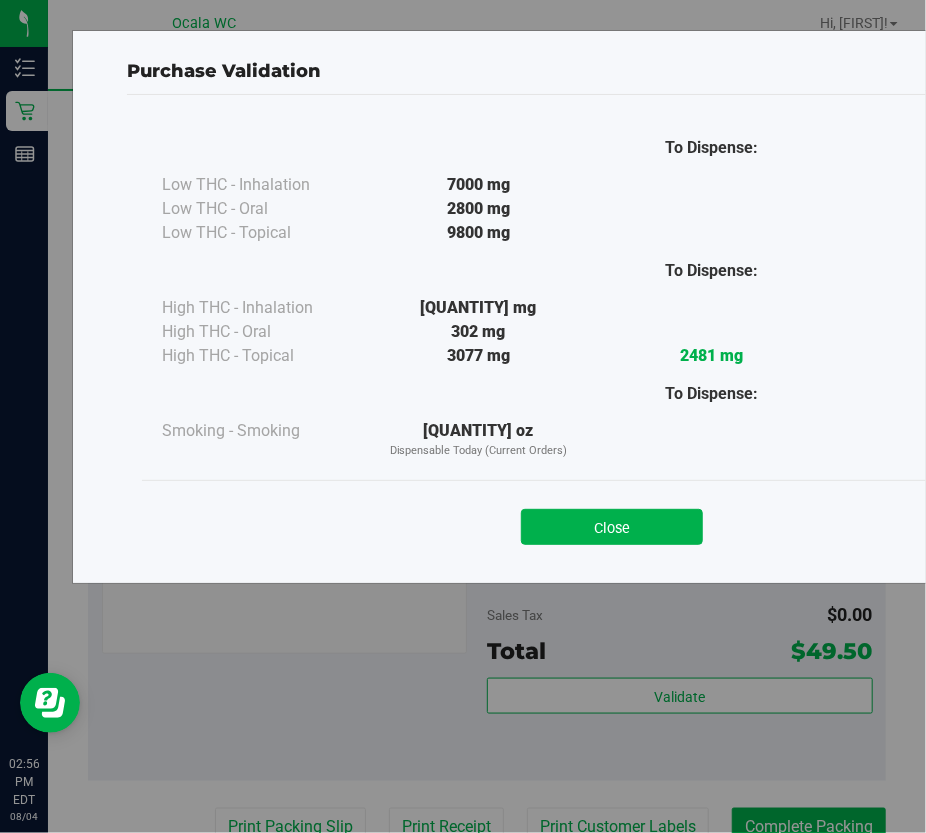 click on "Close" at bounding box center (612, 520) 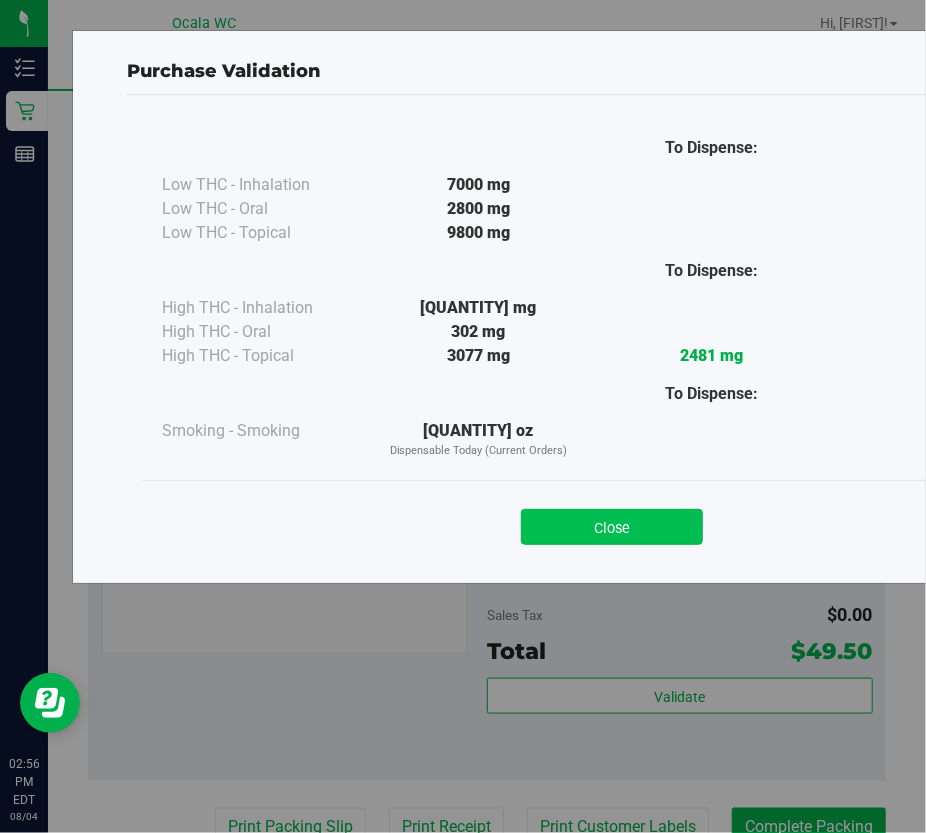 click on "Close" at bounding box center (612, 527) 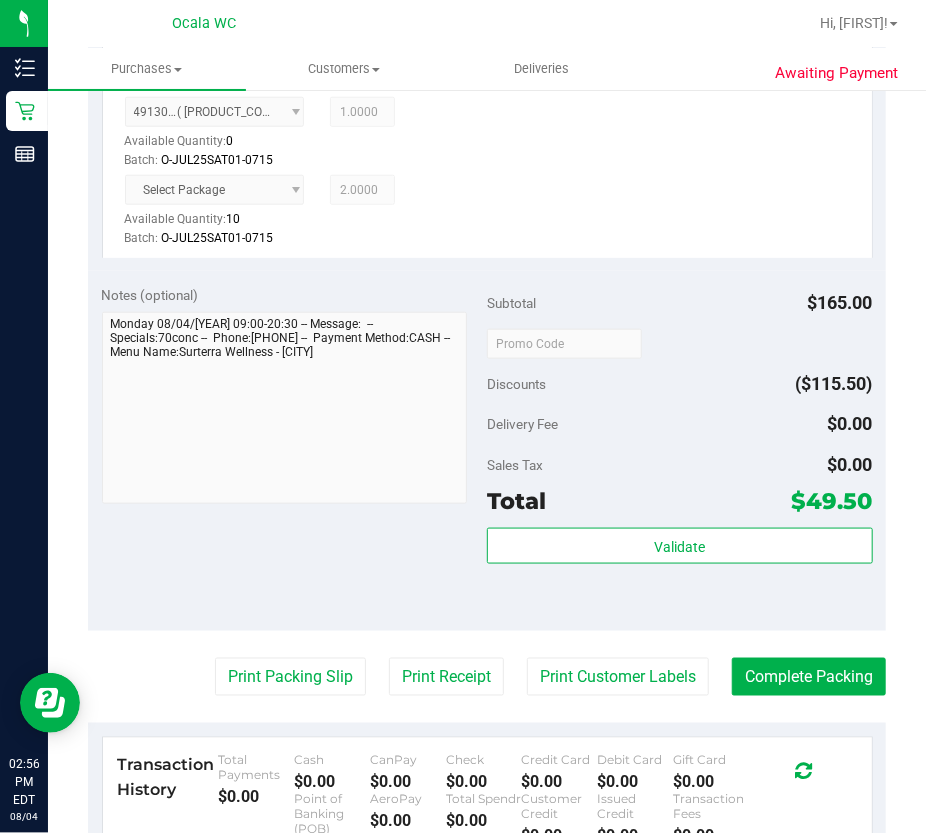 scroll, scrollTop: 727, scrollLeft: 0, axis: vertical 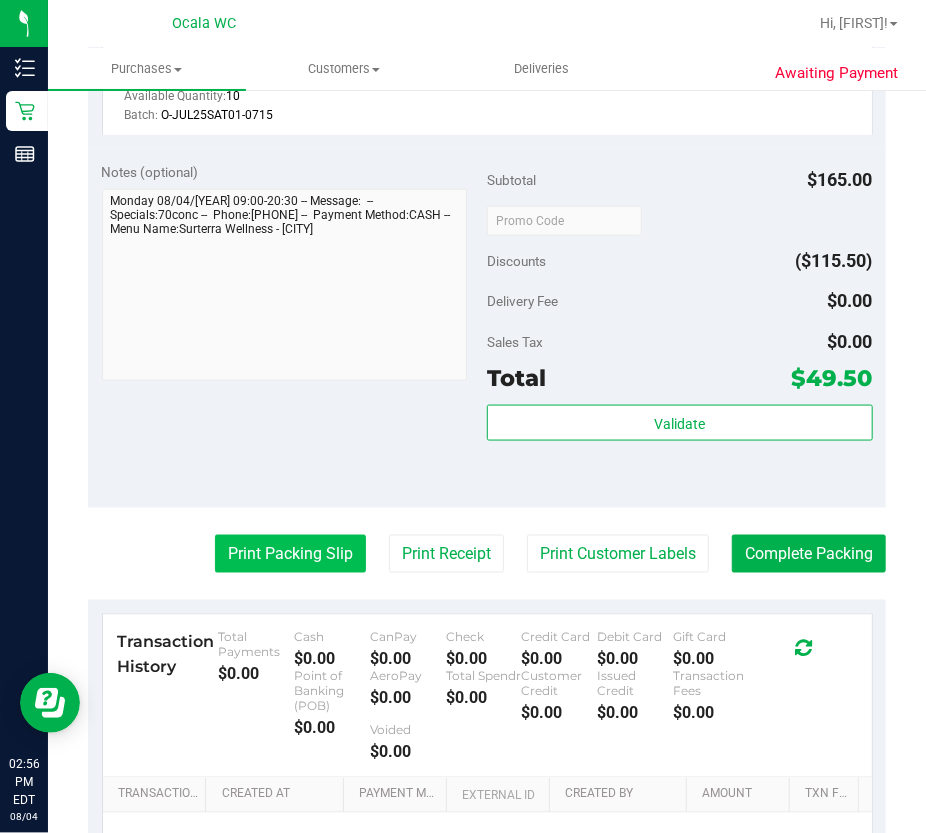 click on "Print Packing Slip" at bounding box center (290, 554) 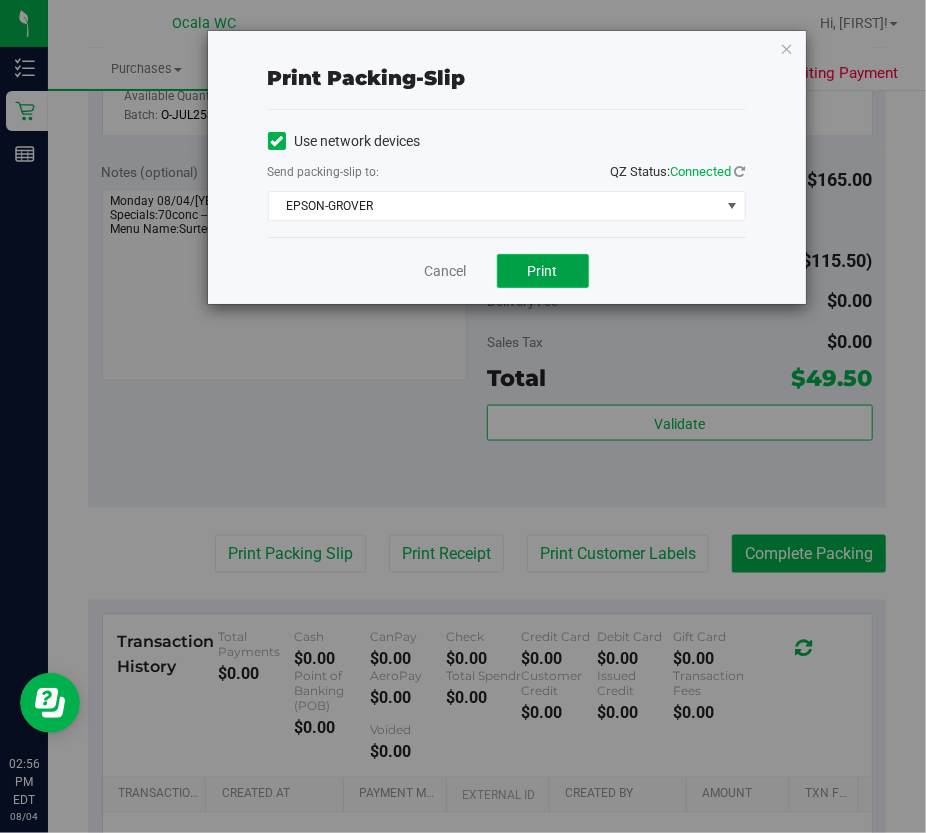 click on "Print" at bounding box center (543, 271) 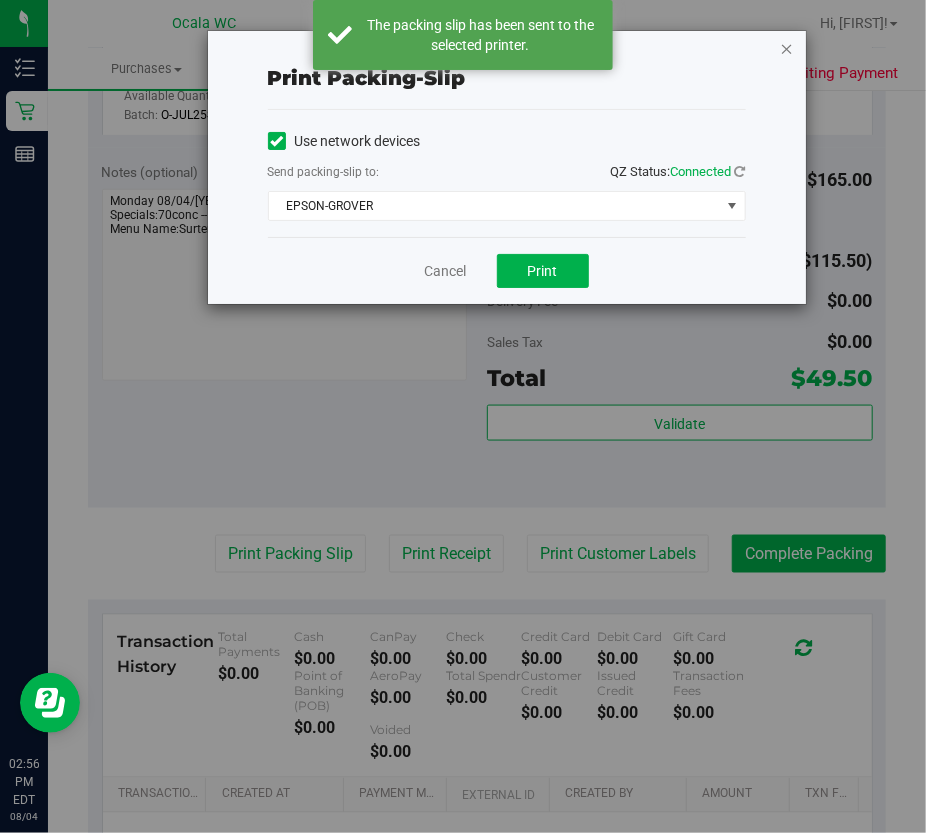 click at bounding box center [787, 48] 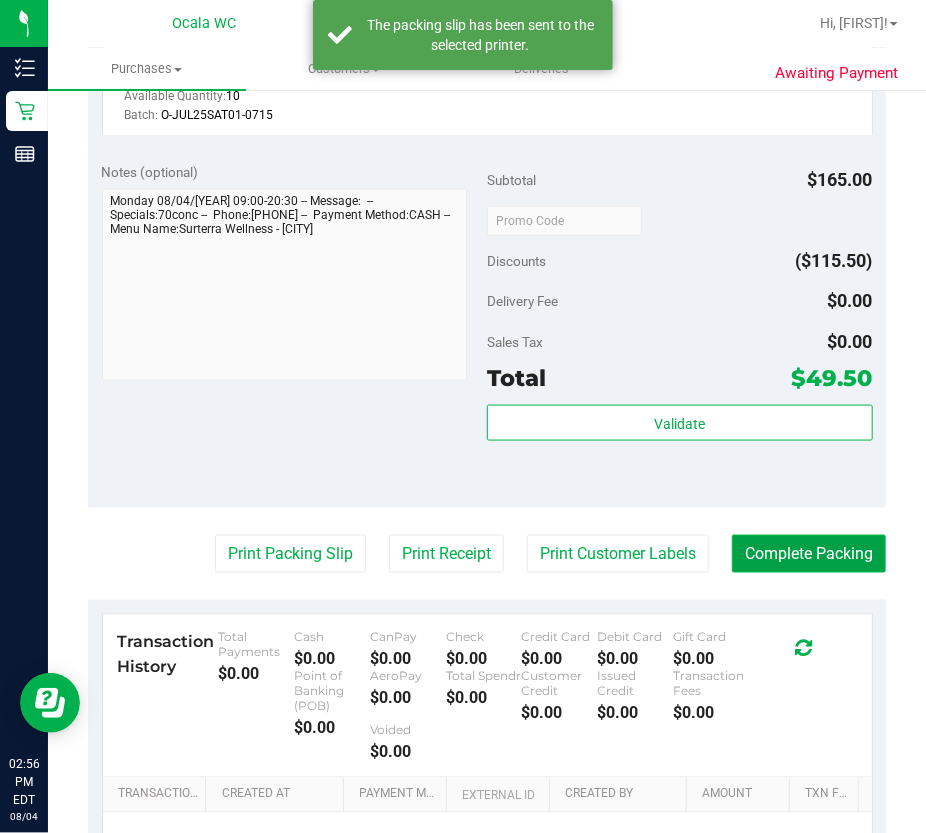 click on "Complete Packing" at bounding box center (809, 554) 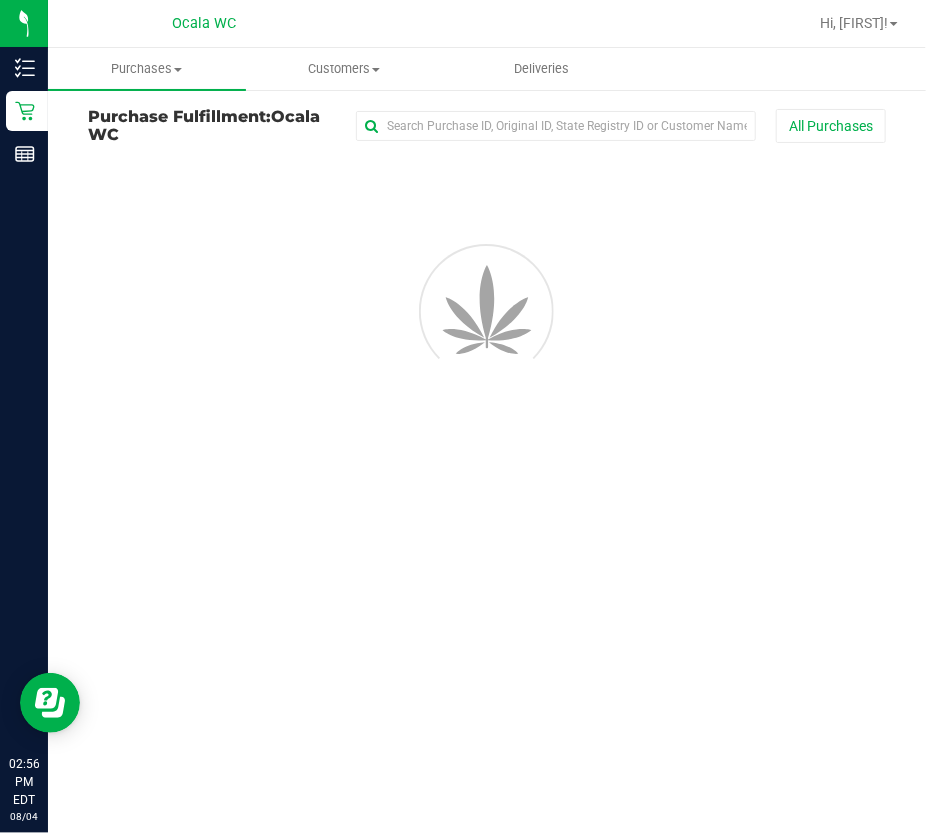 scroll, scrollTop: 0, scrollLeft: 0, axis: both 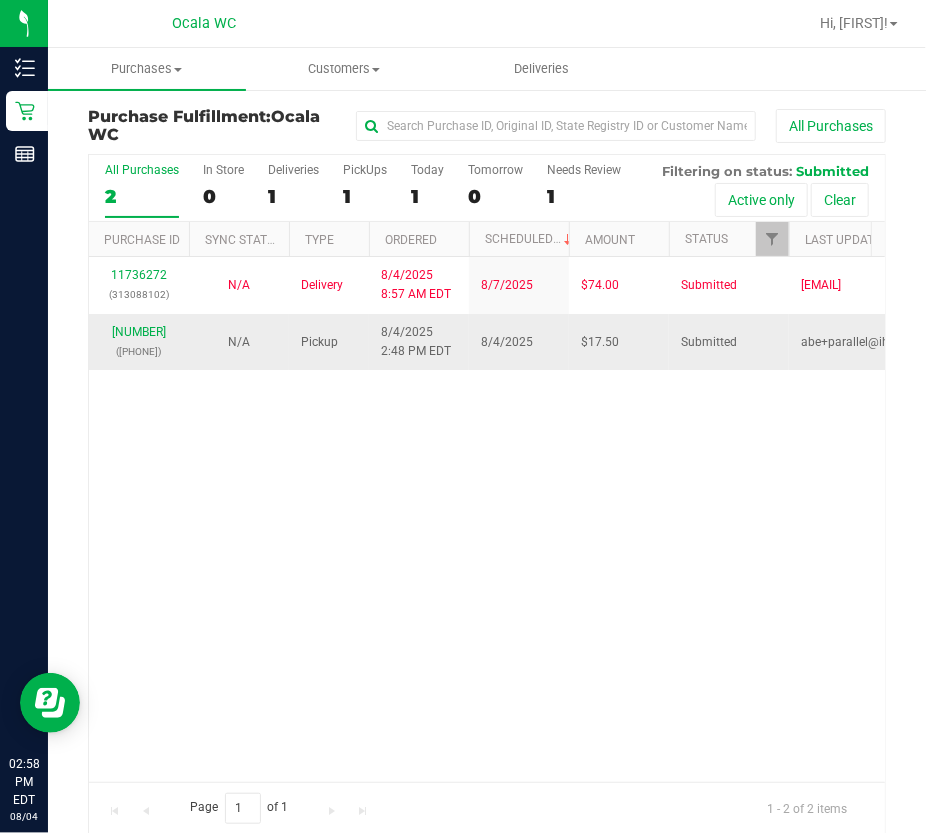 click on "[NUMBER]
([PHONE])" at bounding box center [139, 342] 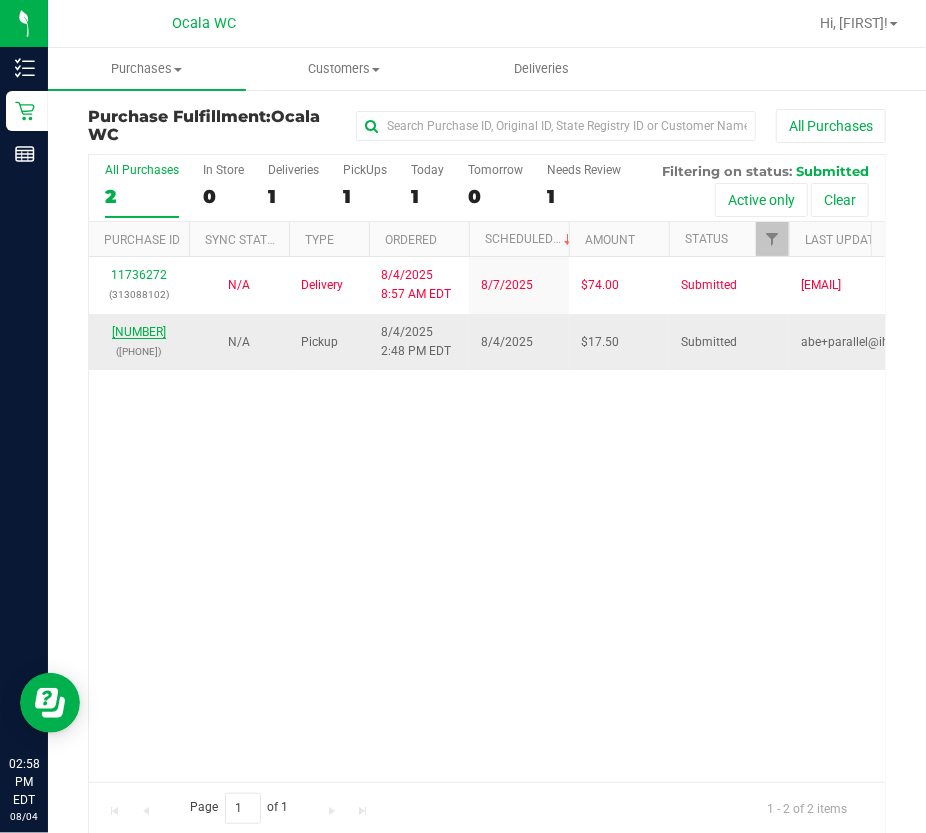 click on "[NUMBER]" at bounding box center (139, 332) 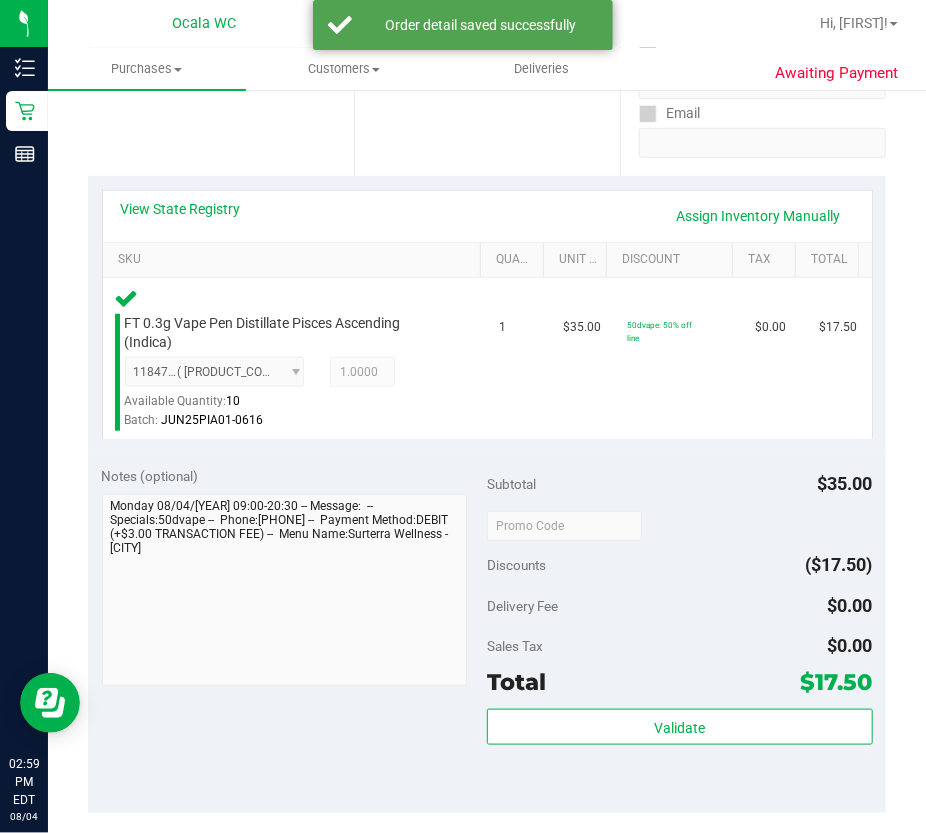 scroll, scrollTop: 545, scrollLeft: 0, axis: vertical 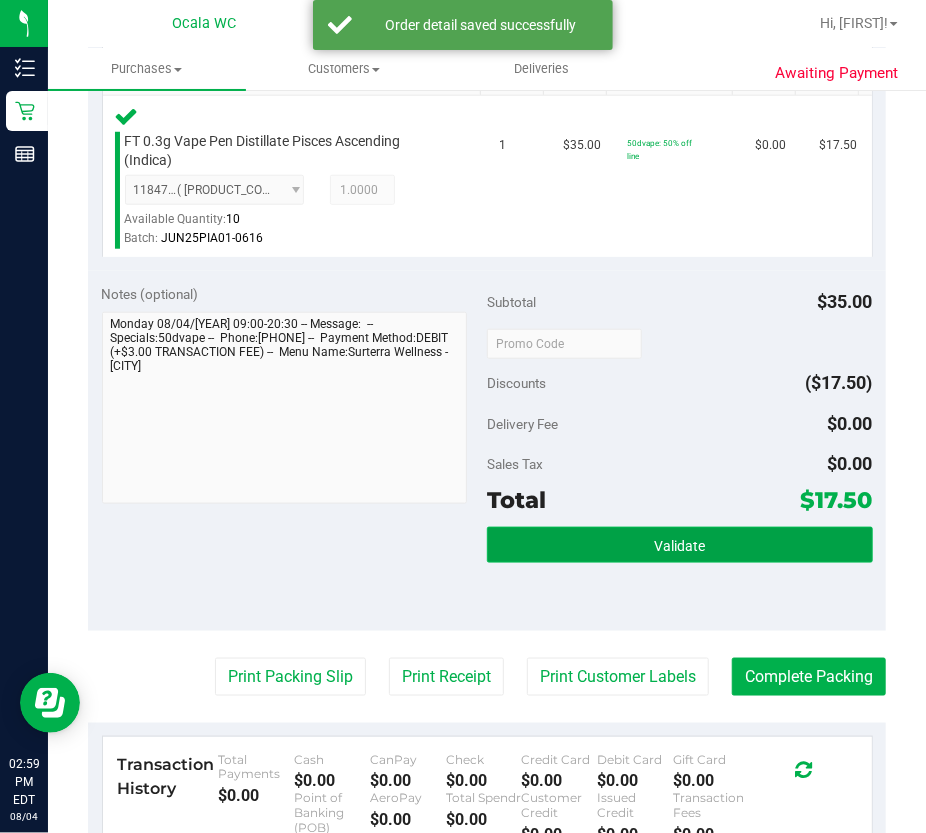 click on "Validate" at bounding box center (680, 545) 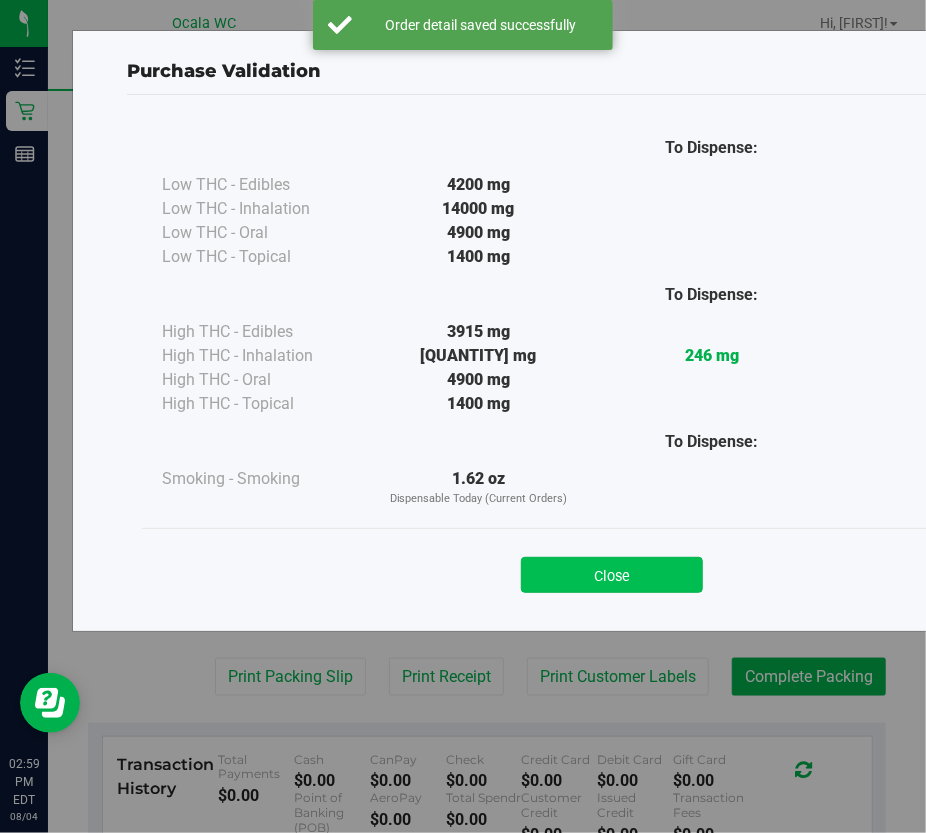 click on "Close" at bounding box center [612, 575] 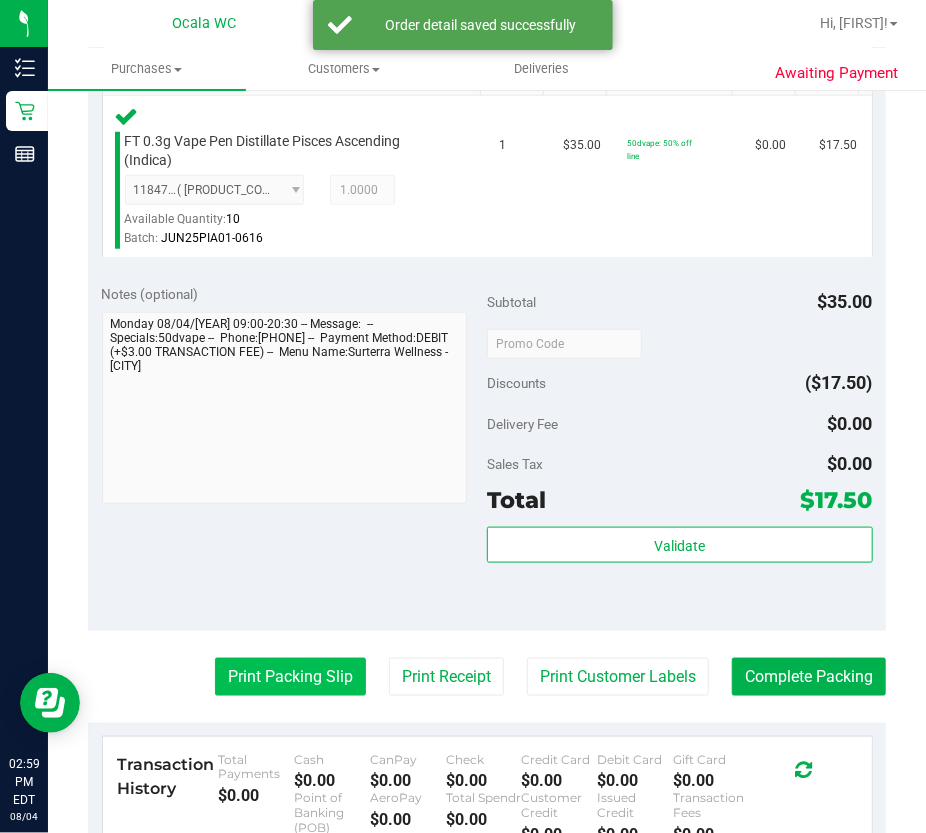 click on "Print Packing Slip" at bounding box center (290, 677) 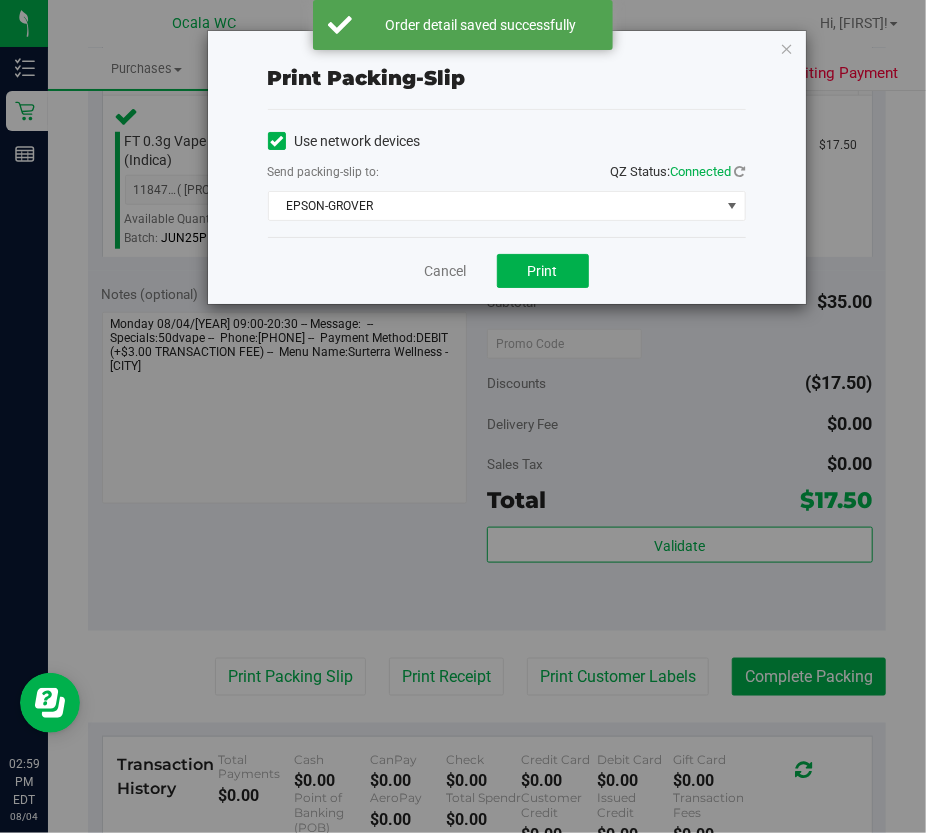 click on "Cancel
Print" at bounding box center [507, 270] 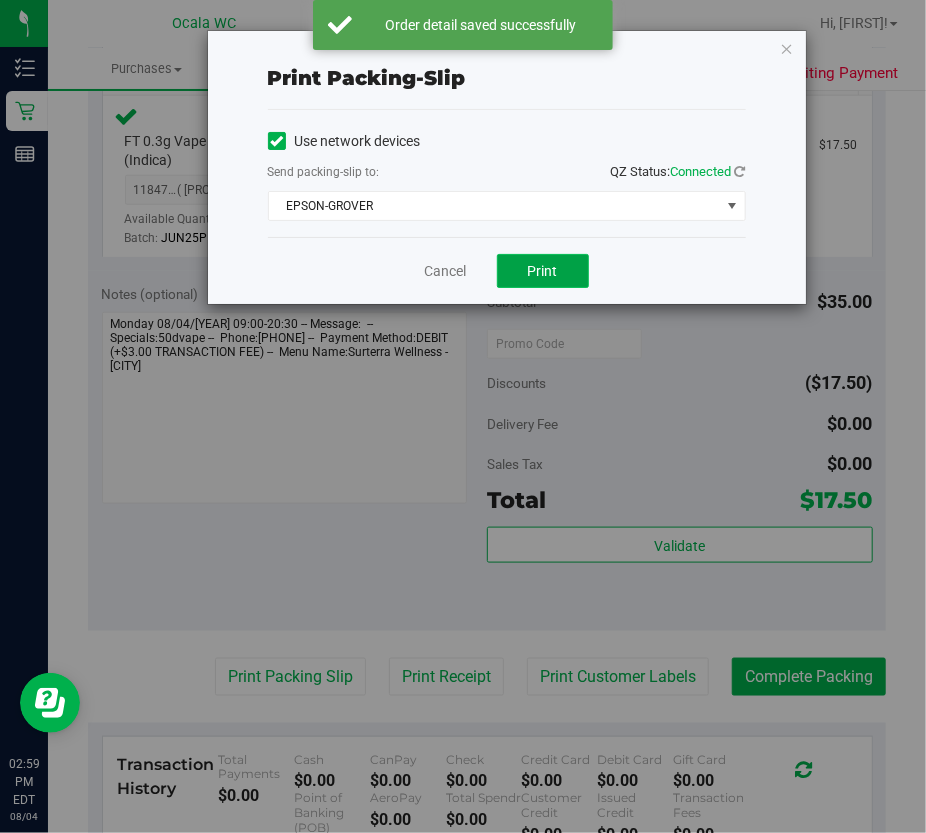 click on "Print" at bounding box center (543, 271) 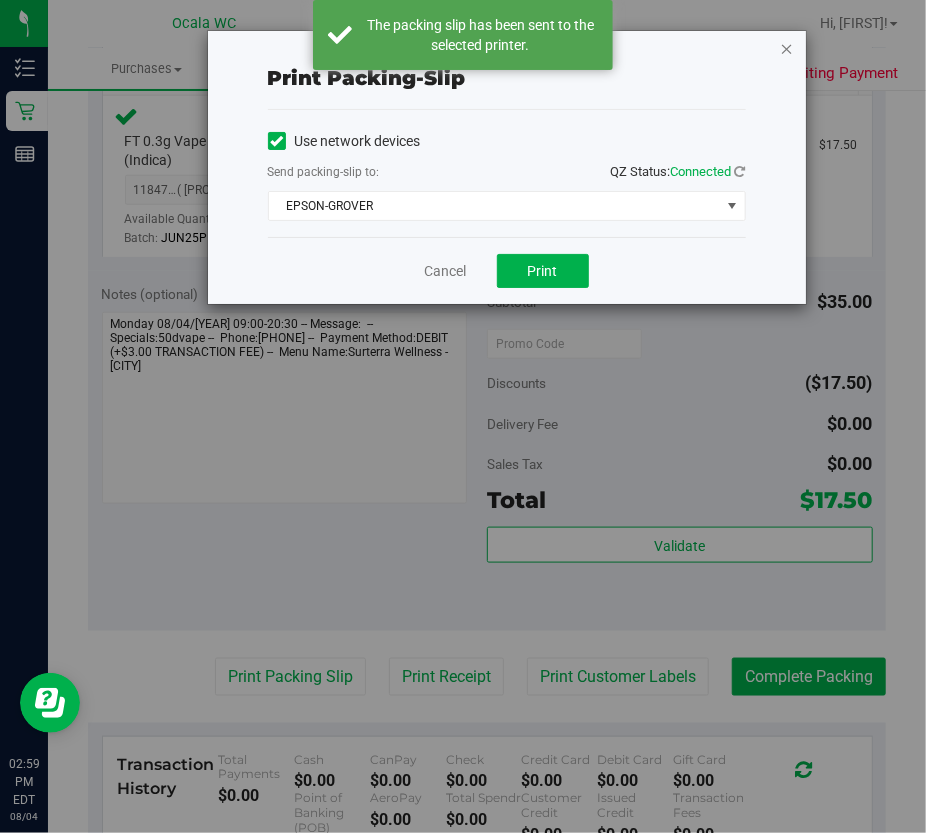 click at bounding box center (787, 48) 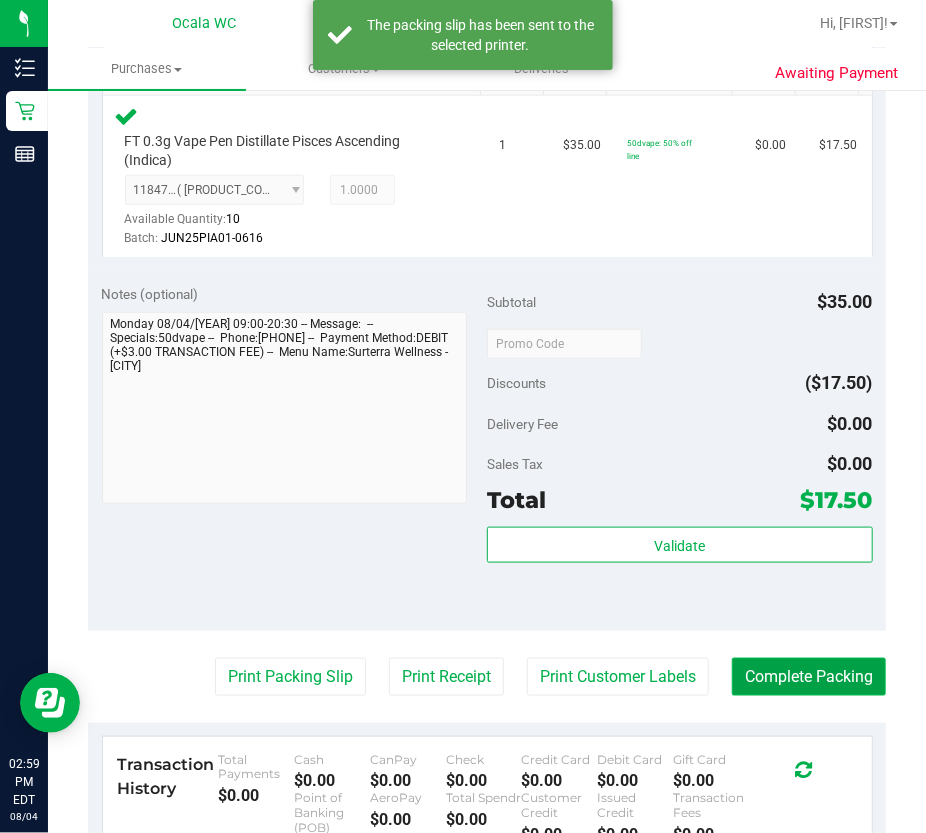click on "Complete Packing" at bounding box center [809, 677] 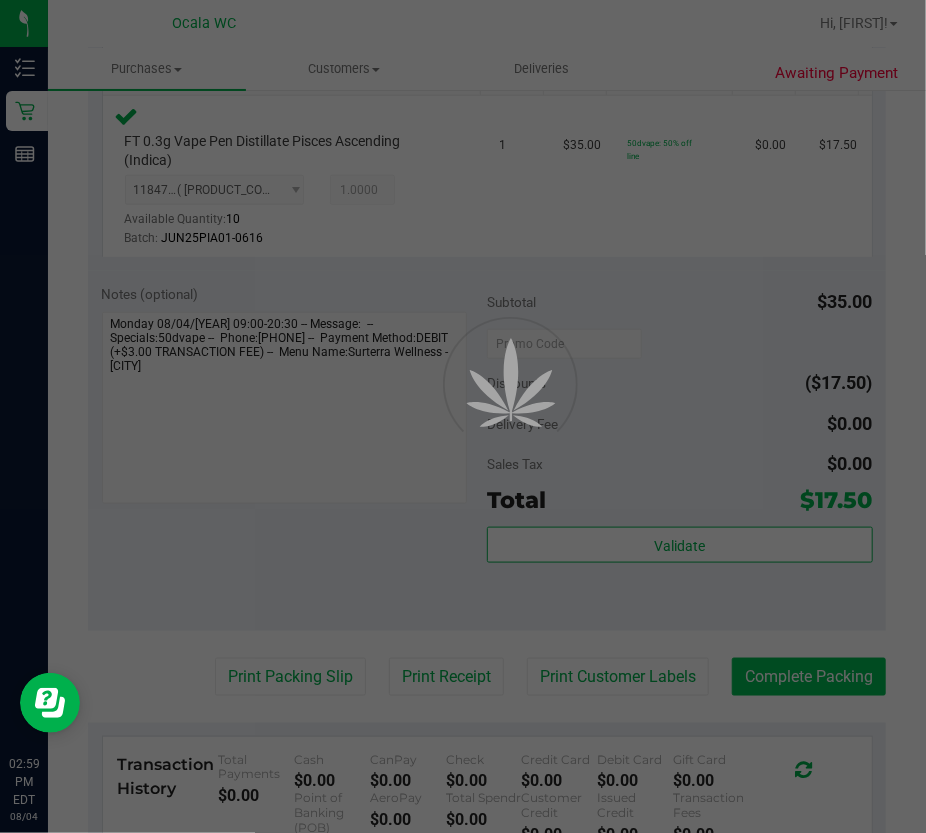 scroll, scrollTop: 0, scrollLeft: 0, axis: both 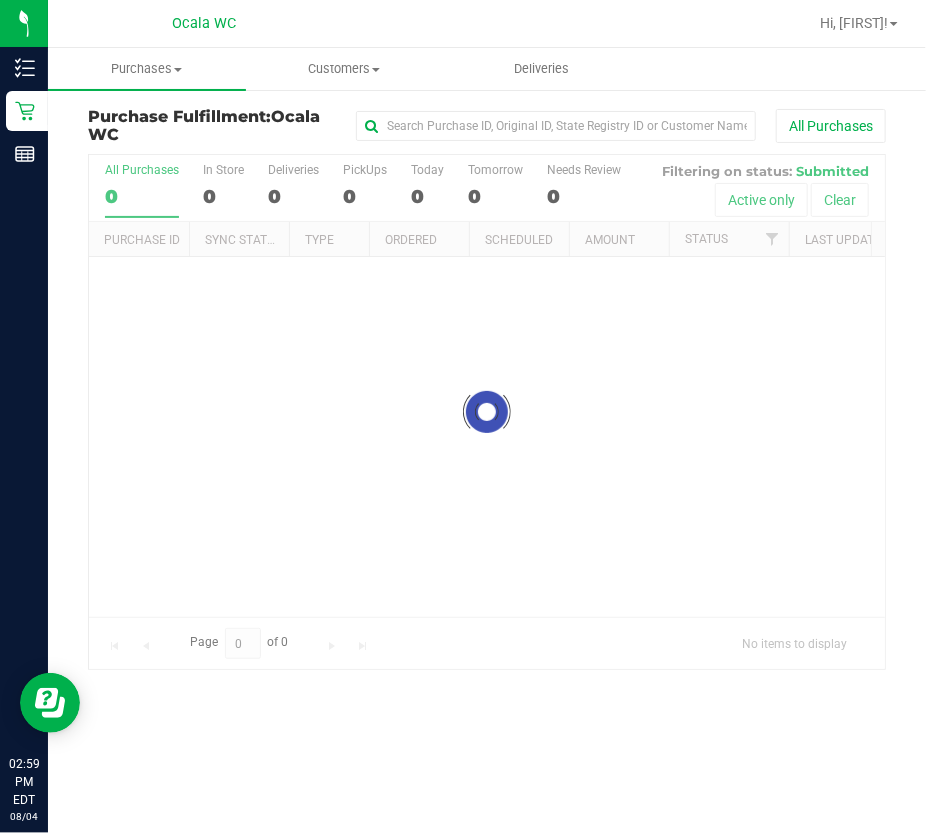 click on "Purchase Fulfillment:
Ocala WC
All Purchases
Loading...
All Purchases
0
In Store
0
Deliveries
0
PickUps
0
Today
0
Tomorrow" at bounding box center [487, 389] 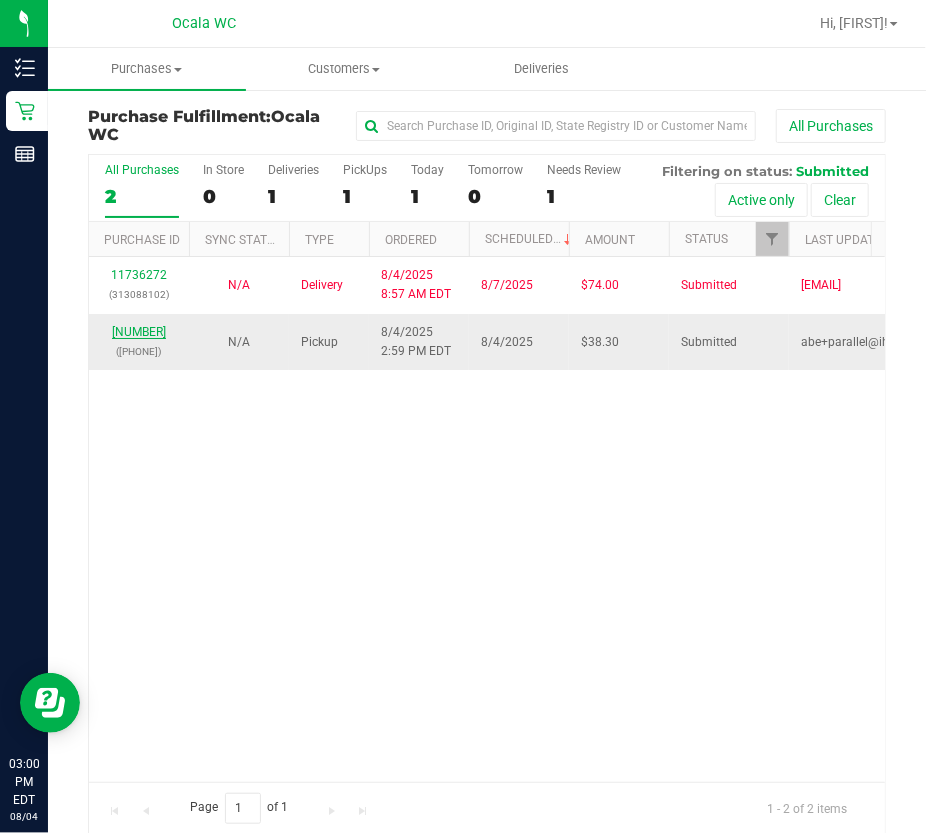 click on "[NUMBER]" at bounding box center (139, 332) 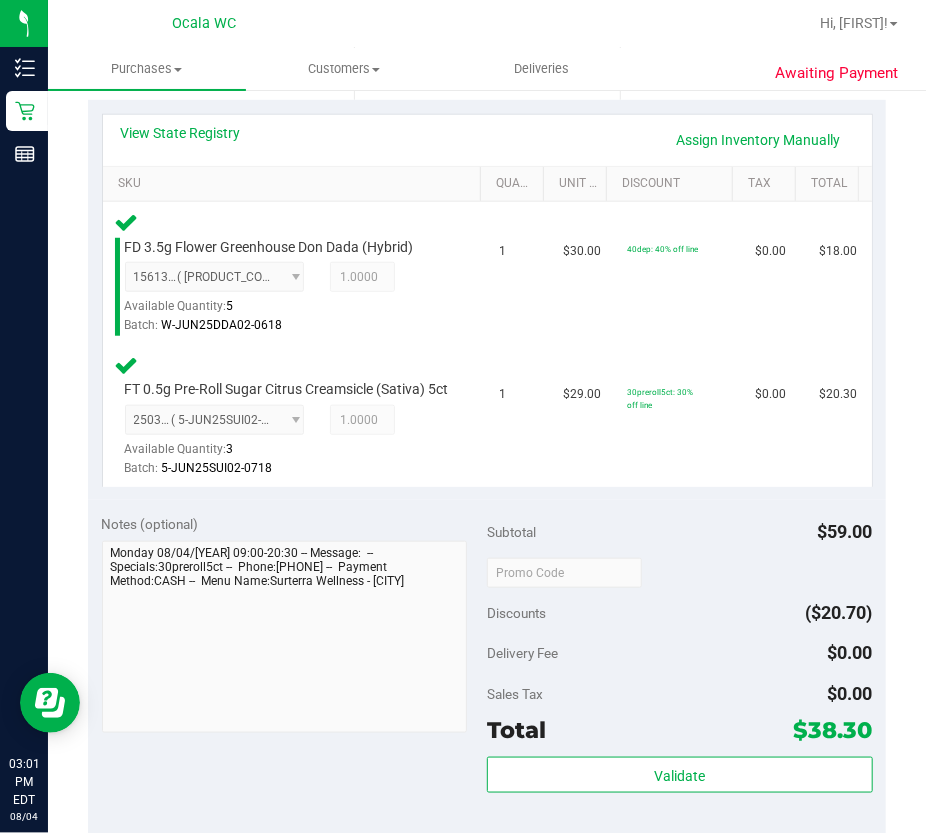 scroll, scrollTop: 727, scrollLeft: 0, axis: vertical 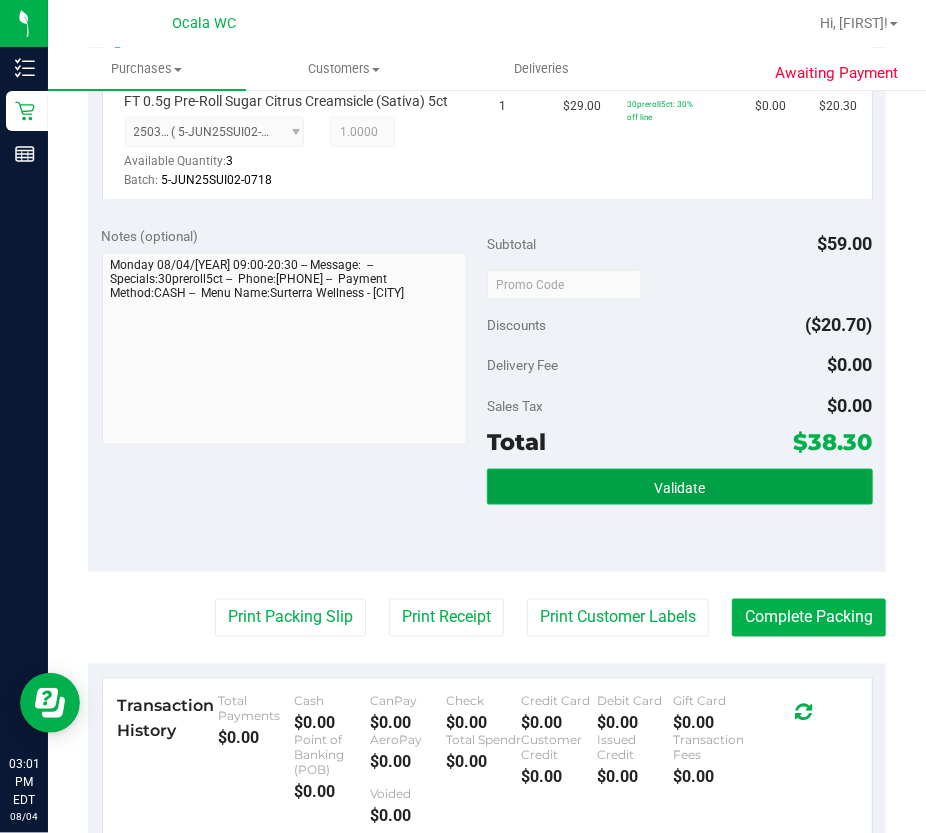click on "Validate" at bounding box center [680, 487] 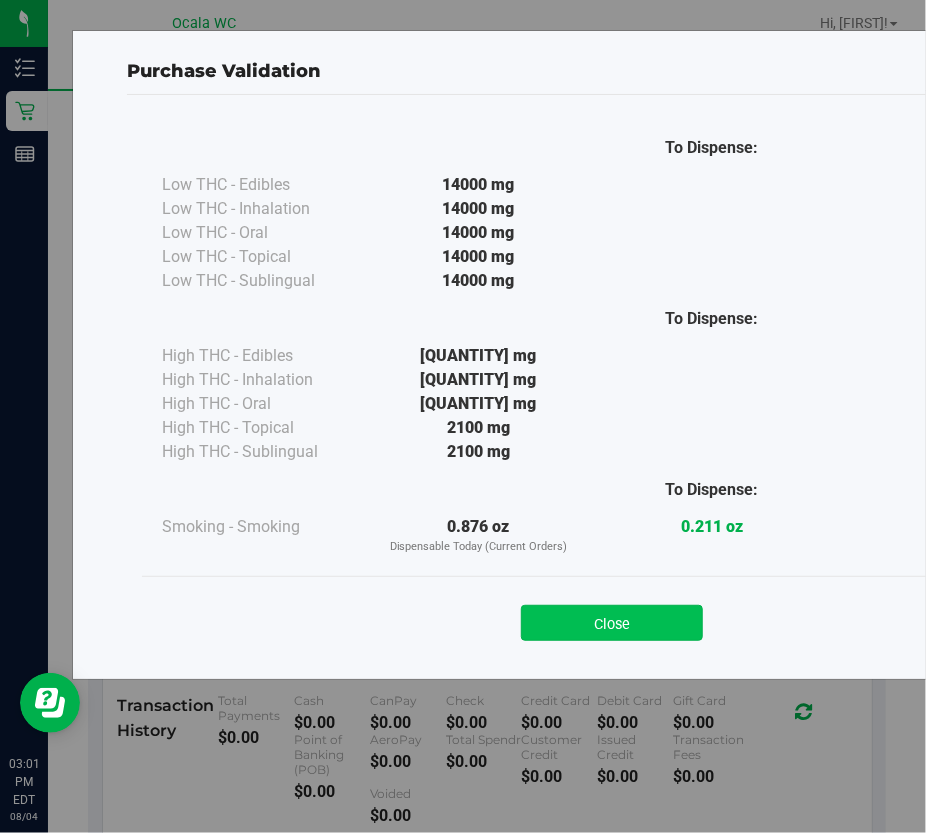 click on "Close" at bounding box center [612, 623] 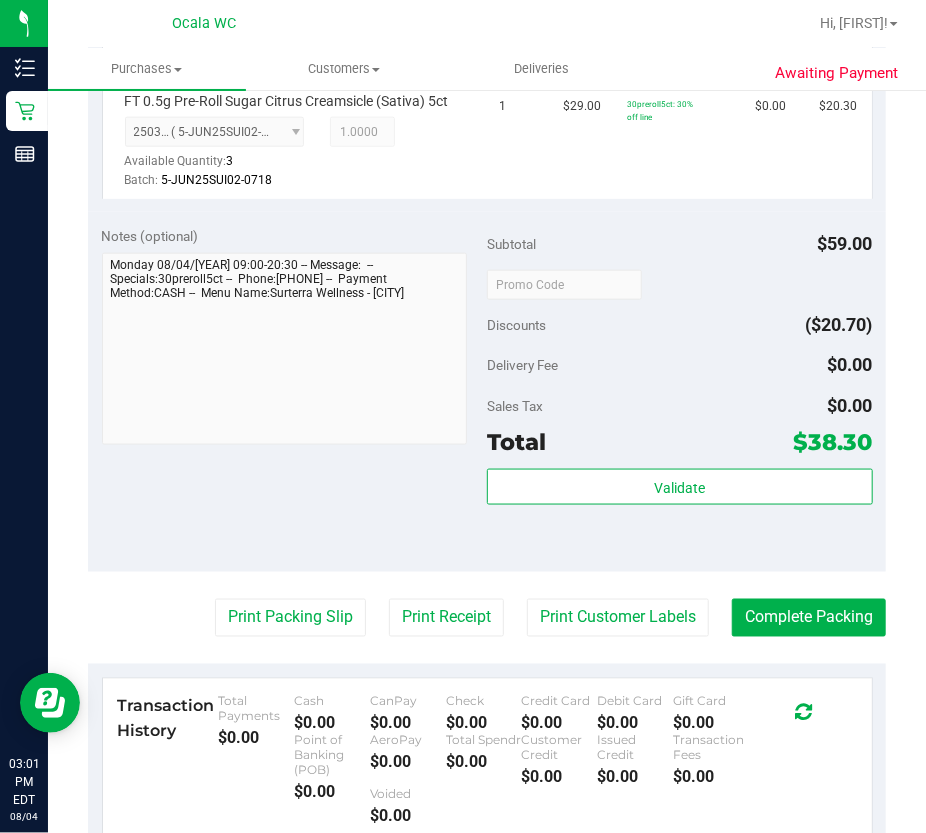 click on "Last Modified
[FIRST] [LAST]
Aug 4, [YEAR] 2:59:11 PM EDT" at bounding box center (487, 236) 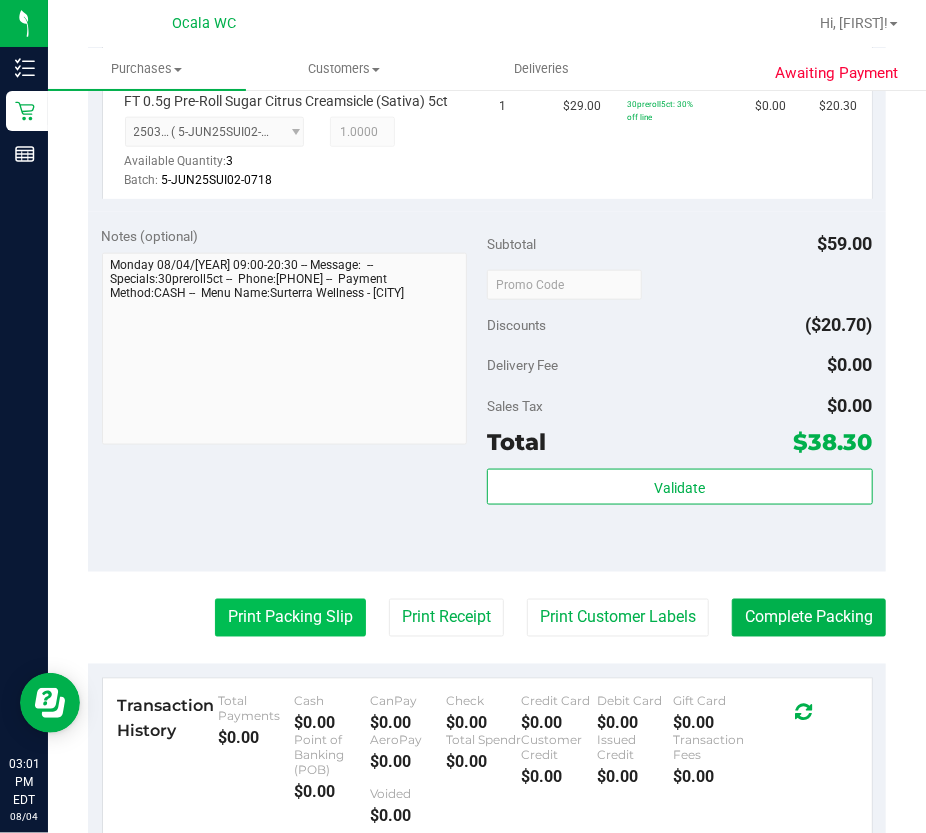 click on "Print Packing Slip" at bounding box center (290, 618) 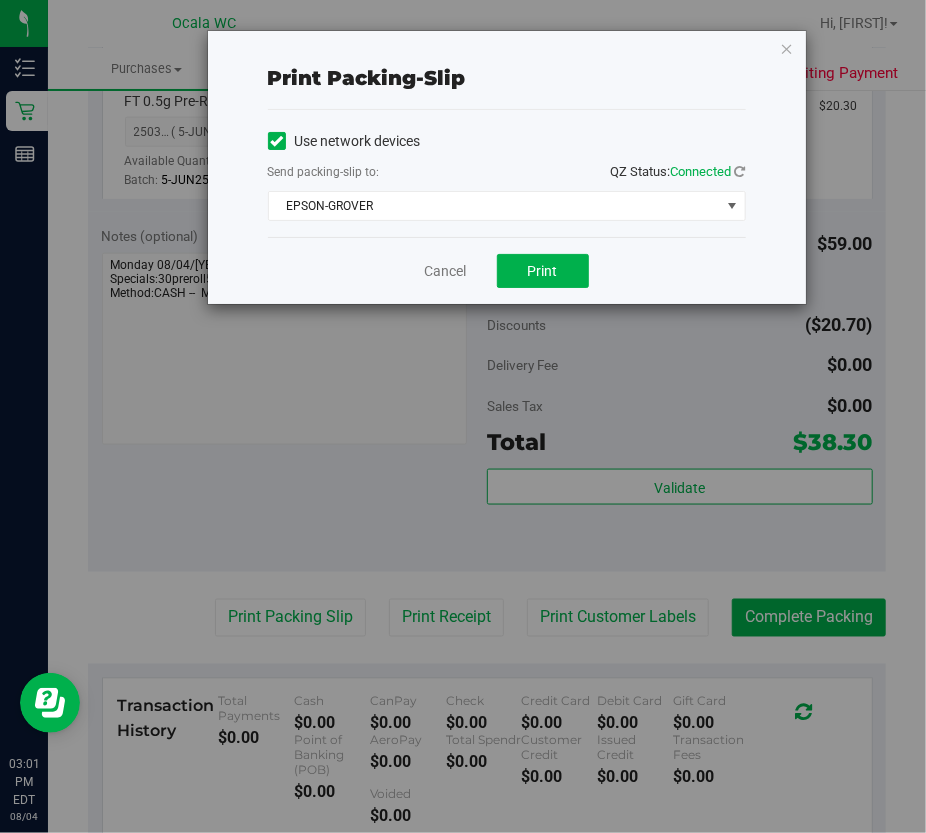 click on "Cancel
Print" at bounding box center [507, 270] 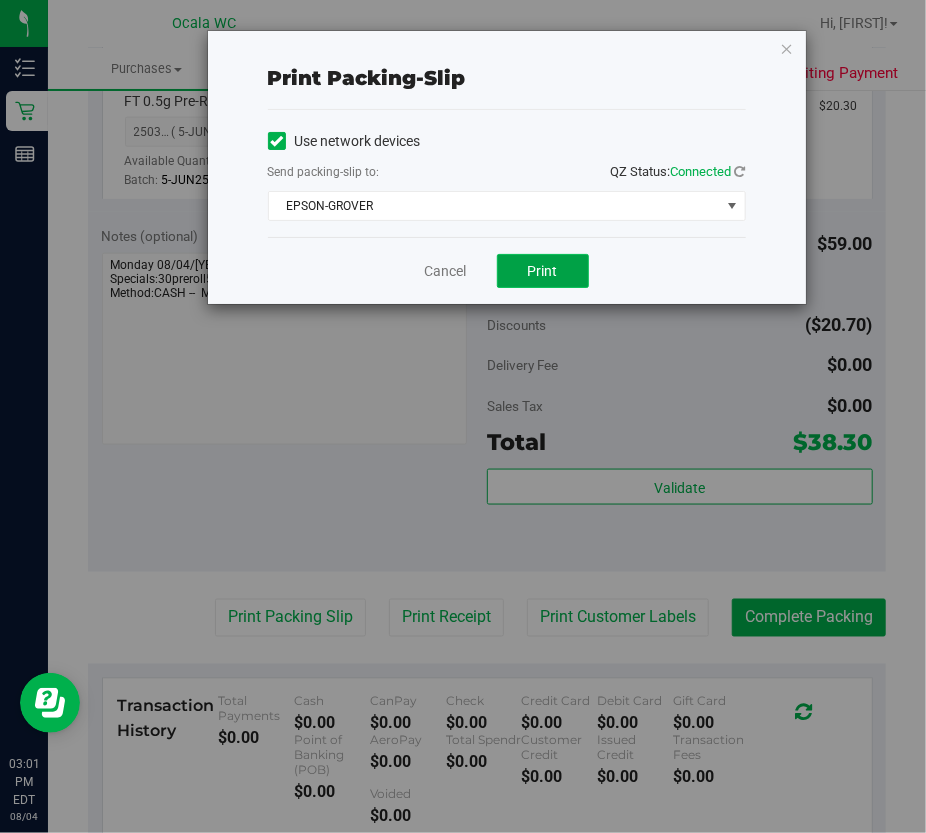 click on "Print" at bounding box center [543, 271] 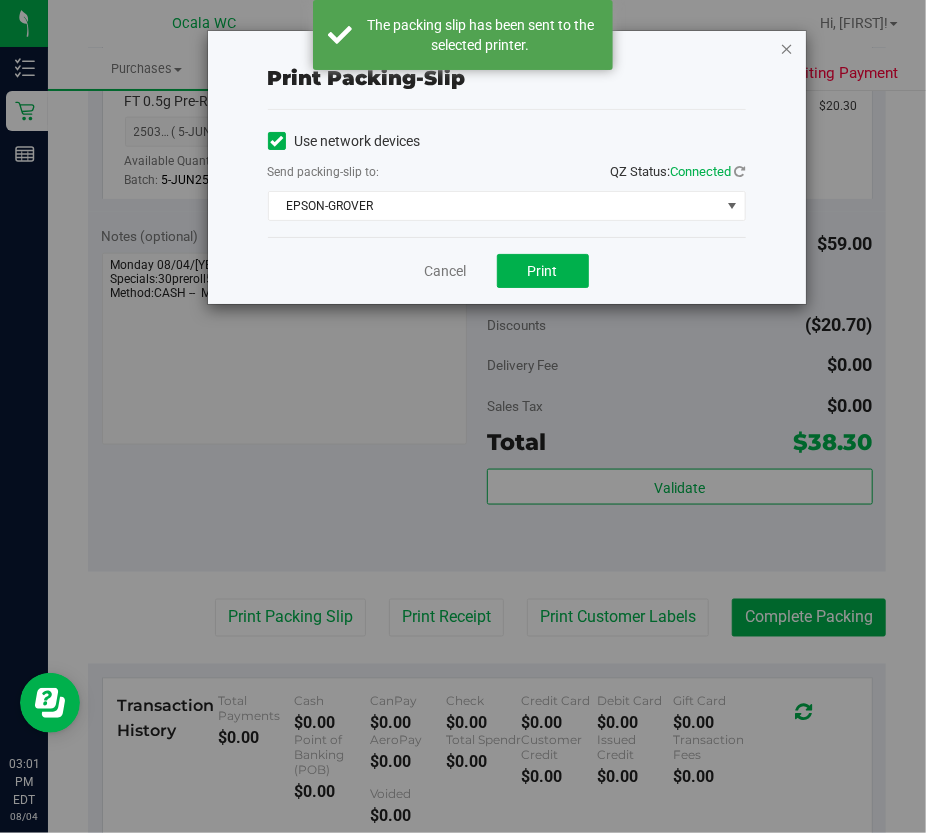 click at bounding box center [787, 48] 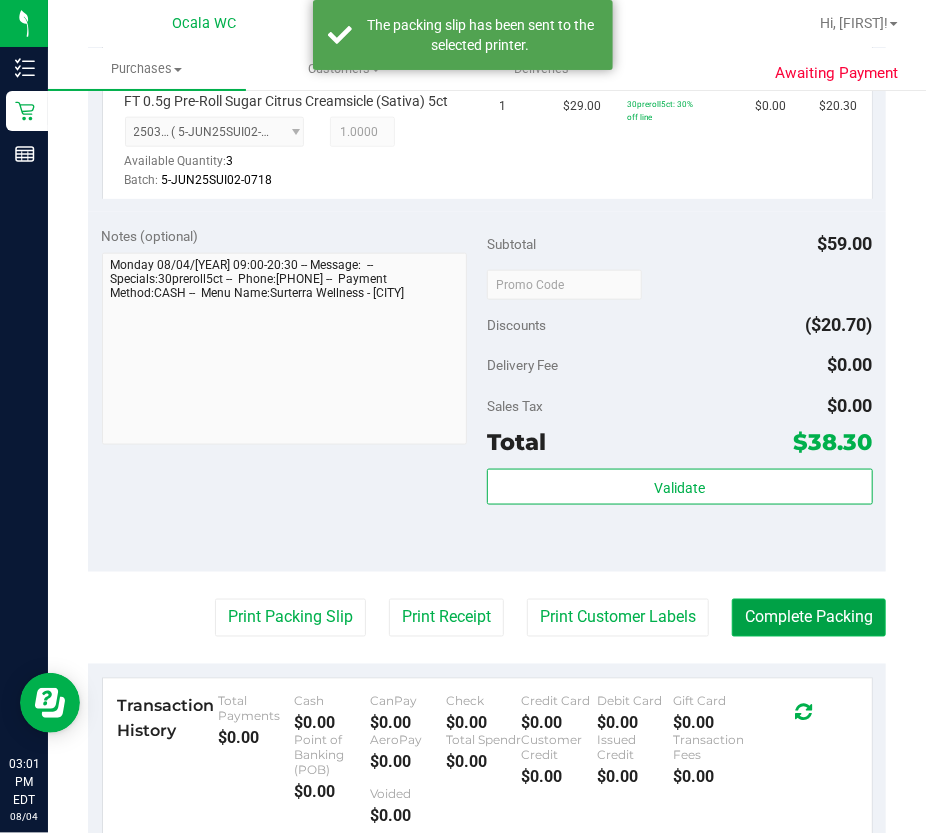click on "Complete Packing" at bounding box center (809, 618) 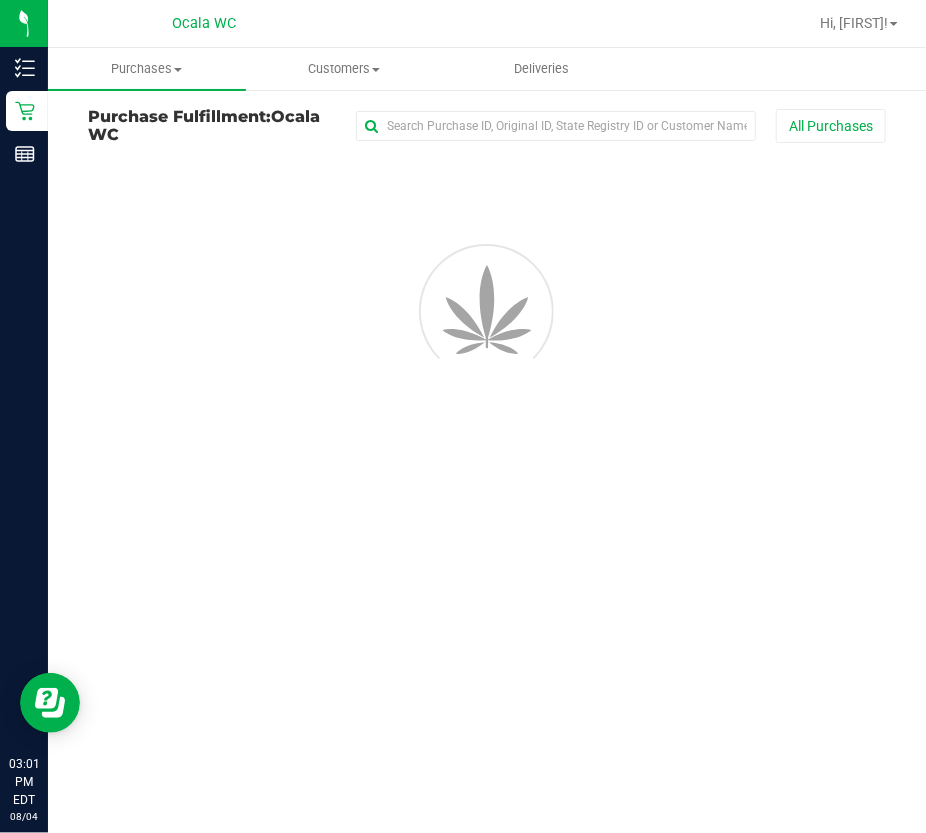scroll, scrollTop: 0, scrollLeft: 0, axis: both 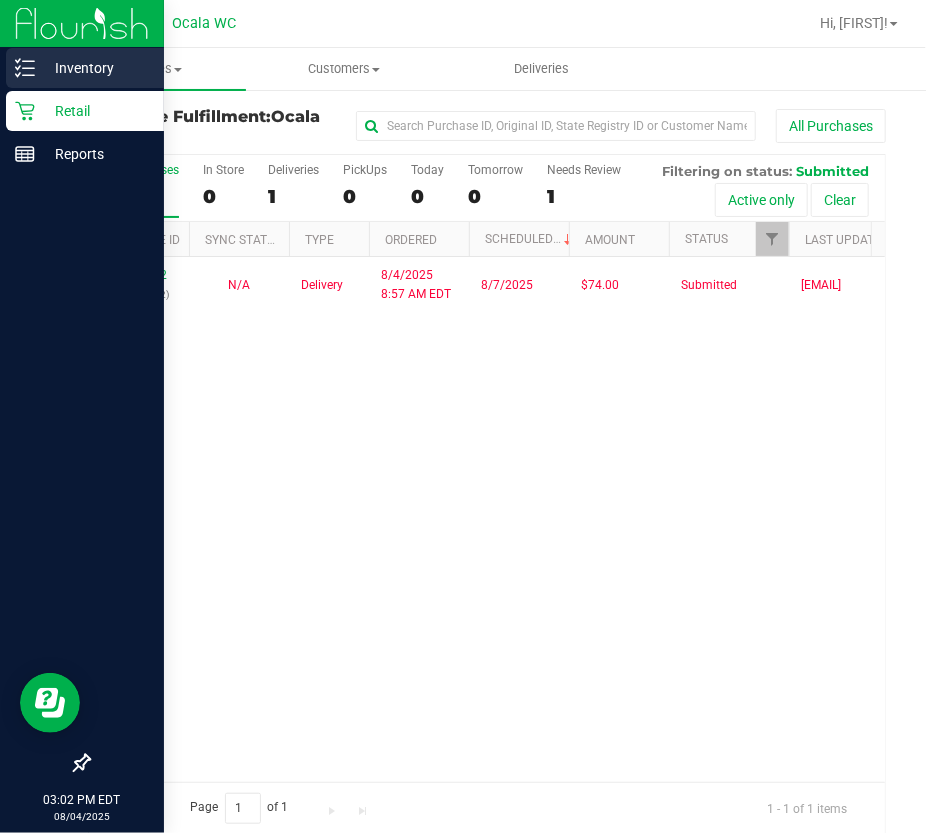 click on "Inventory" at bounding box center [95, 68] 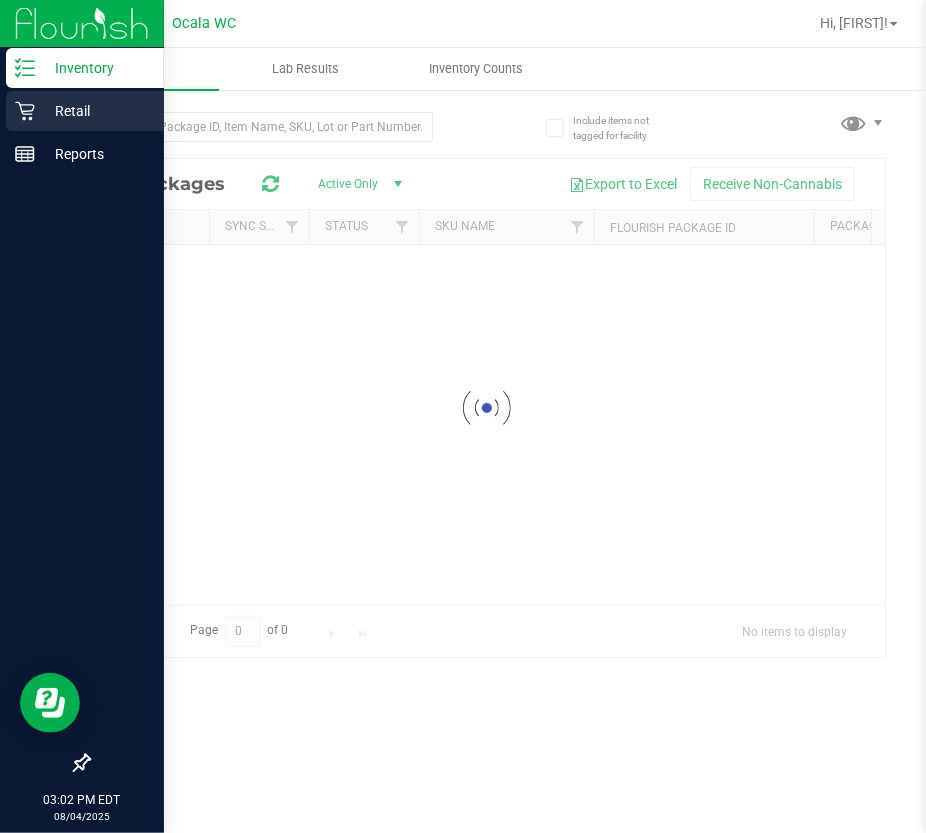 click on "Retail" at bounding box center (95, 111) 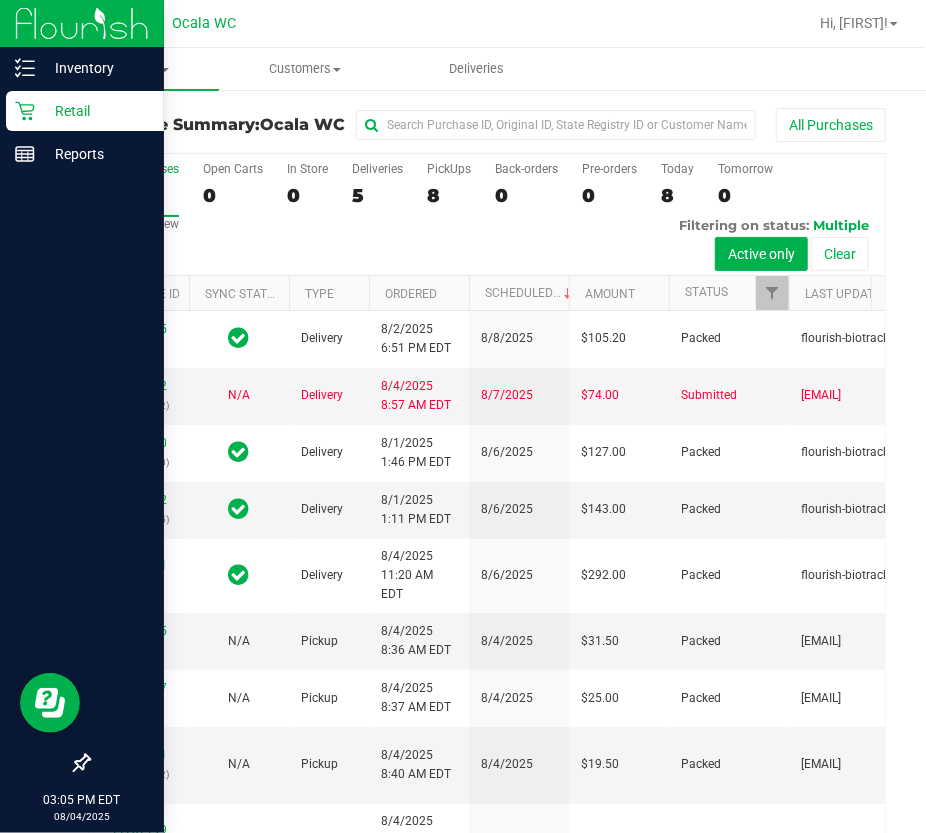 drag, startPoint x: 33, startPoint y: 759, endPoint x: 14, endPoint y: 759, distance: 19 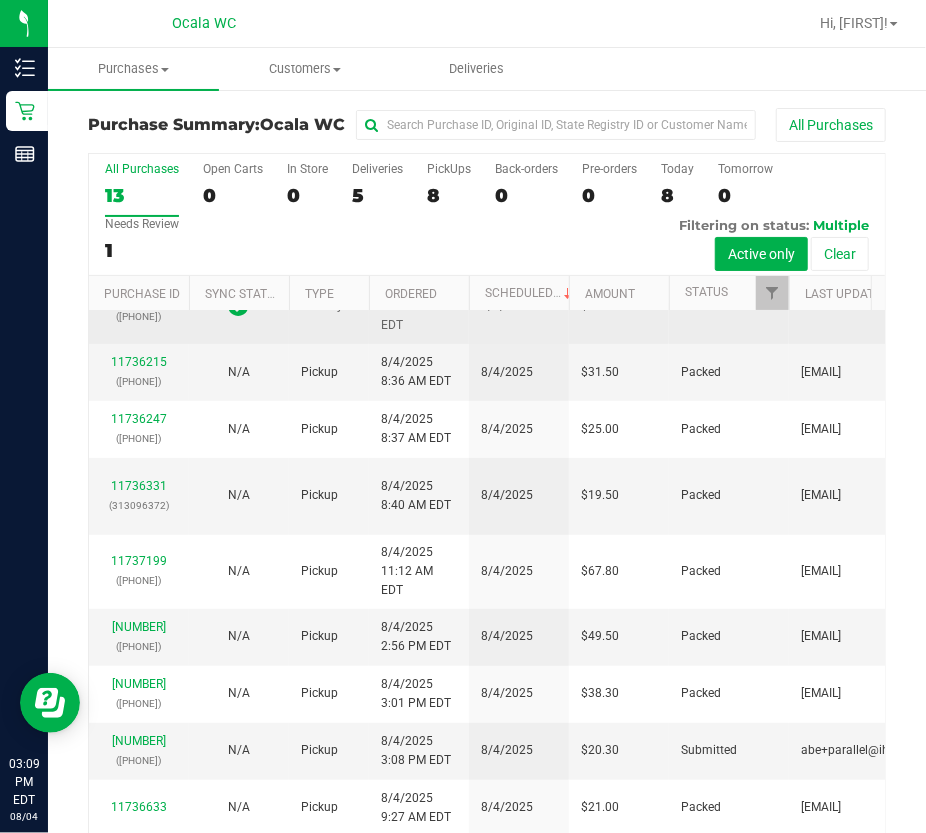 scroll, scrollTop: 590, scrollLeft: 0, axis: vertical 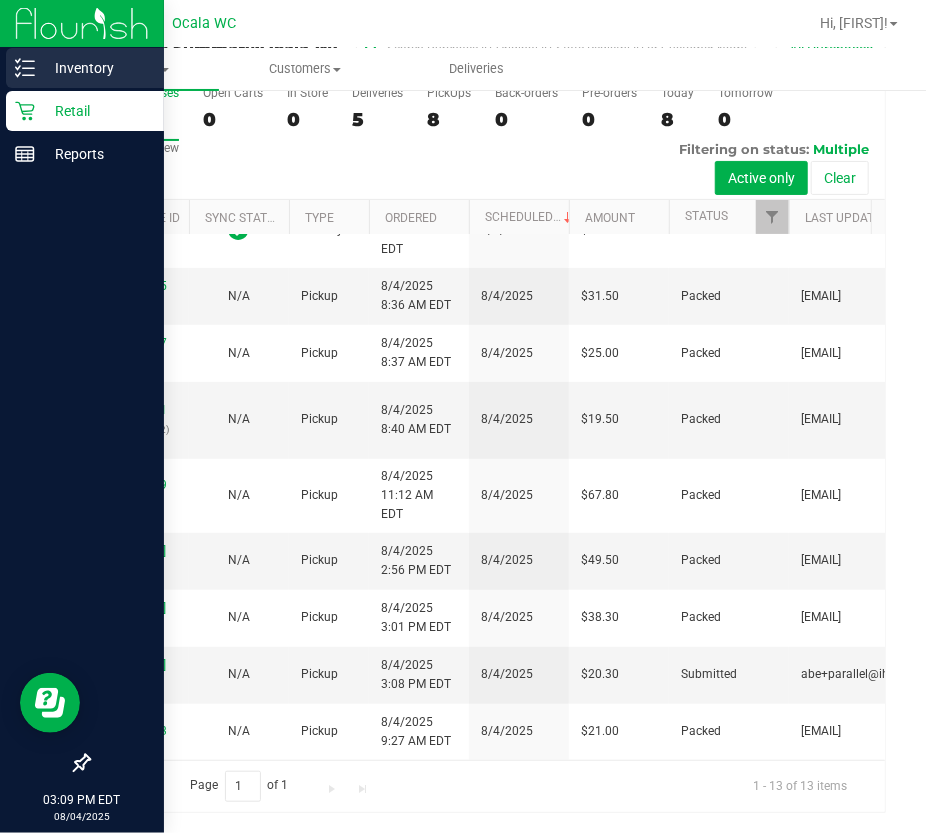 click 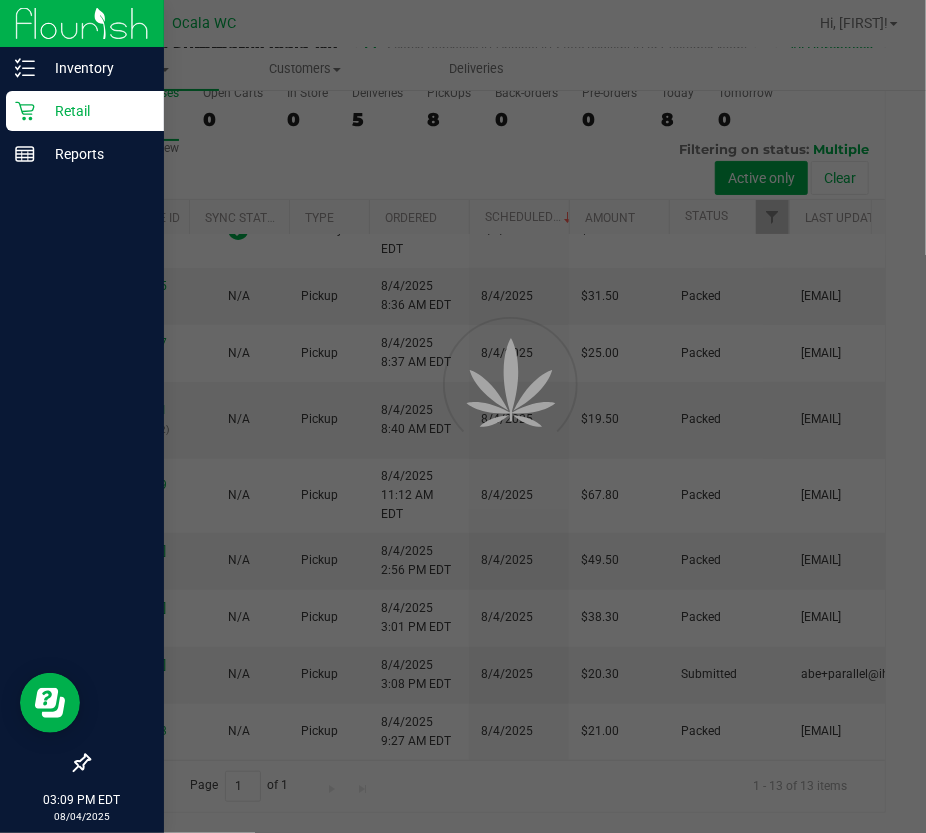 scroll, scrollTop: 0, scrollLeft: 0, axis: both 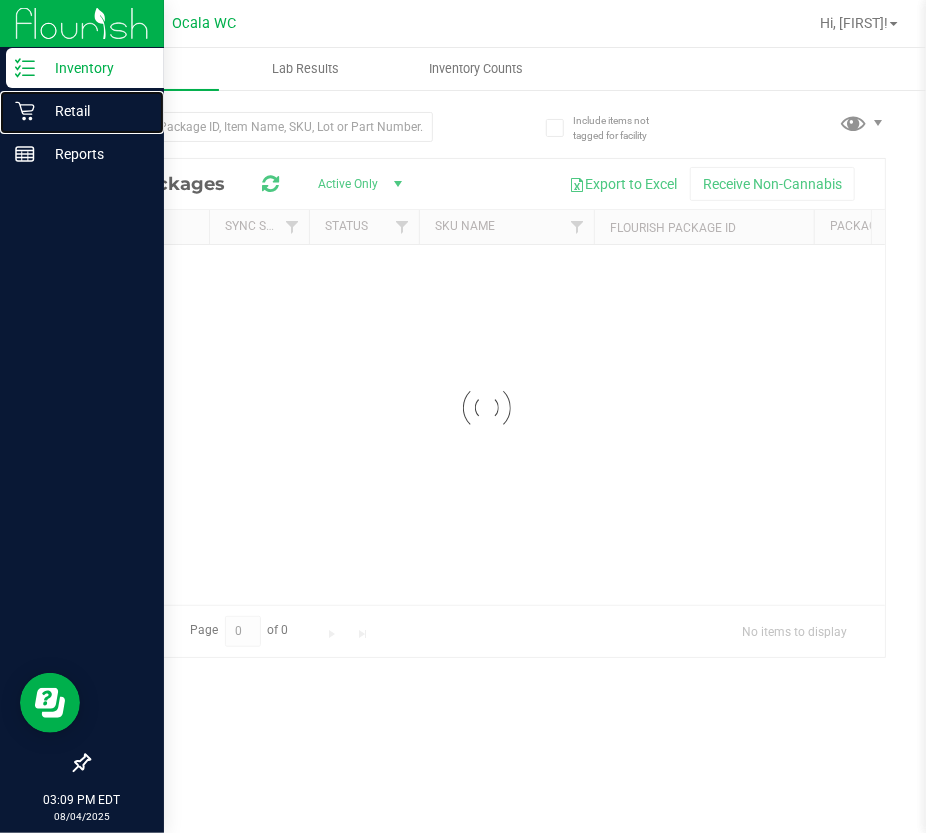 click on "Retail" at bounding box center [95, 111] 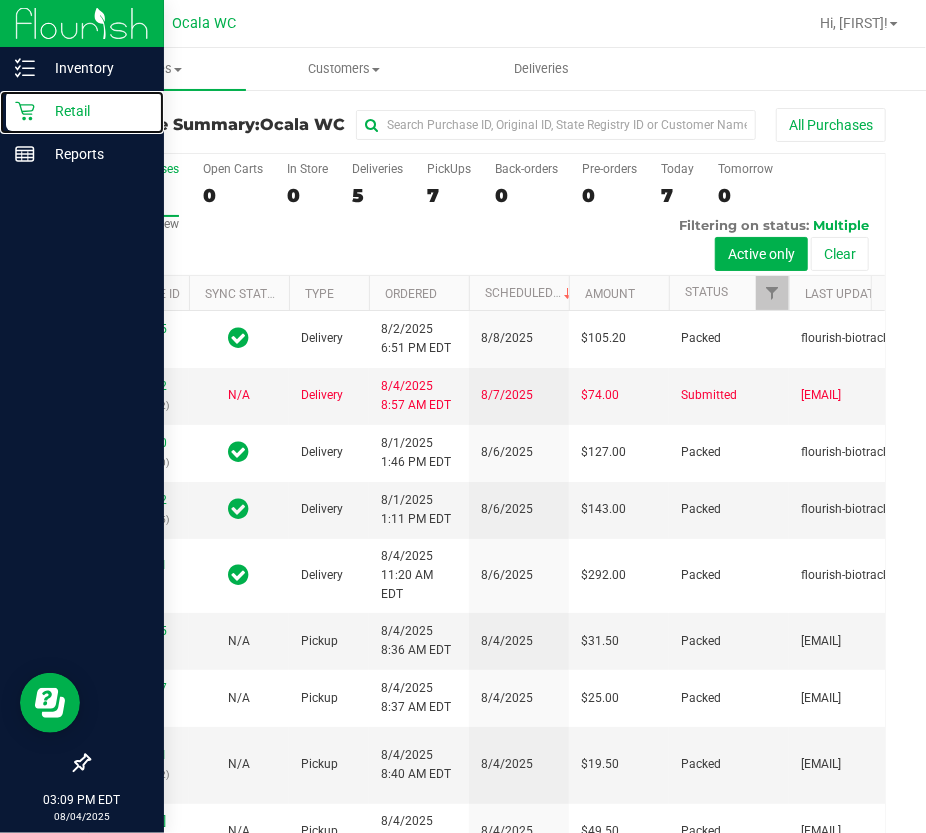 scroll, scrollTop: 536, scrollLeft: 0, axis: vertical 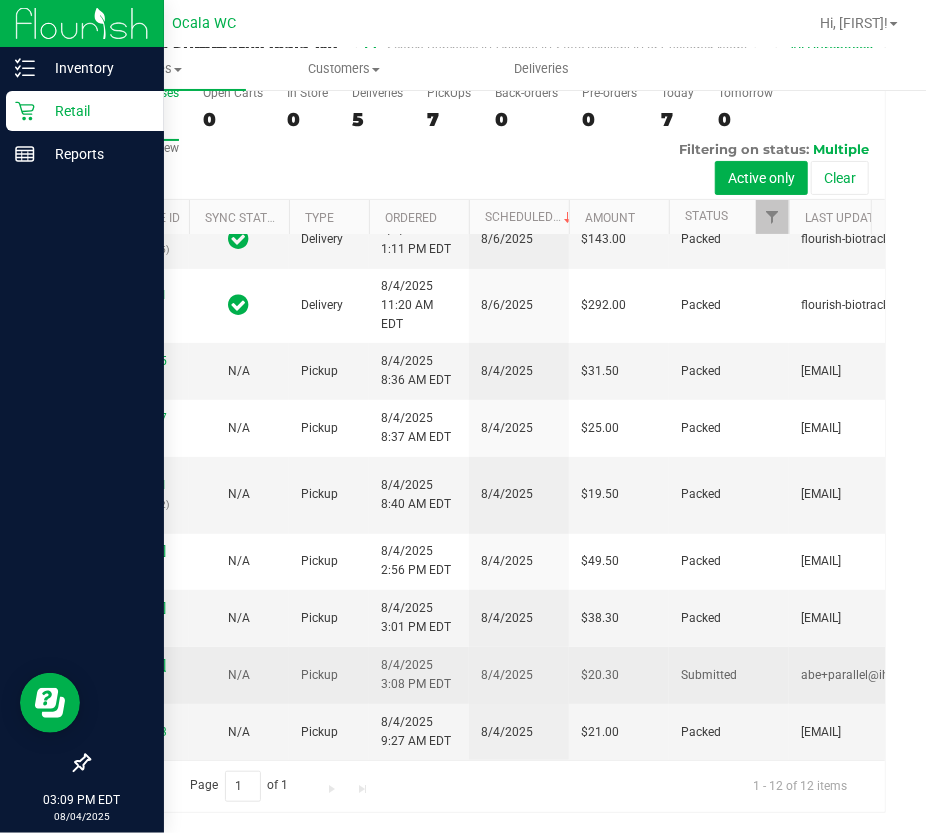 click on "[NUMBER]" at bounding box center [139, 665] 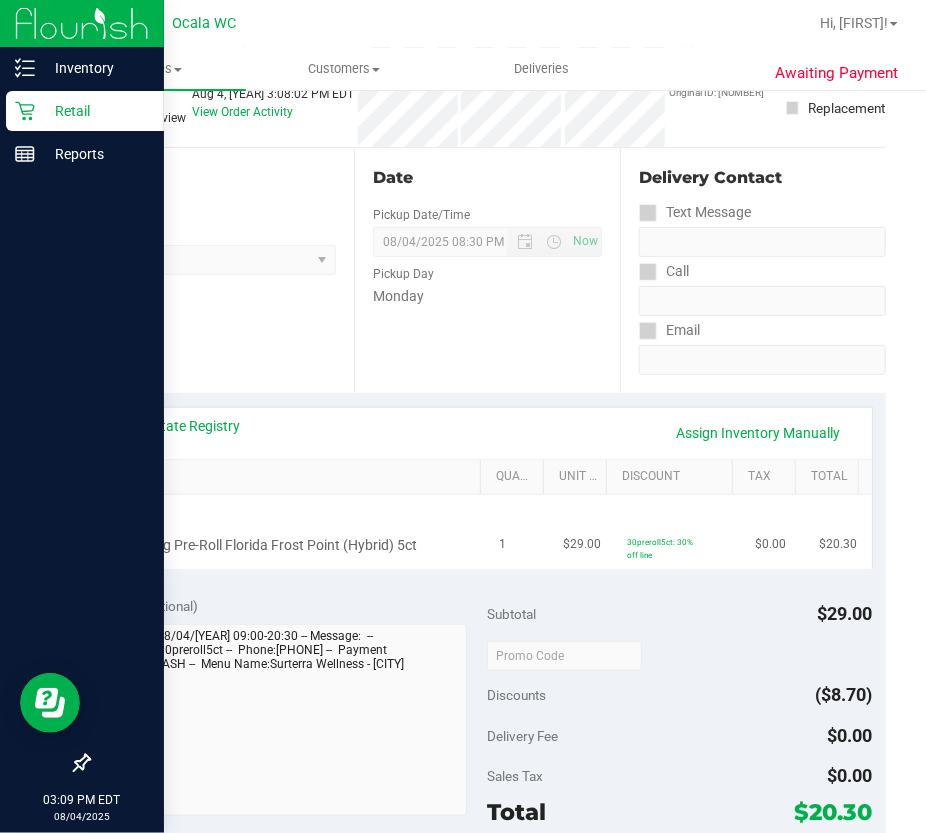 scroll, scrollTop: 272, scrollLeft: 0, axis: vertical 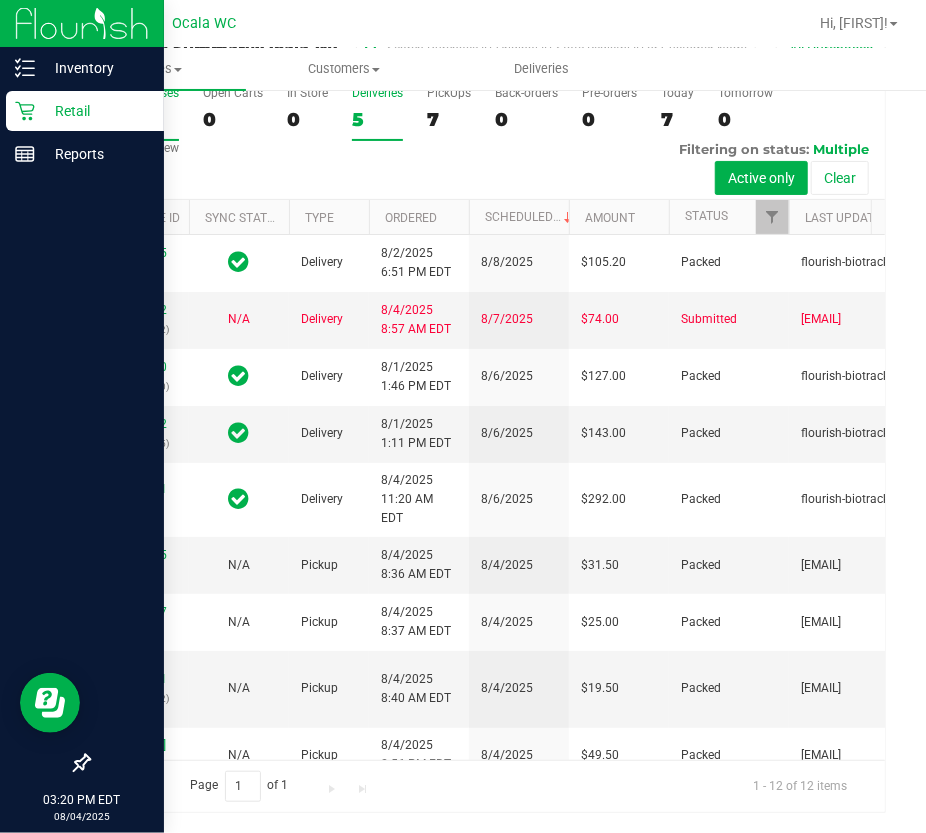 click on "Deliveries
5" at bounding box center (377, 113) 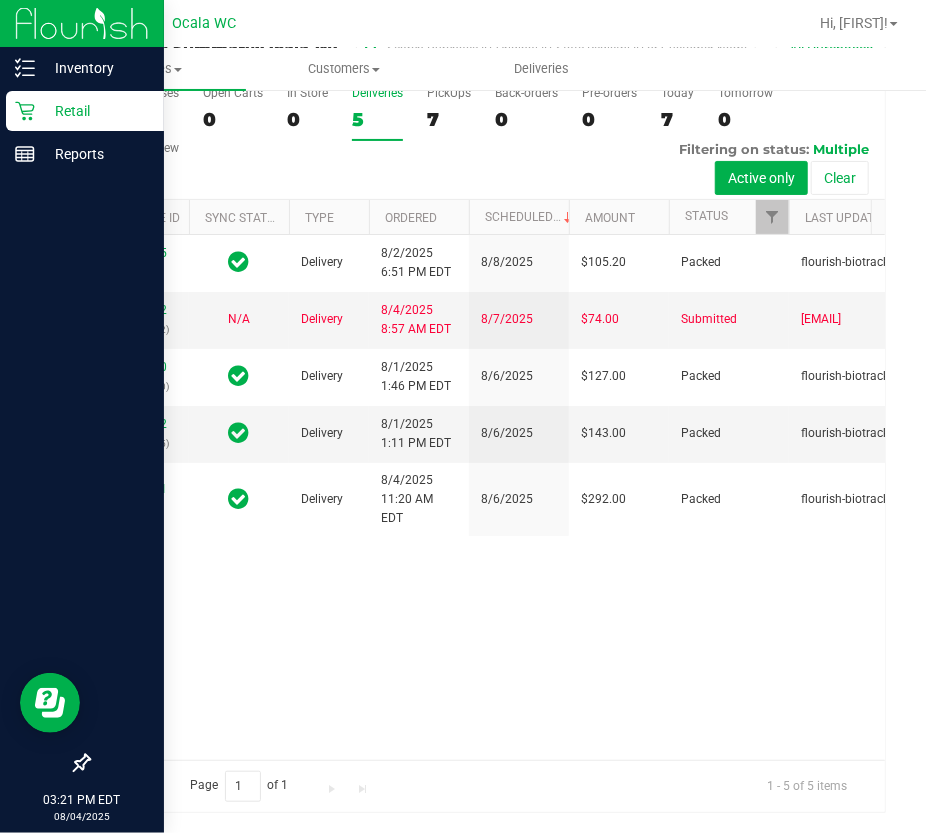 scroll, scrollTop: 0, scrollLeft: 0, axis: both 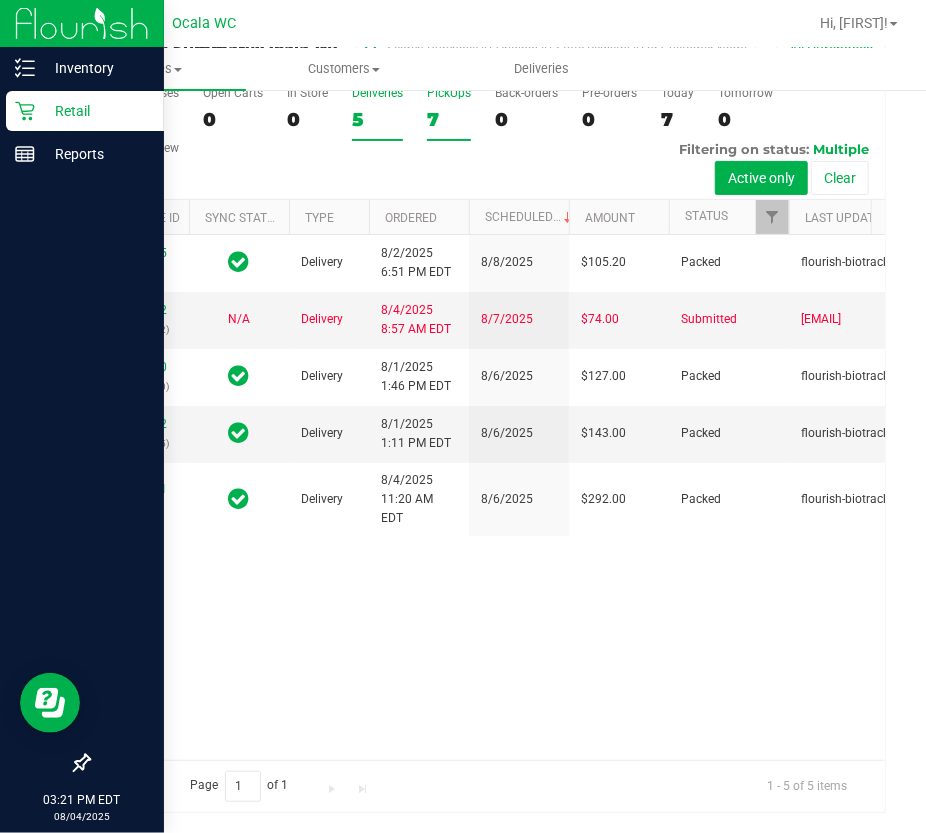 click on "PickUps
7" at bounding box center (449, 113) 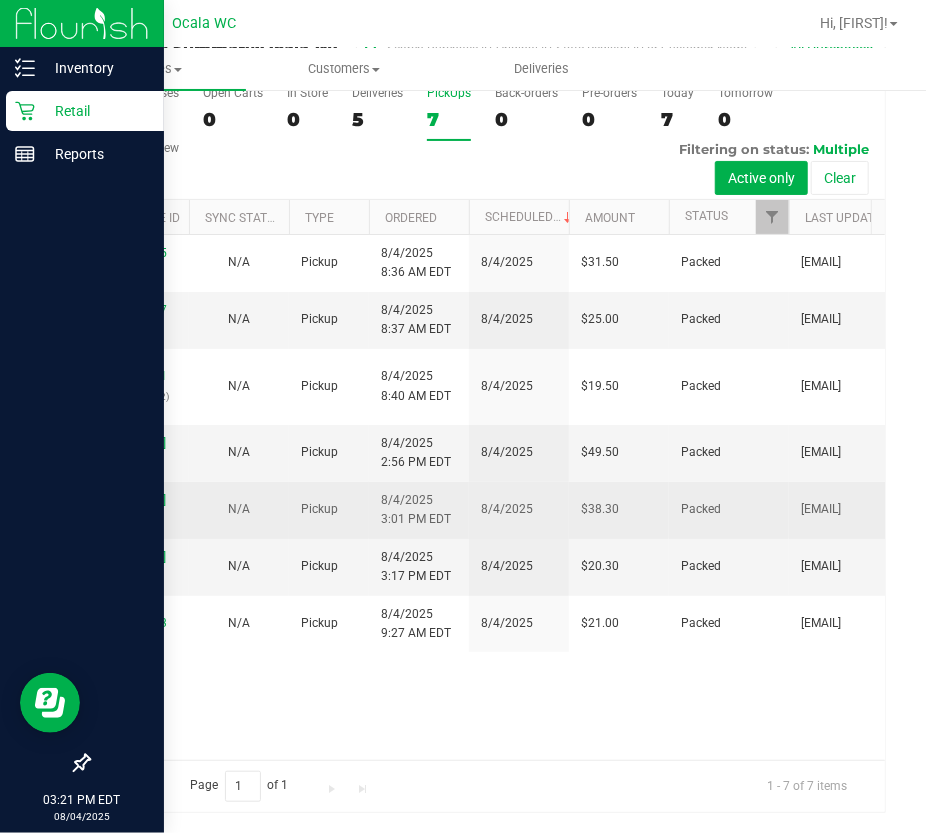 scroll, scrollTop: 0, scrollLeft: 0, axis: both 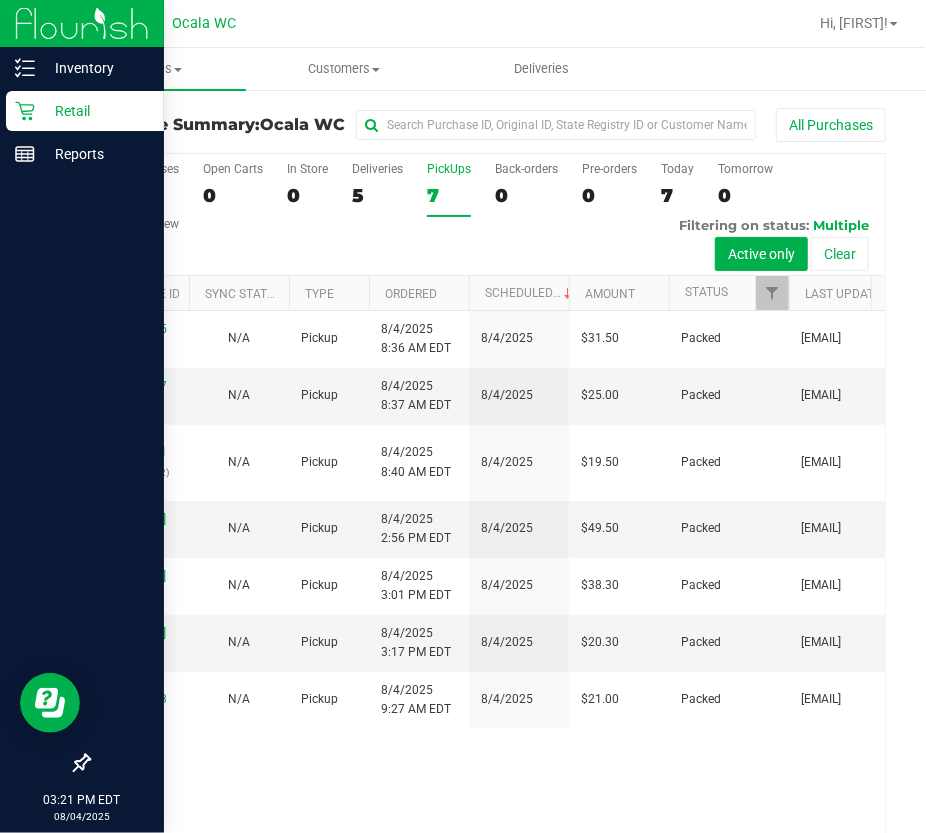 click on "All Purchases
12
Open Carts
0
In Store
0
Deliveries
5
PickUps
7
Back-orders
0
Pre-orders
0
Today
7
Tomorrow
0" at bounding box center [487, 215] 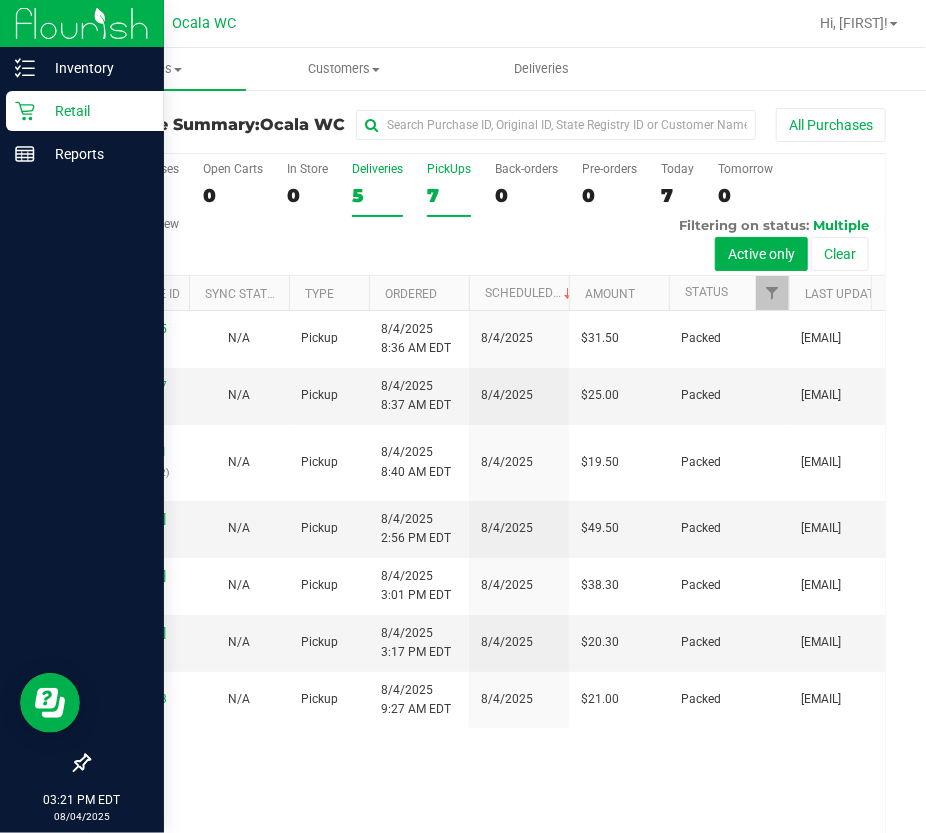 click on "5" at bounding box center [377, 195] 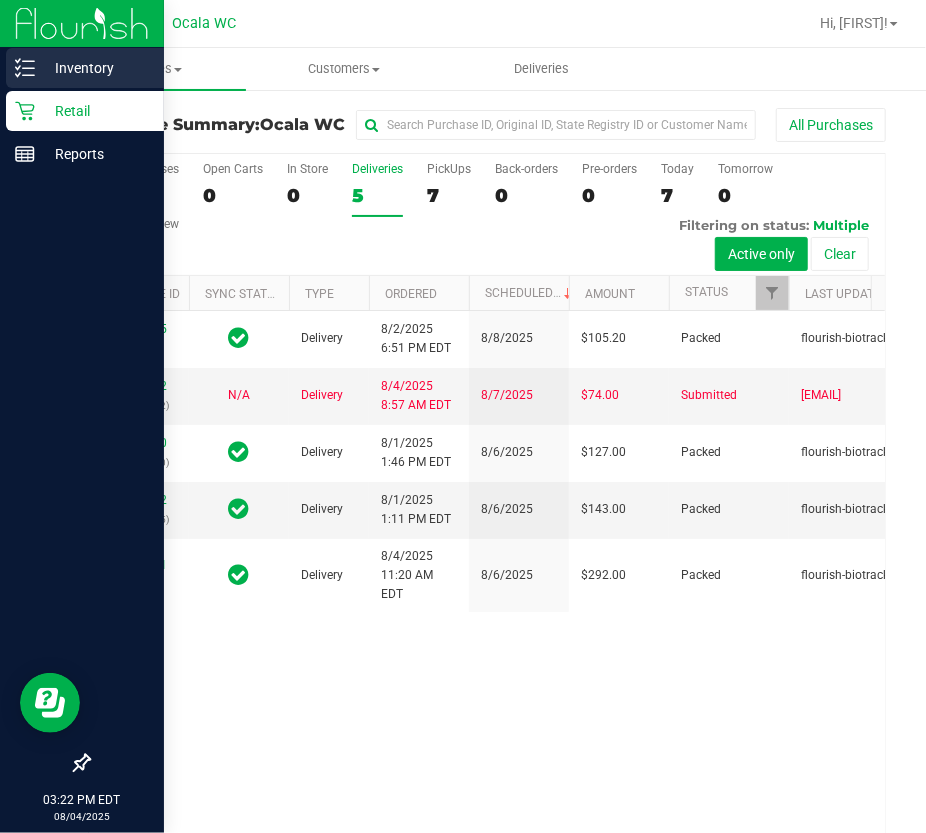 click 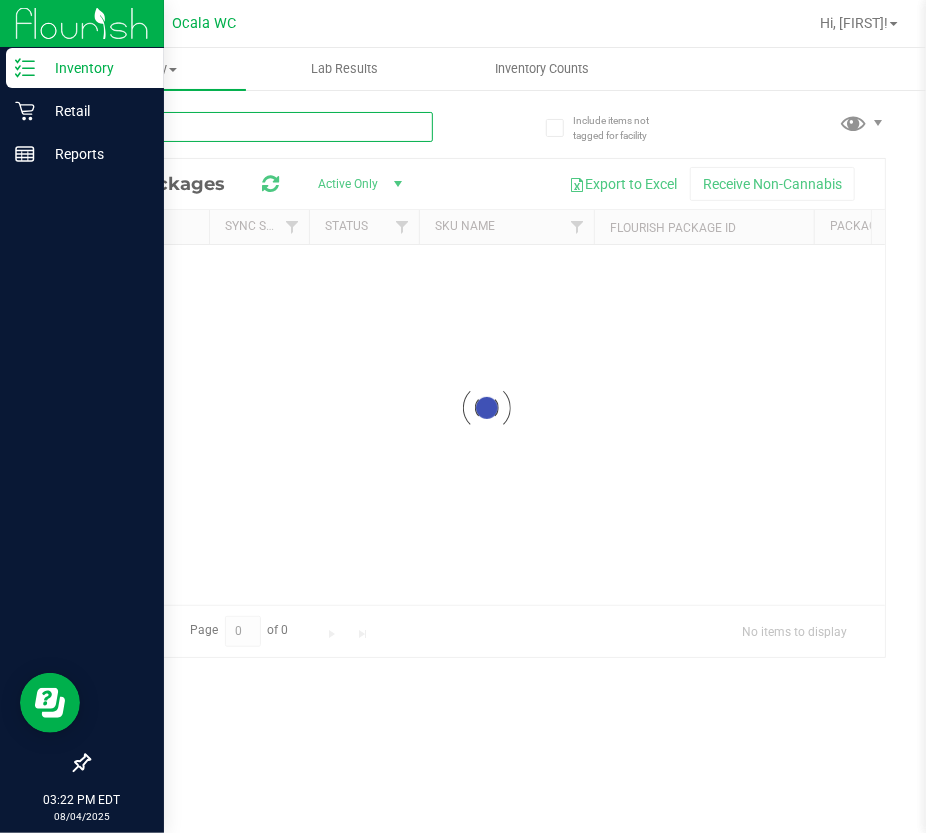 click at bounding box center (260, 127) 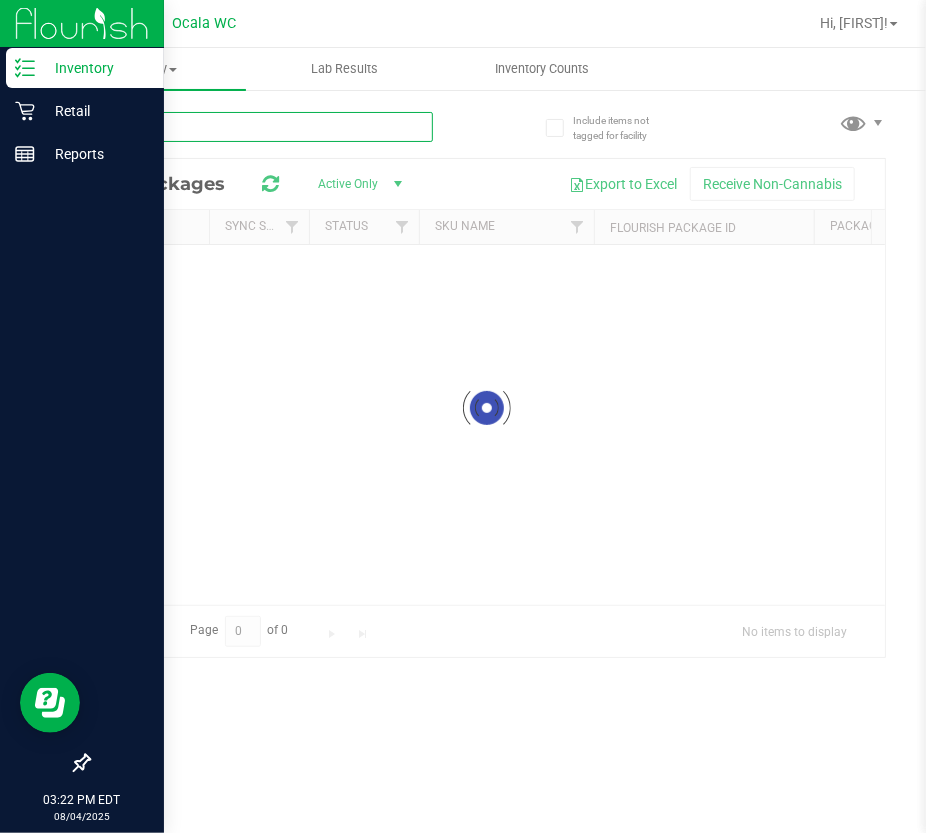 type on "1" 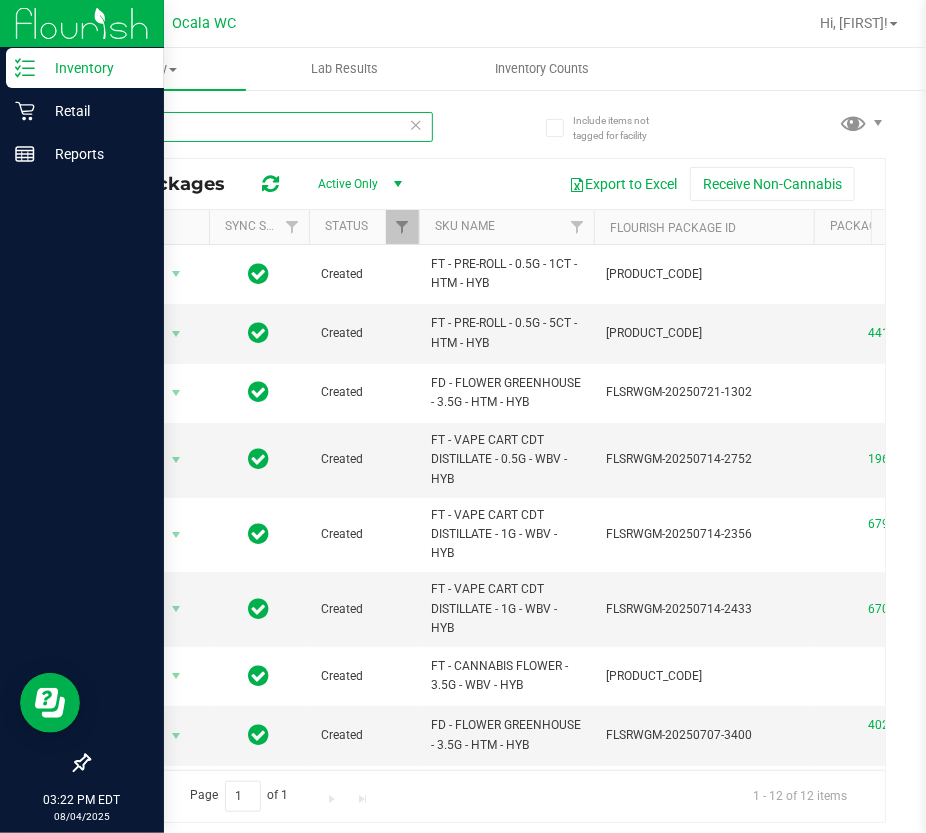 scroll, scrollTop: 0, scrollLeft: 700, axis: horizontal 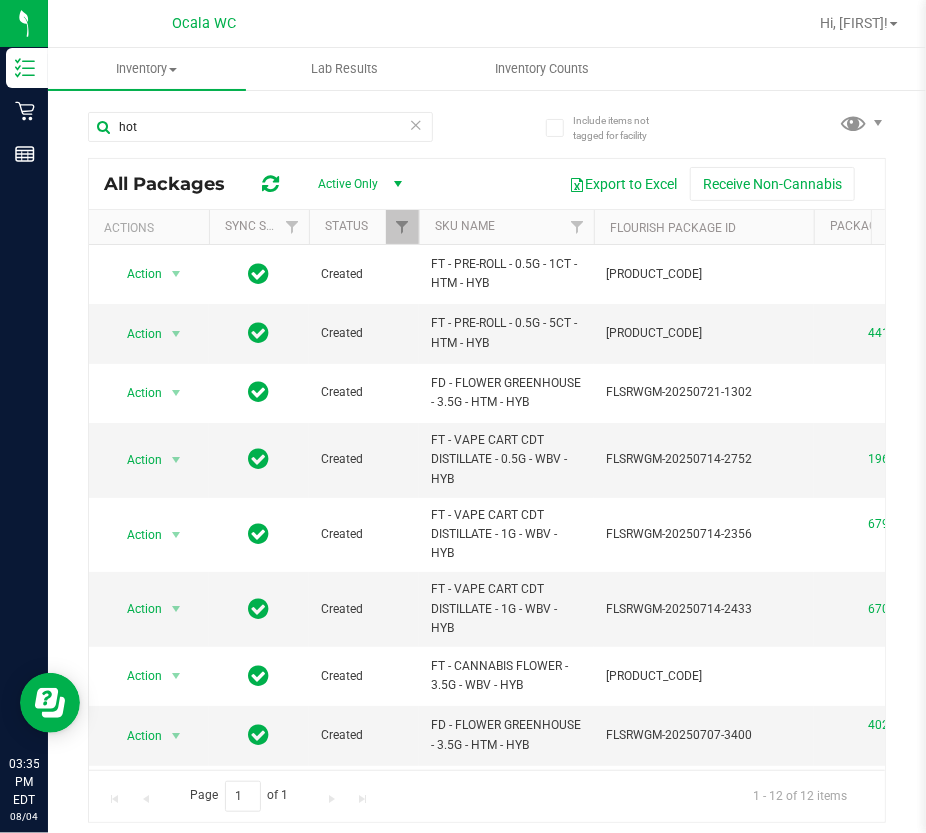 click at bounding box center [416, 124] 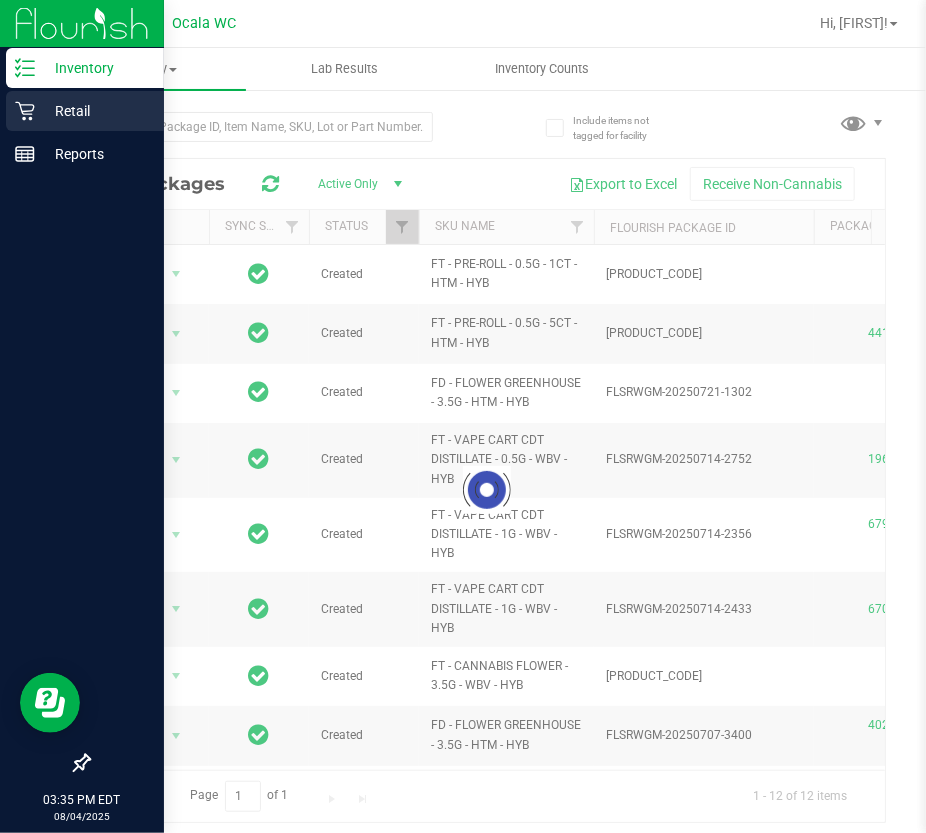 click on "Retail" at bounding box center [95, 111] 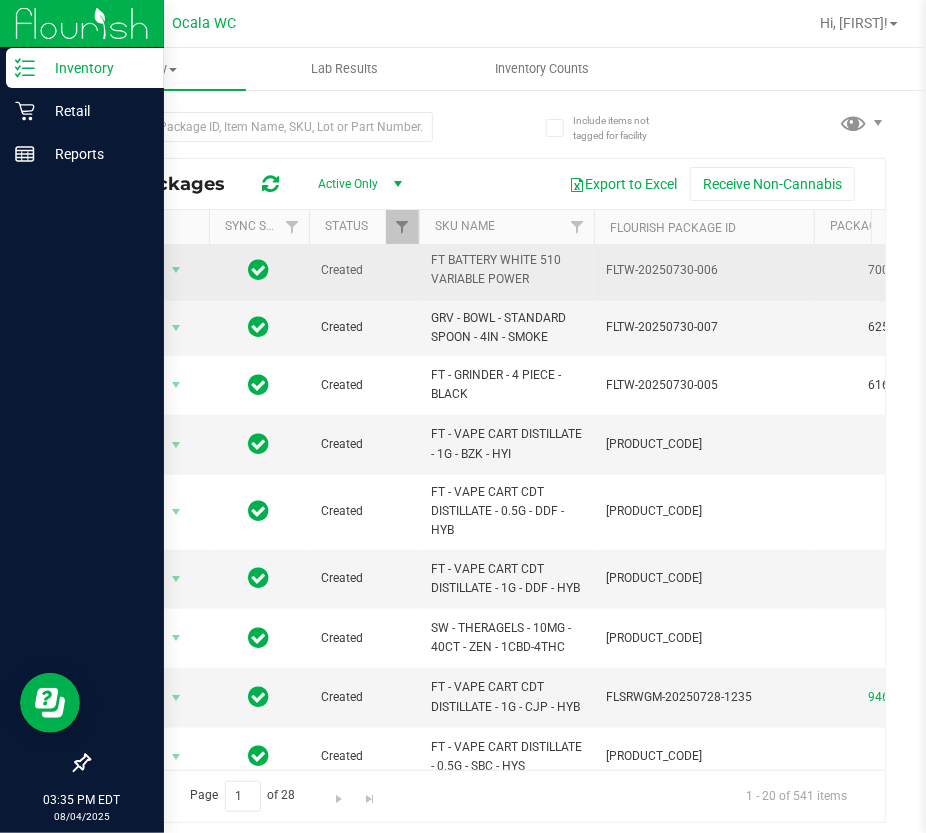 scroll, scrollTop: 636, scrollLeft: 0, axis: vertical 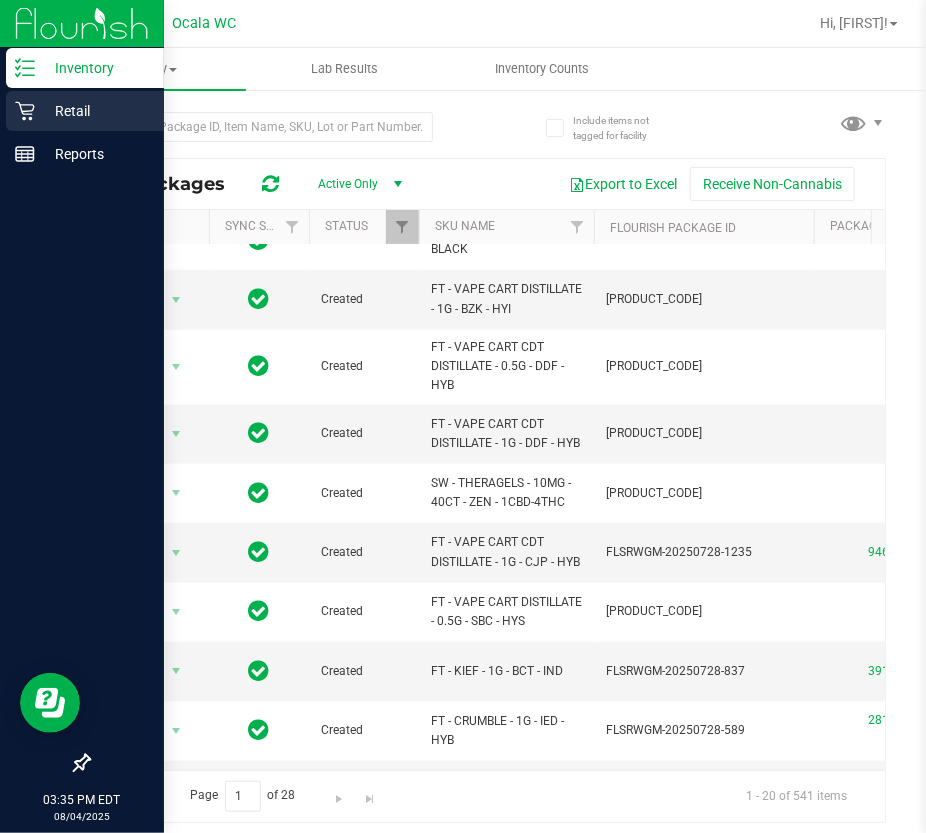 click on "Retail" at bounding box center [85, 111] 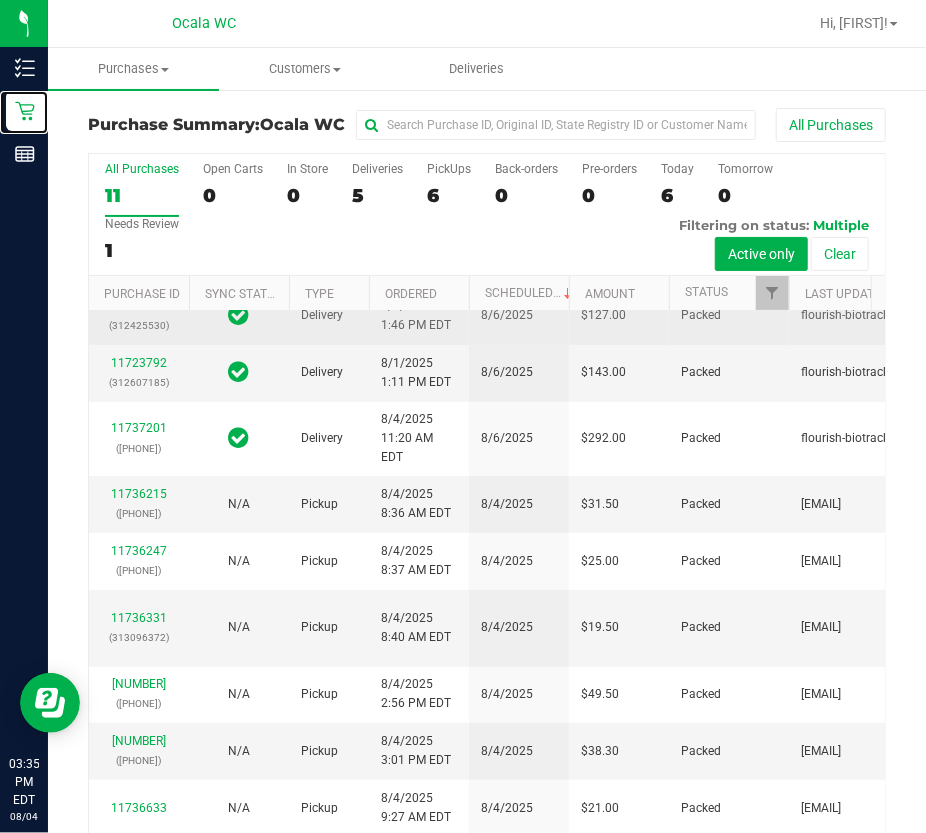 scroll, scrollTop: 480, scrollLeft: 0, axis: vertical 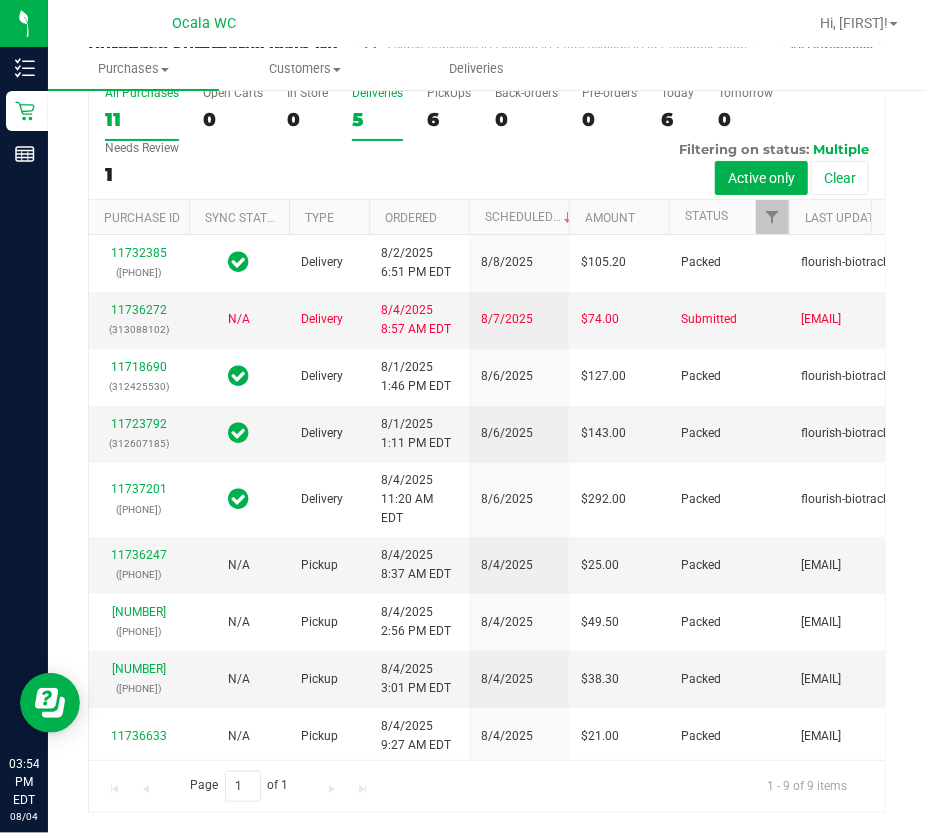 click on "5" at bounding box center [377, 119] 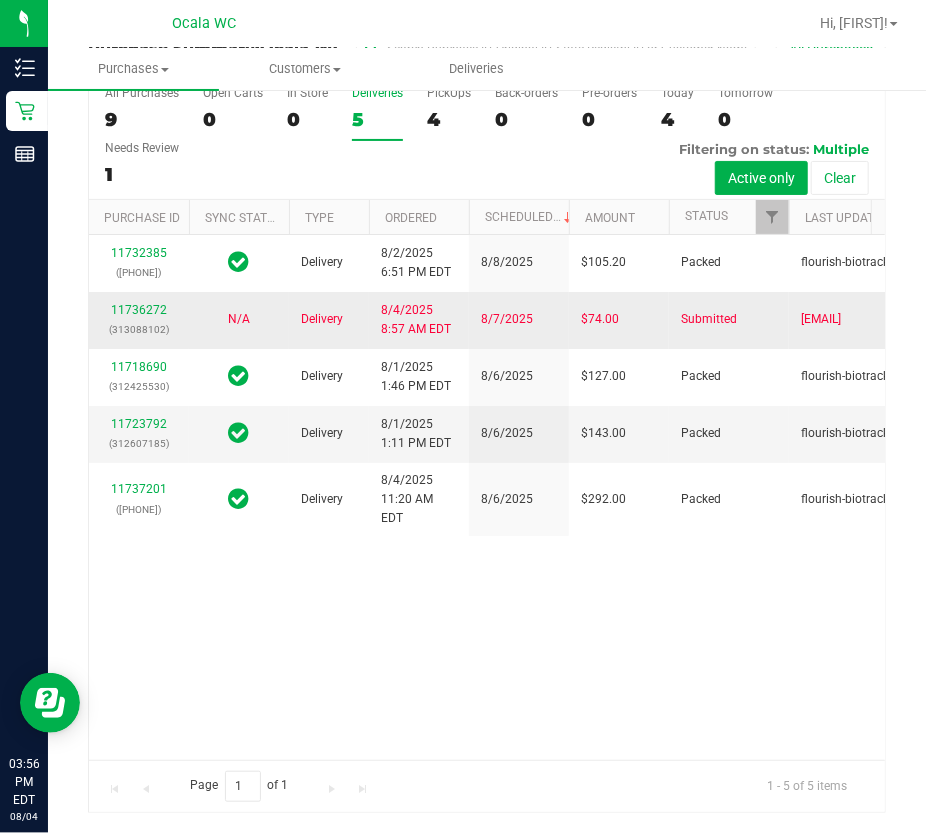 scroll, scrollTop: 0, scrollLeft: 0, axis: both 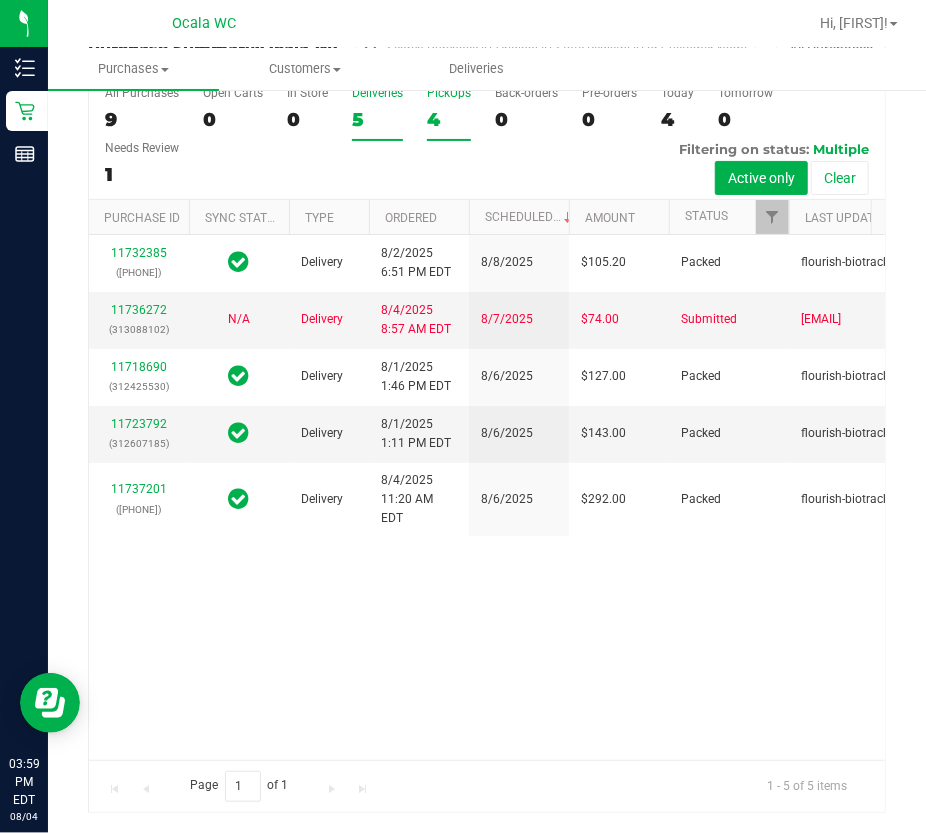 click on "4" at bounding box center (449, 119) 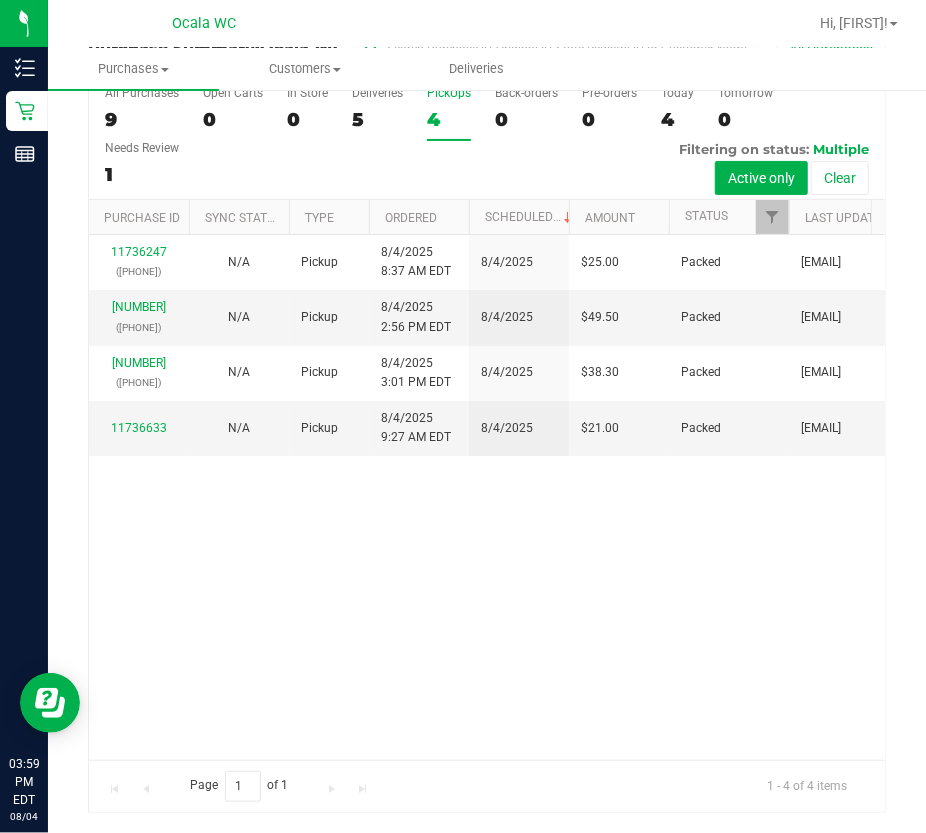 scroll, scrollTop: 0, scrollLeft: 0, axis: both 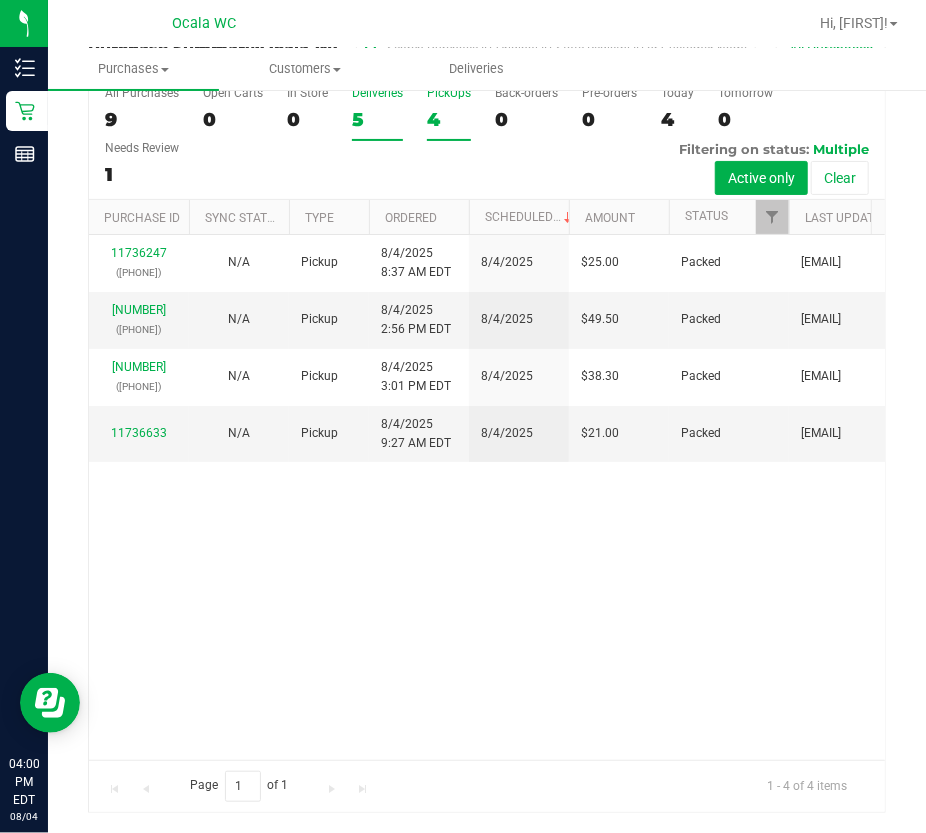click on "5" at bounding box center [377, 119] 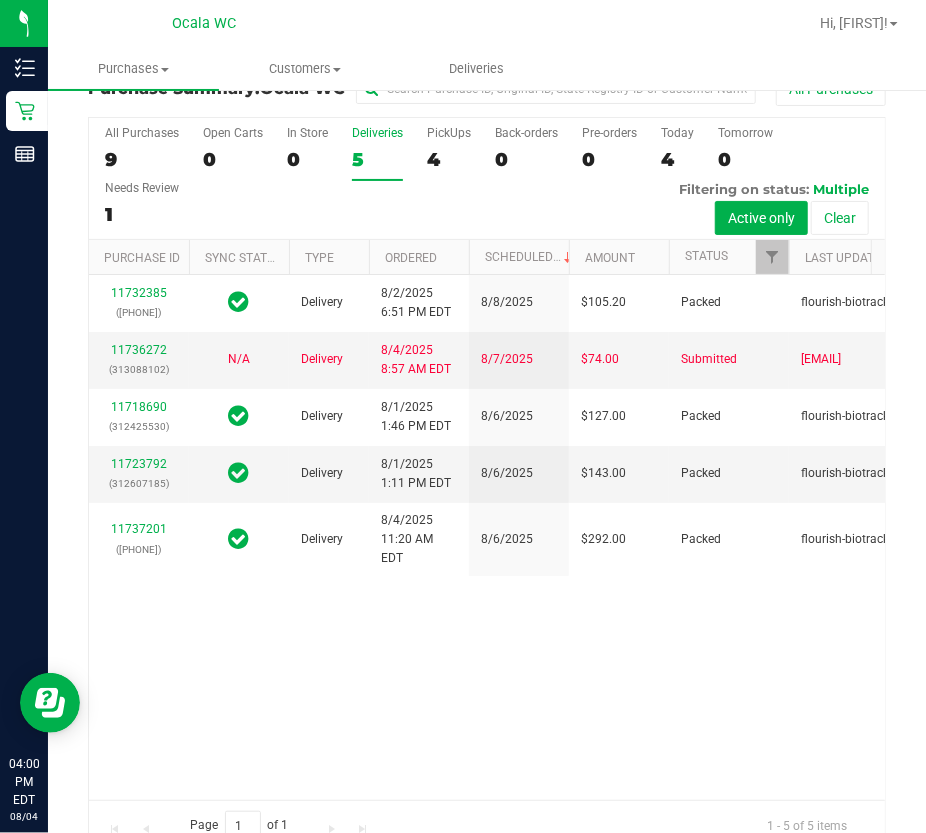 scroll, scrollTop: 0, scrollLeft: 0, axis: both 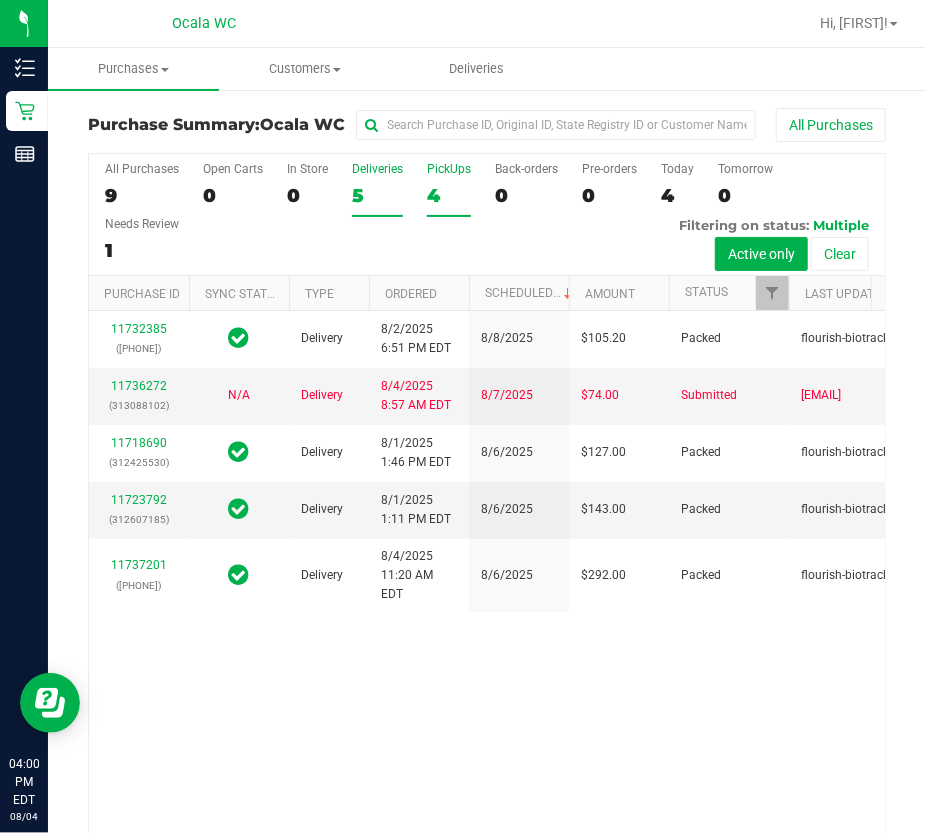 click on "PickUps
4" at bounding box center (449, 189) 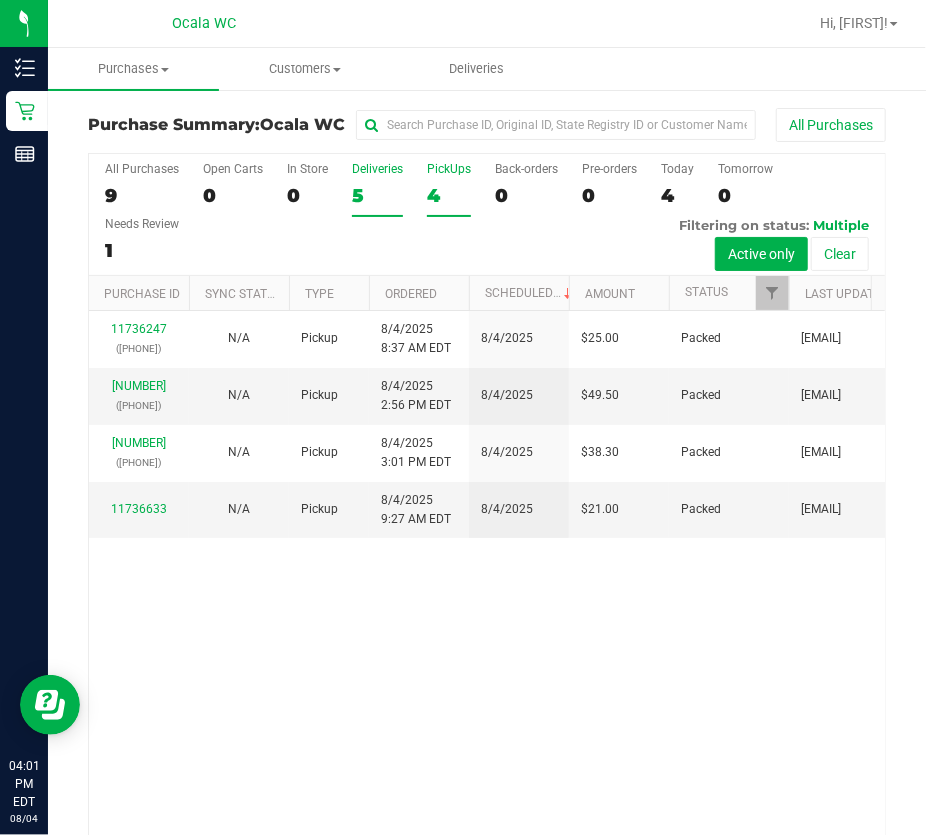 click on "Deliveries
5" at bounding box center (377, 189) 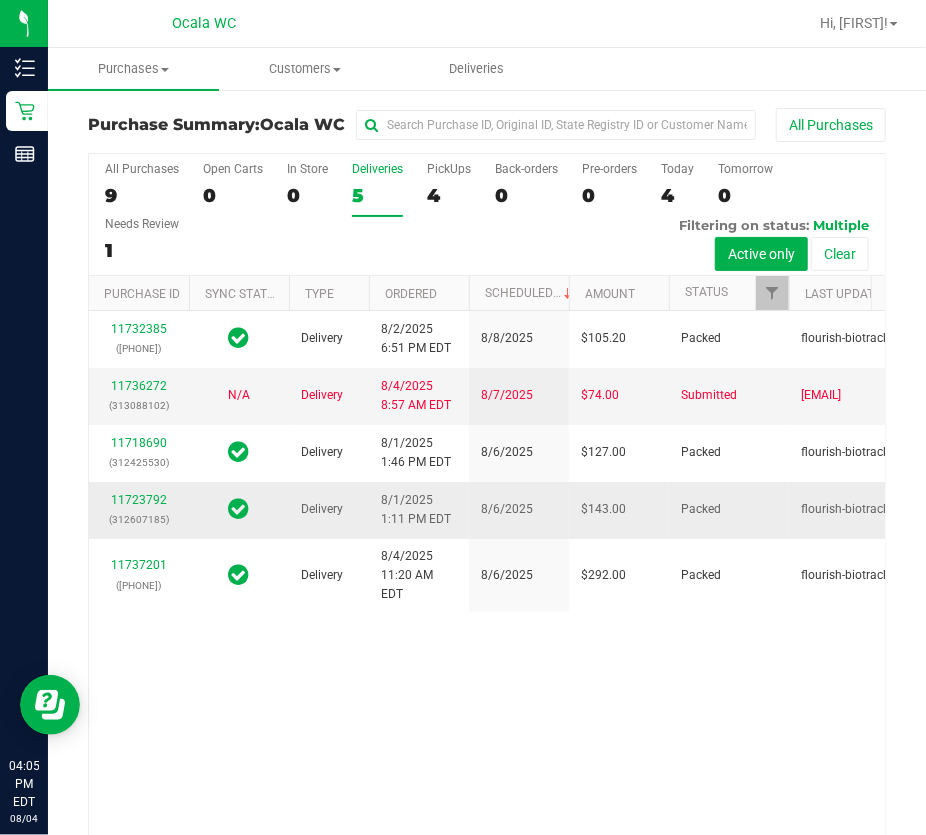 scroll, scrollTop: 128, scrollLeft: 0, axis: vertical 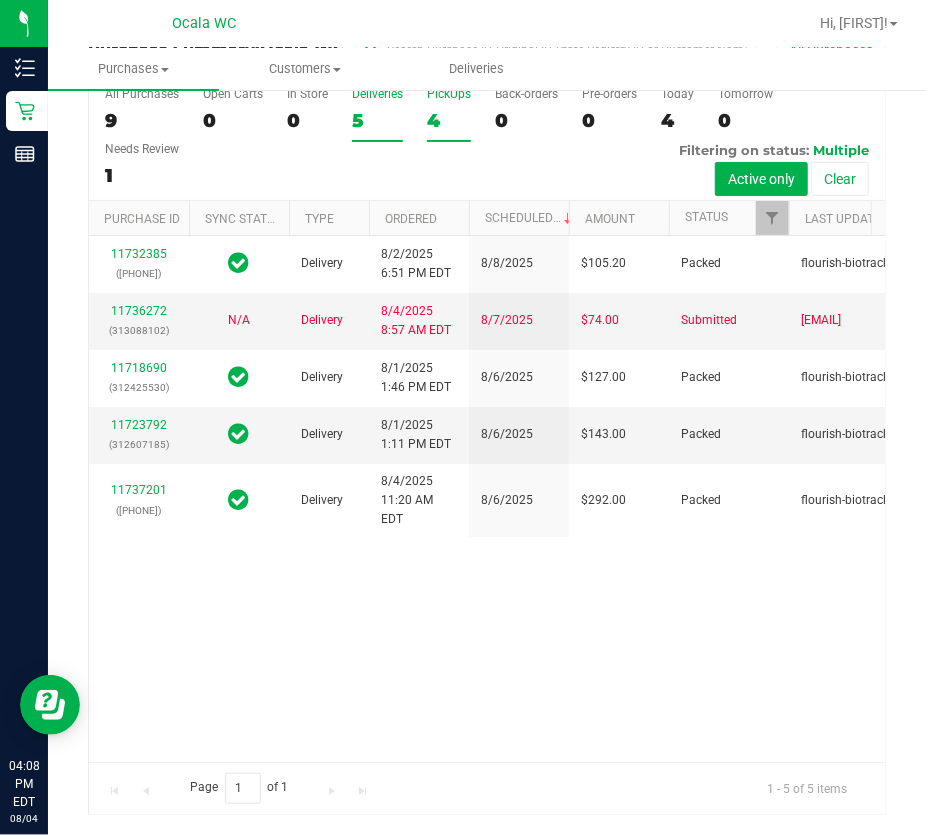 click on "PickUps
4" at bounding box center [449, 114] 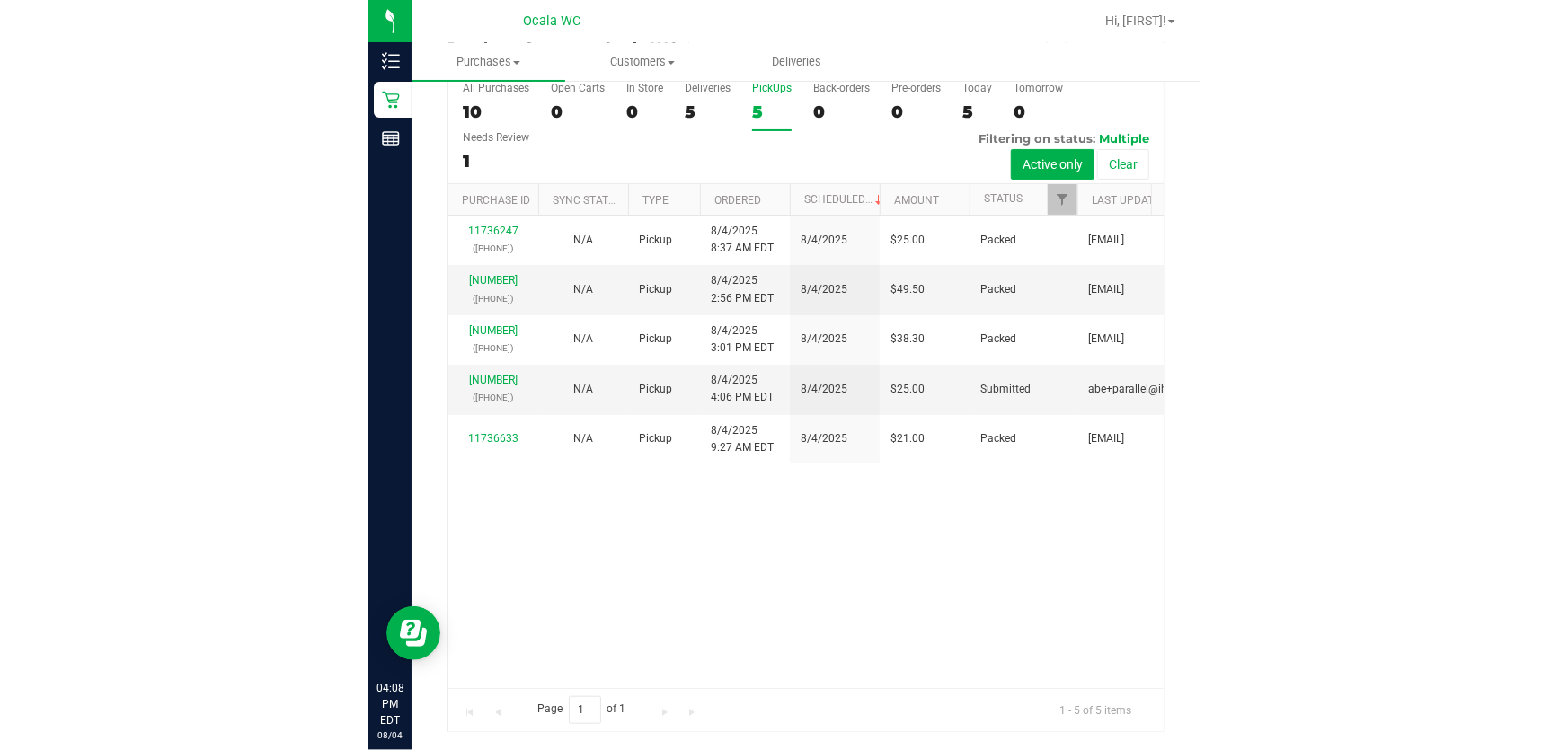 scroll, scrollTop: 13, scrollLeft: 0, axis: vertical 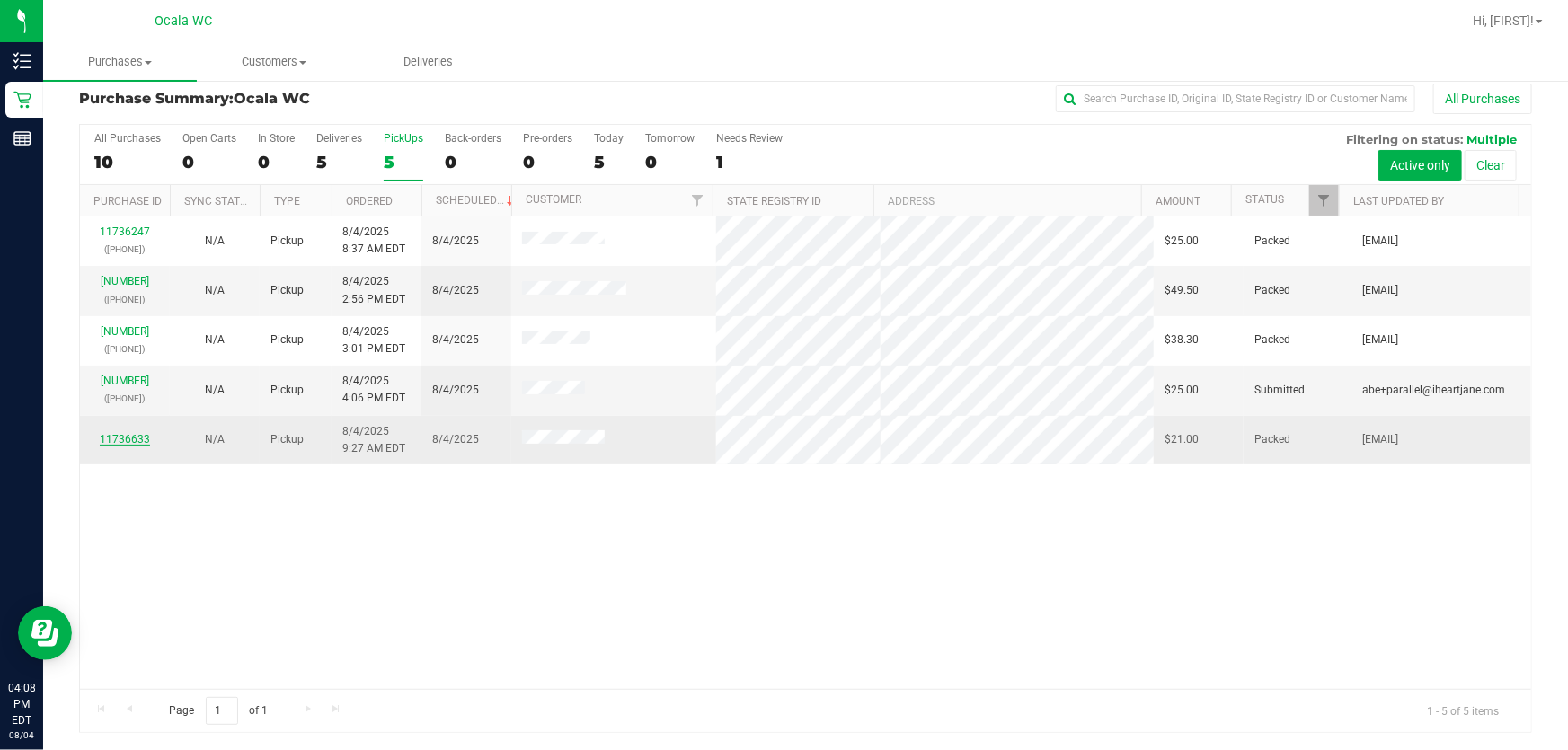 click on "11736633" at bounding box center (125, 439) 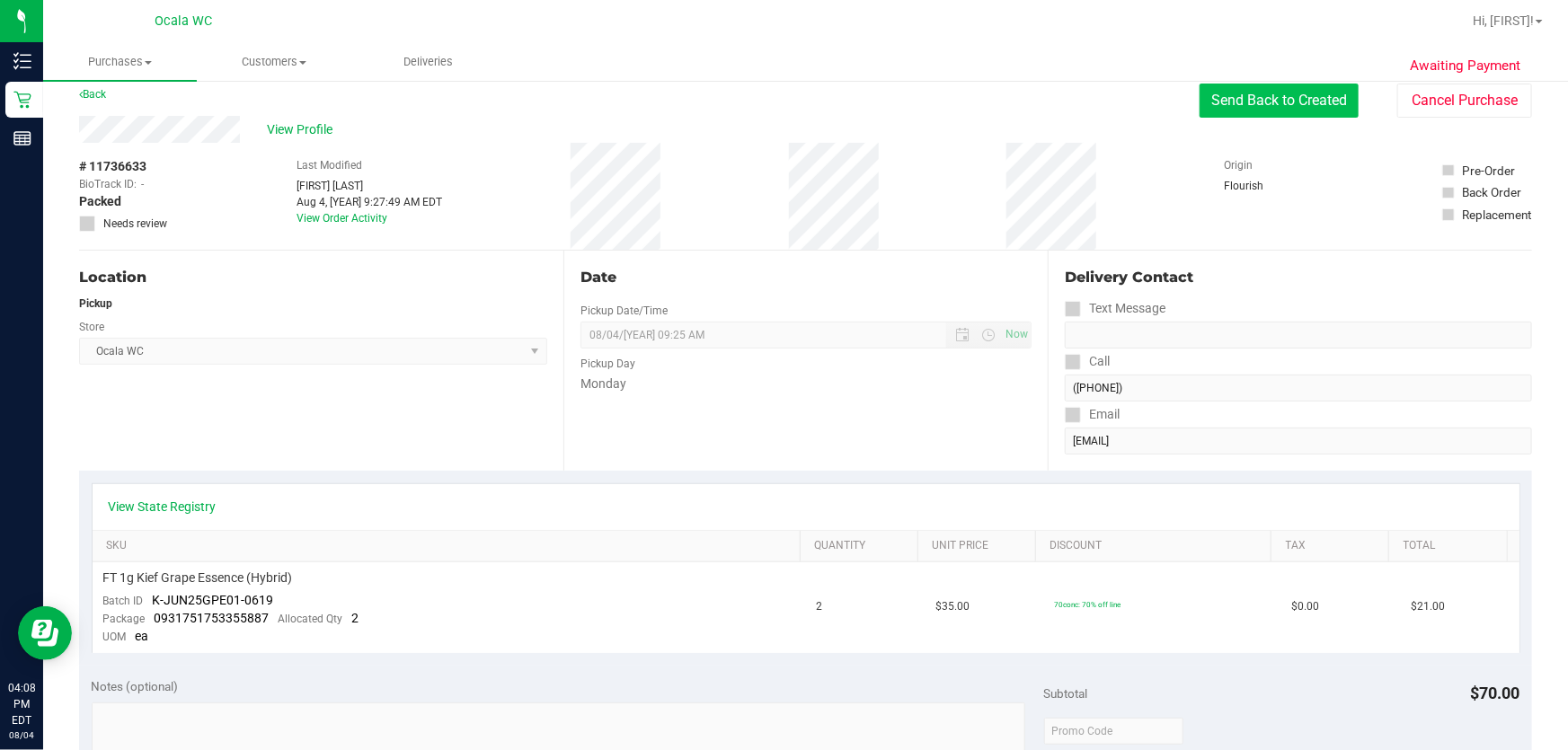 click on "Send Back to Created" at bounding box center [1279, 101] 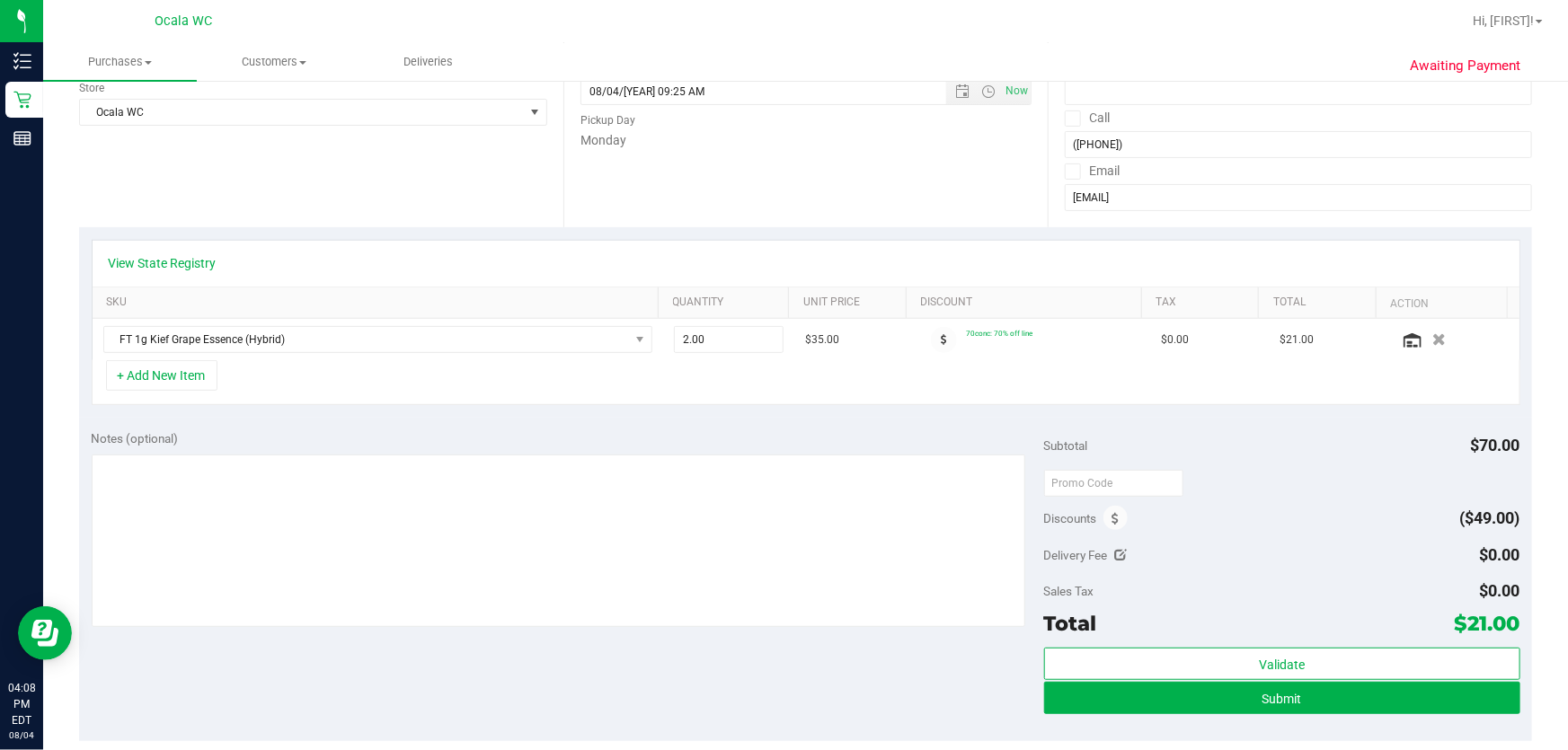 scroll, scrollTop: 259, scrollLeft: 0, axis: vertical 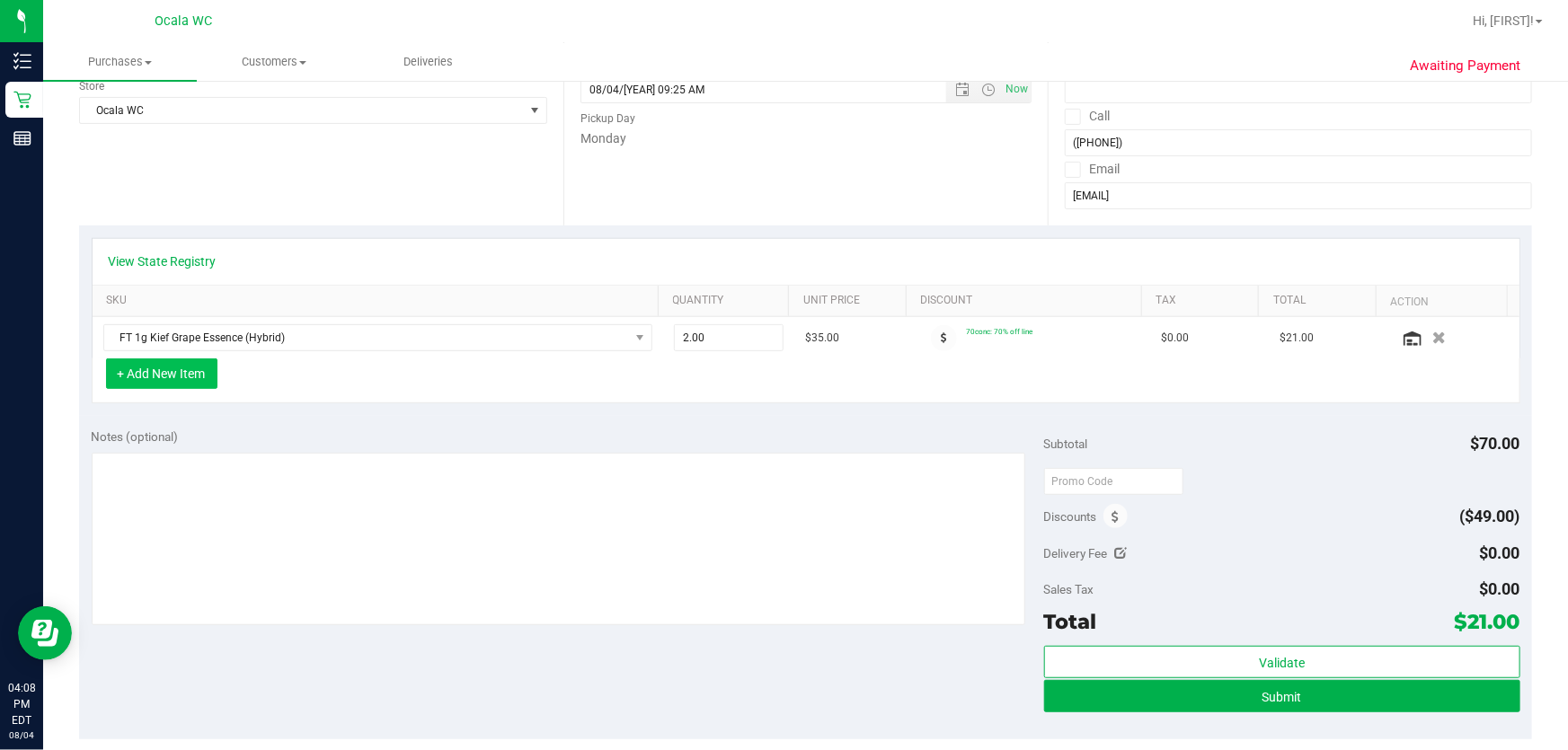click on "+ Add New Item" at bounding box center (162, 374) 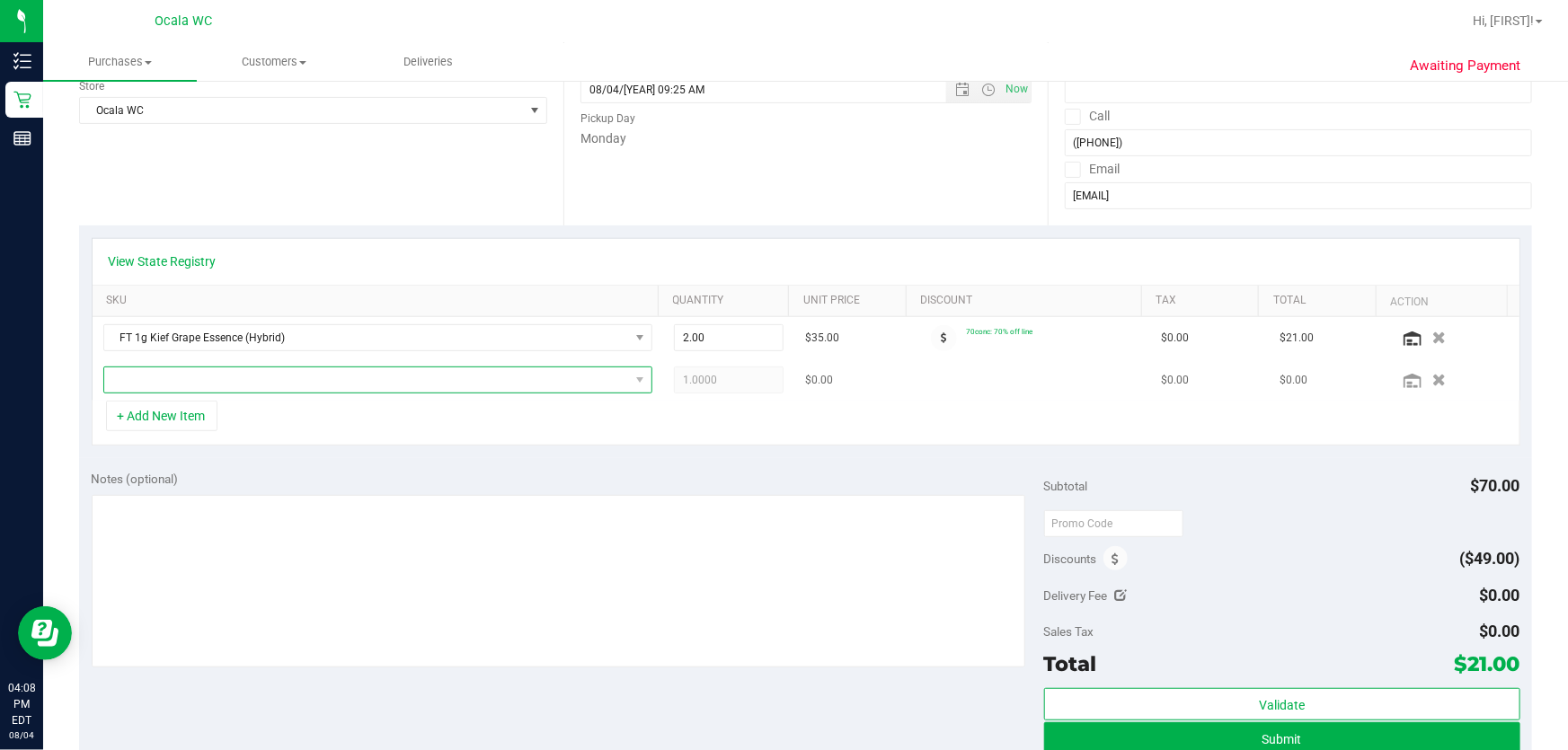 click at bounding box center (367, 380) 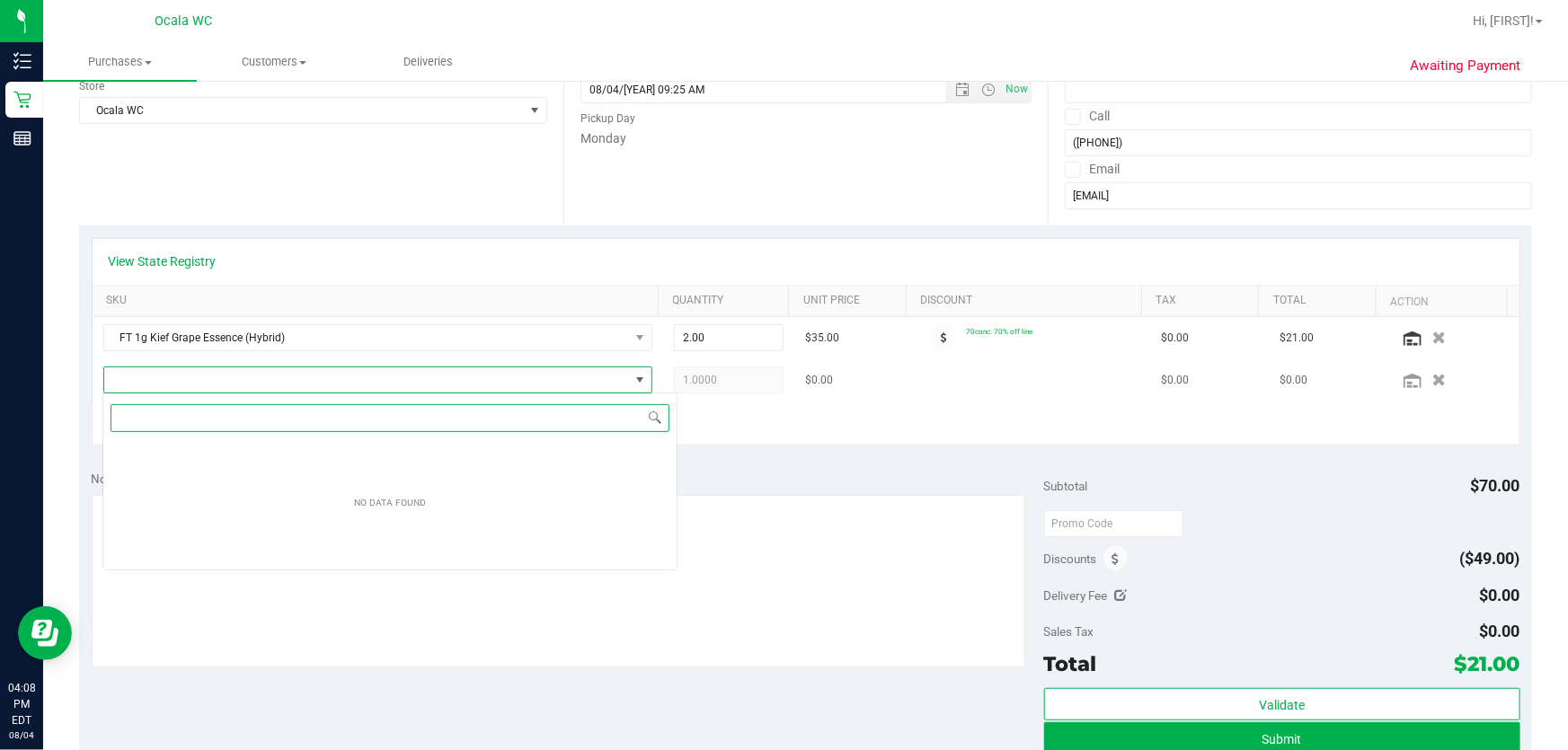 scroll, scrollTop: 89793, scrollLeft: 89317, axis: both 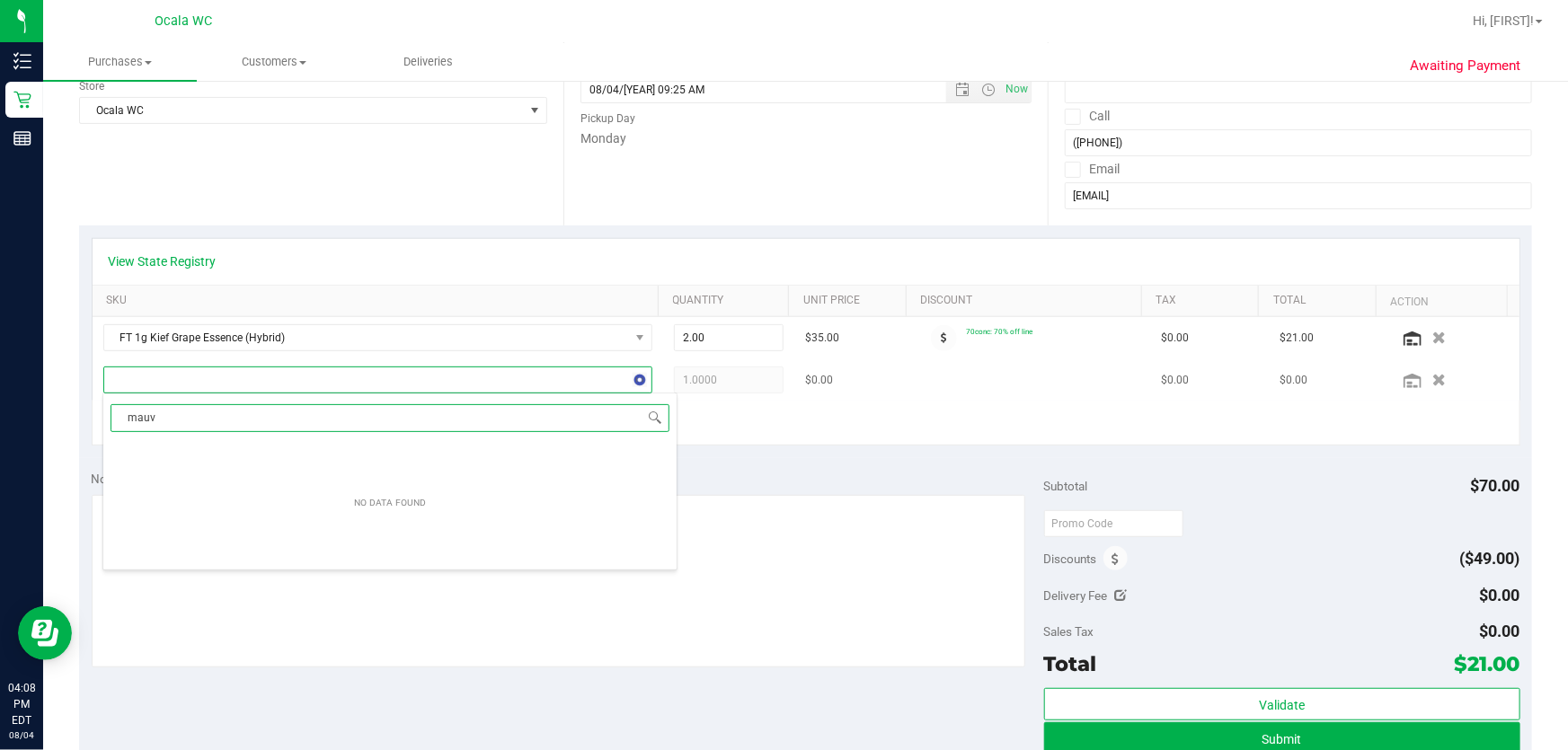 type on "mauve" 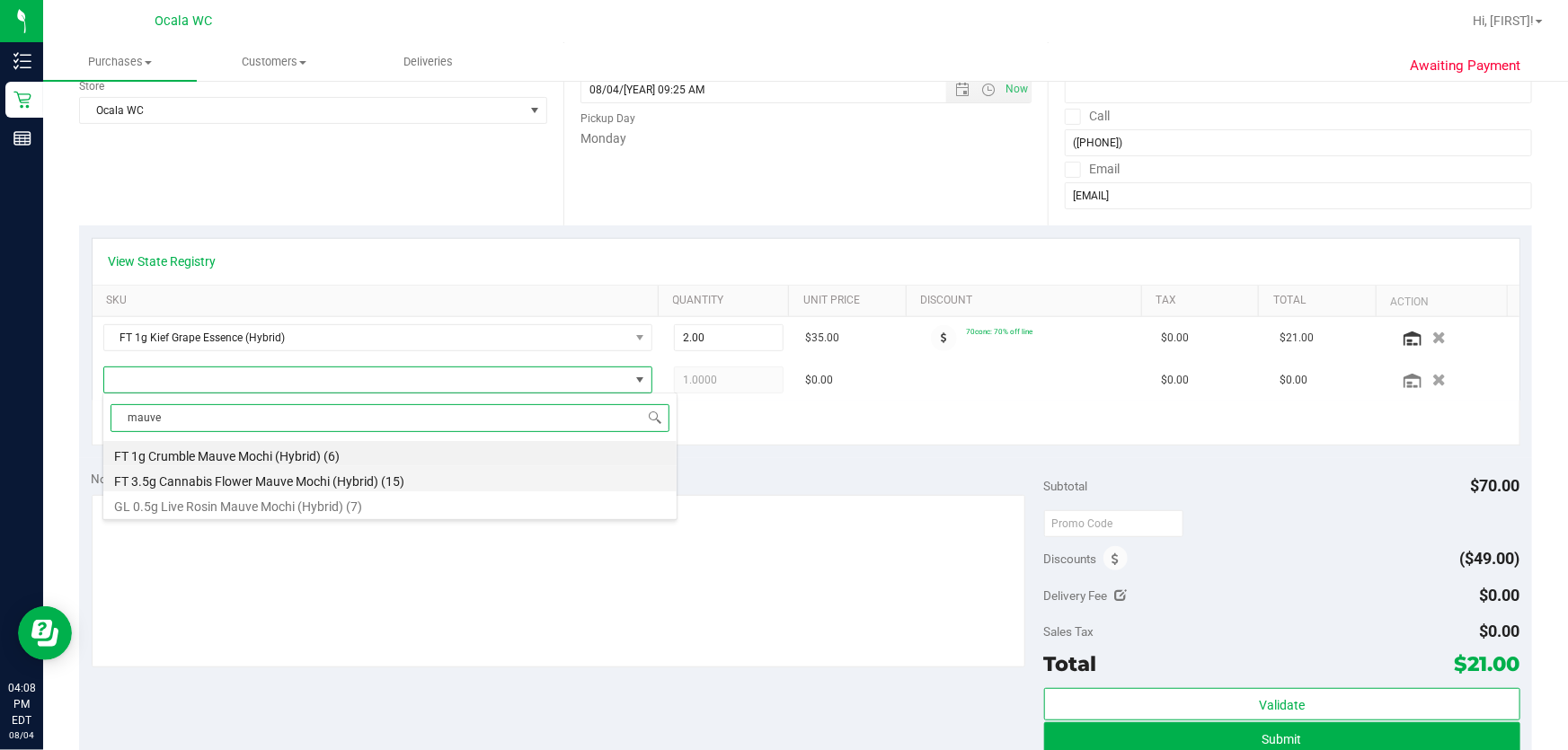 click on "FT 3.5g Cannabis Flower Mauve Mochi (Hybrid) (15)" at bounding box center (390, 479) 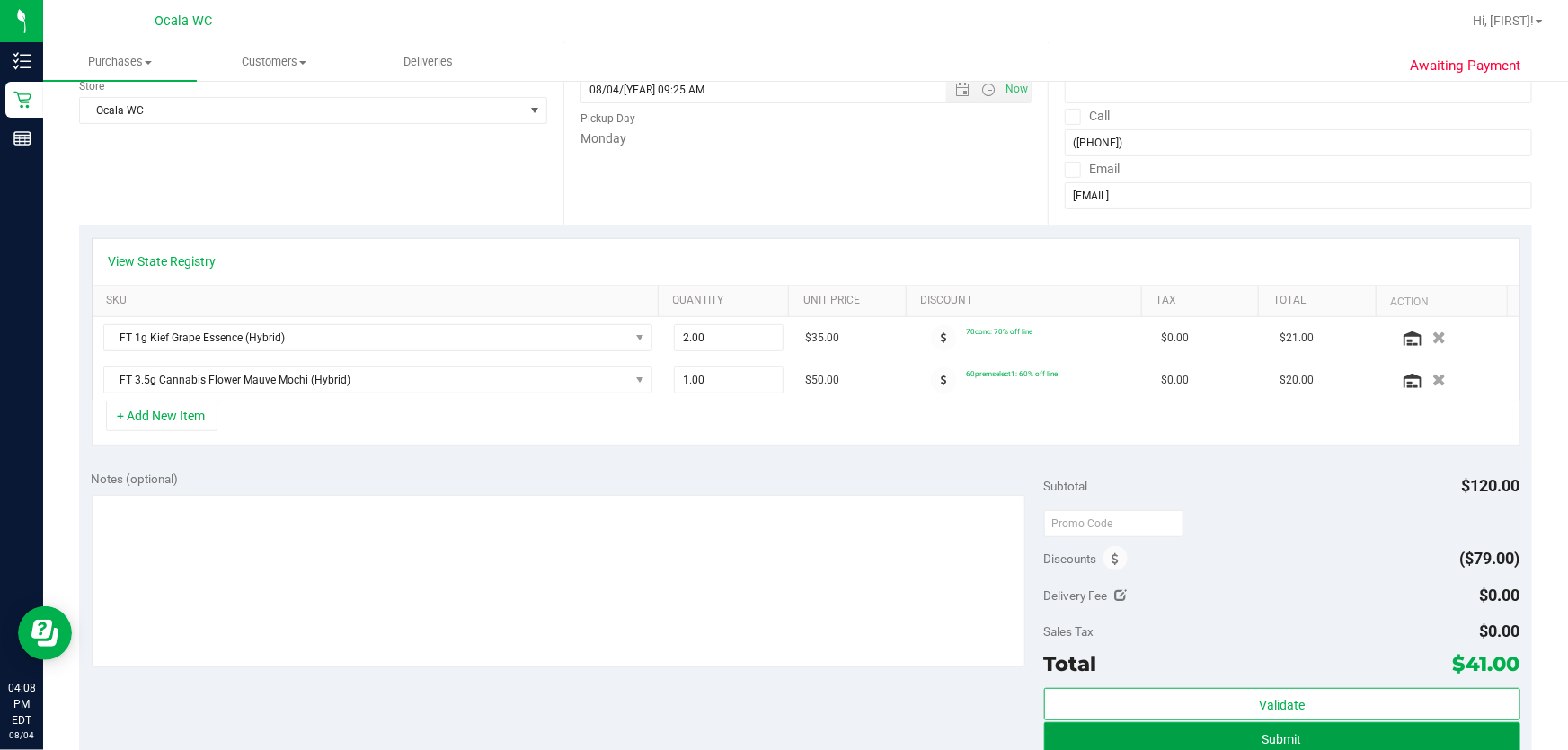 click on "Submit" at bounding box center [1282, 738] 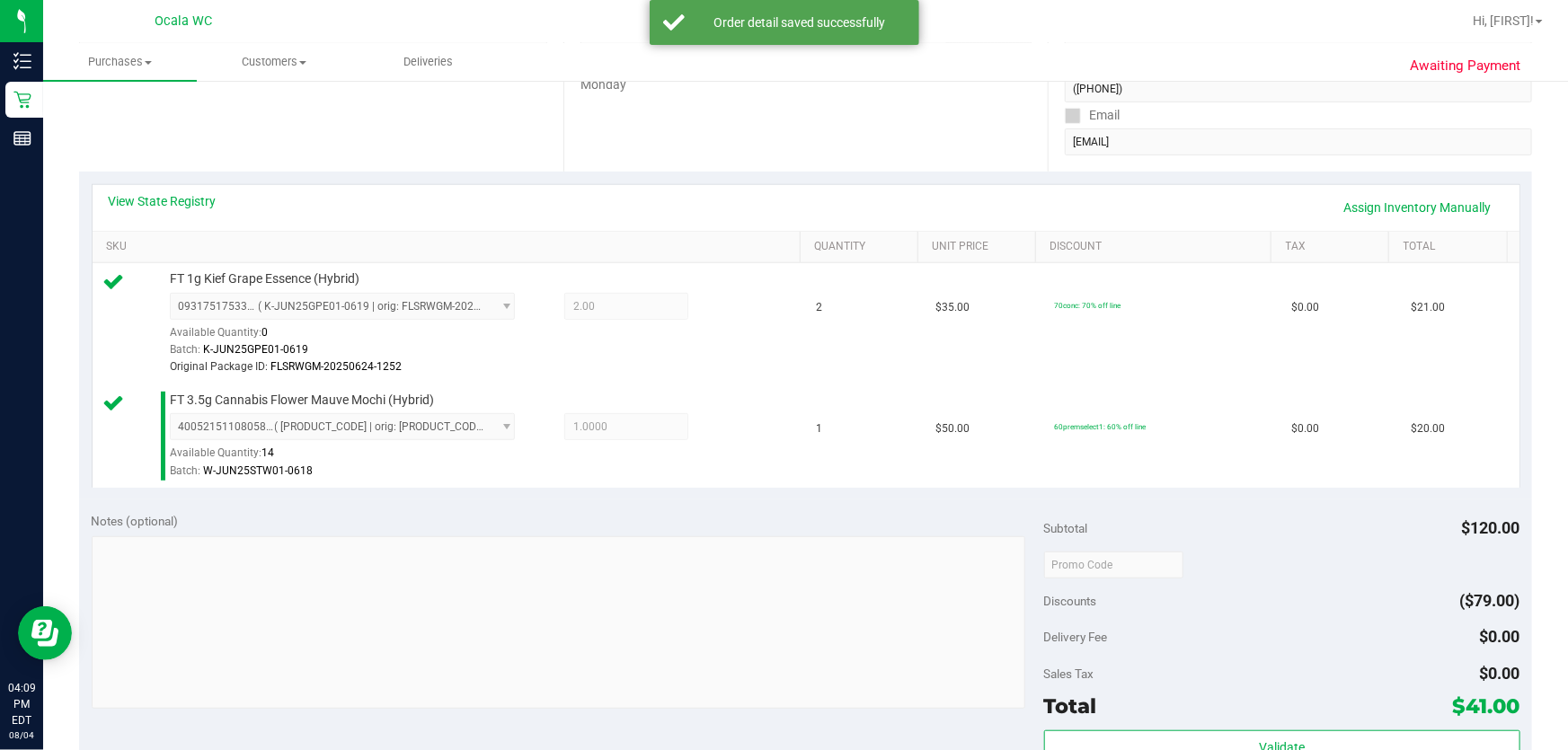 scroll, scrollTop: 340, scrollLeft: 0, axis: vertical 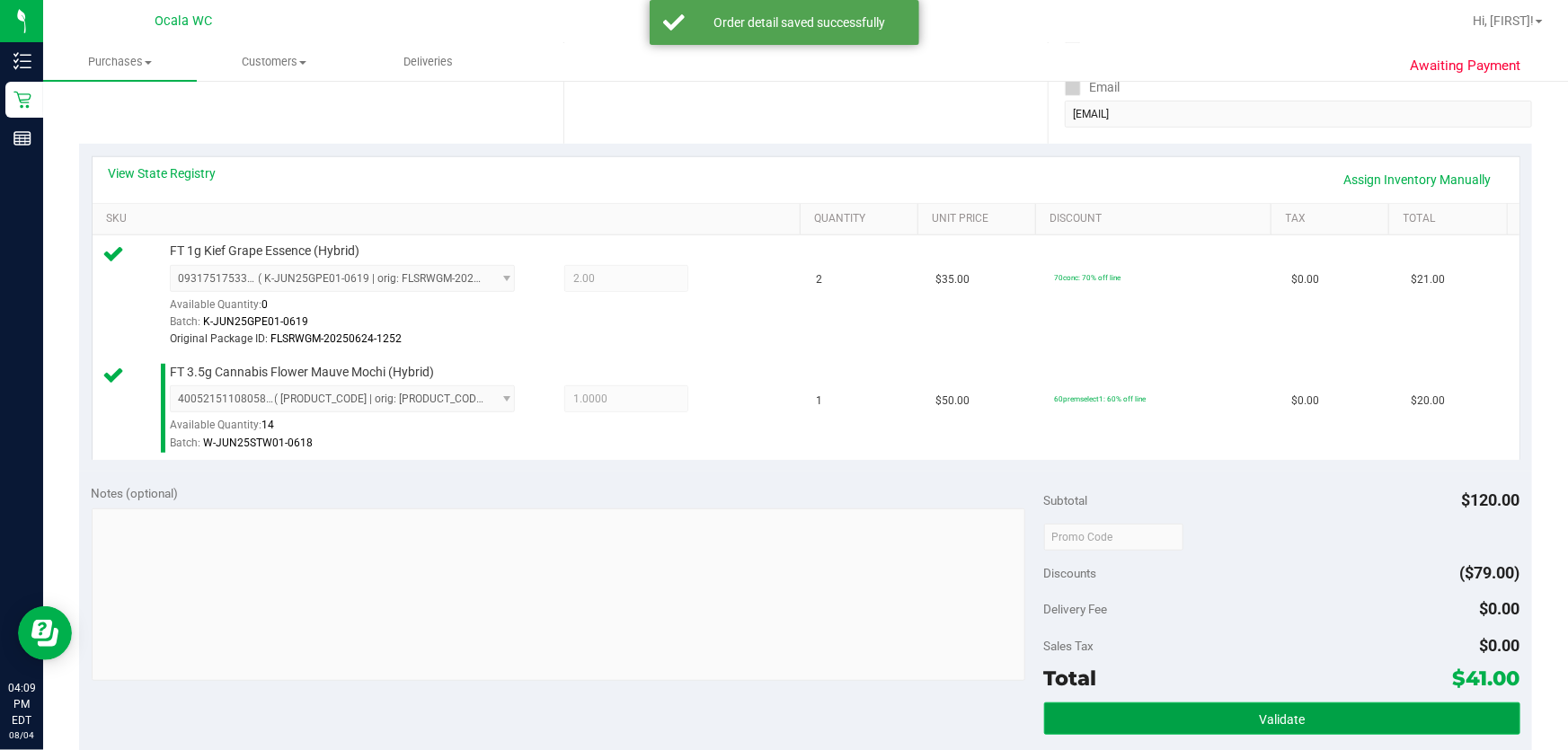 click on "Validate" at bounding box center (1282, 719) 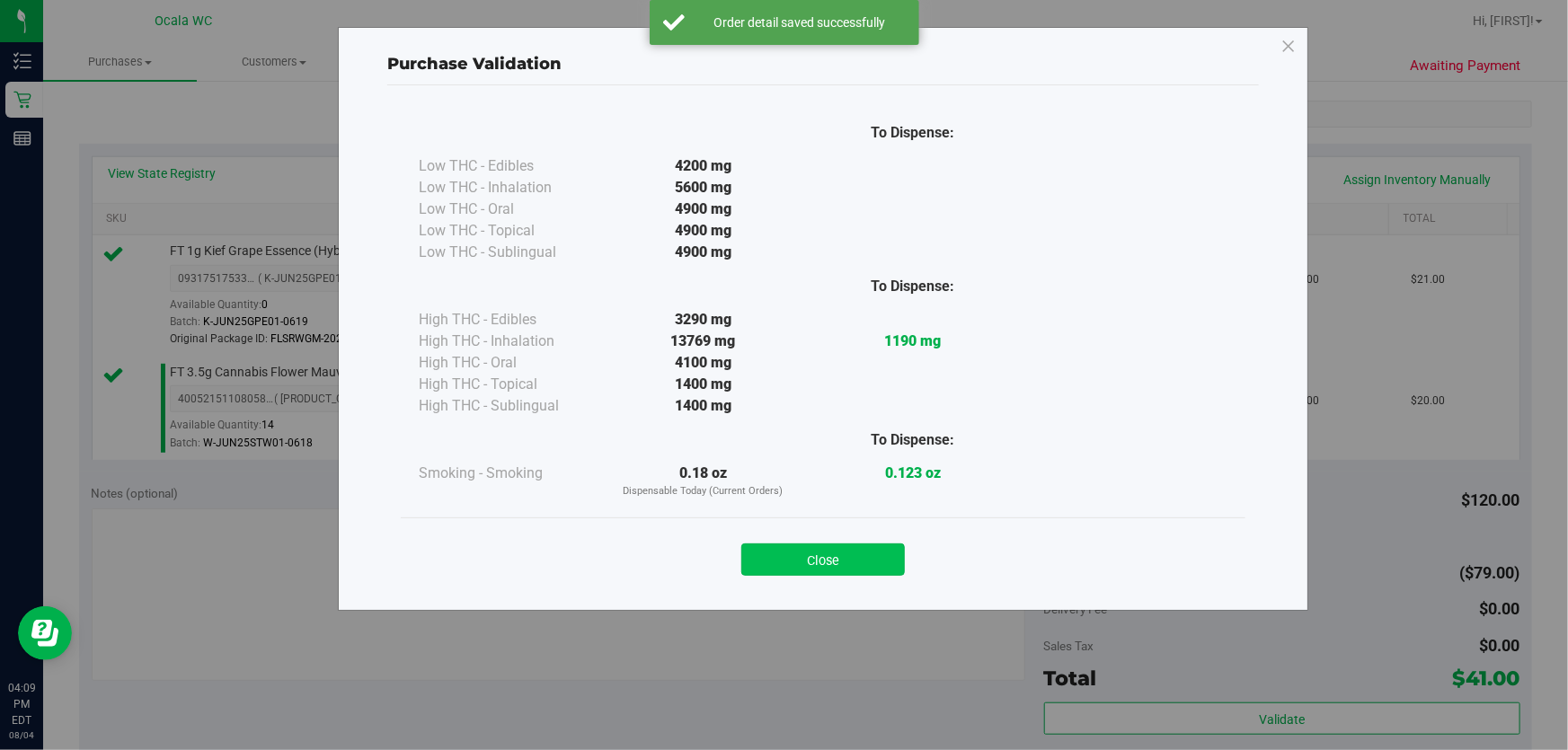 click on "Close" at bounding box center [823, 560] 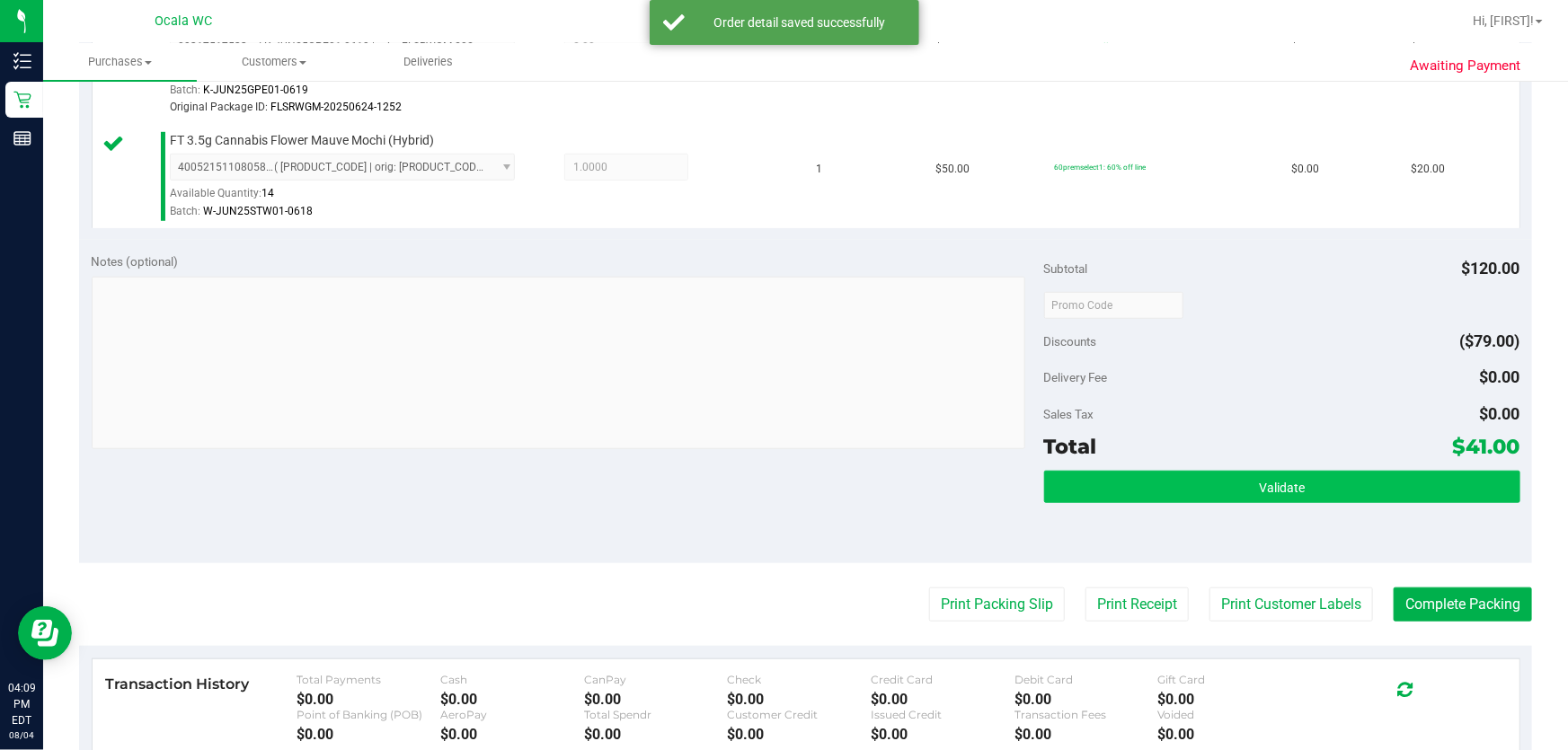 scroll, scrollTop: 748, scrollLeft: 0, axis: vertical 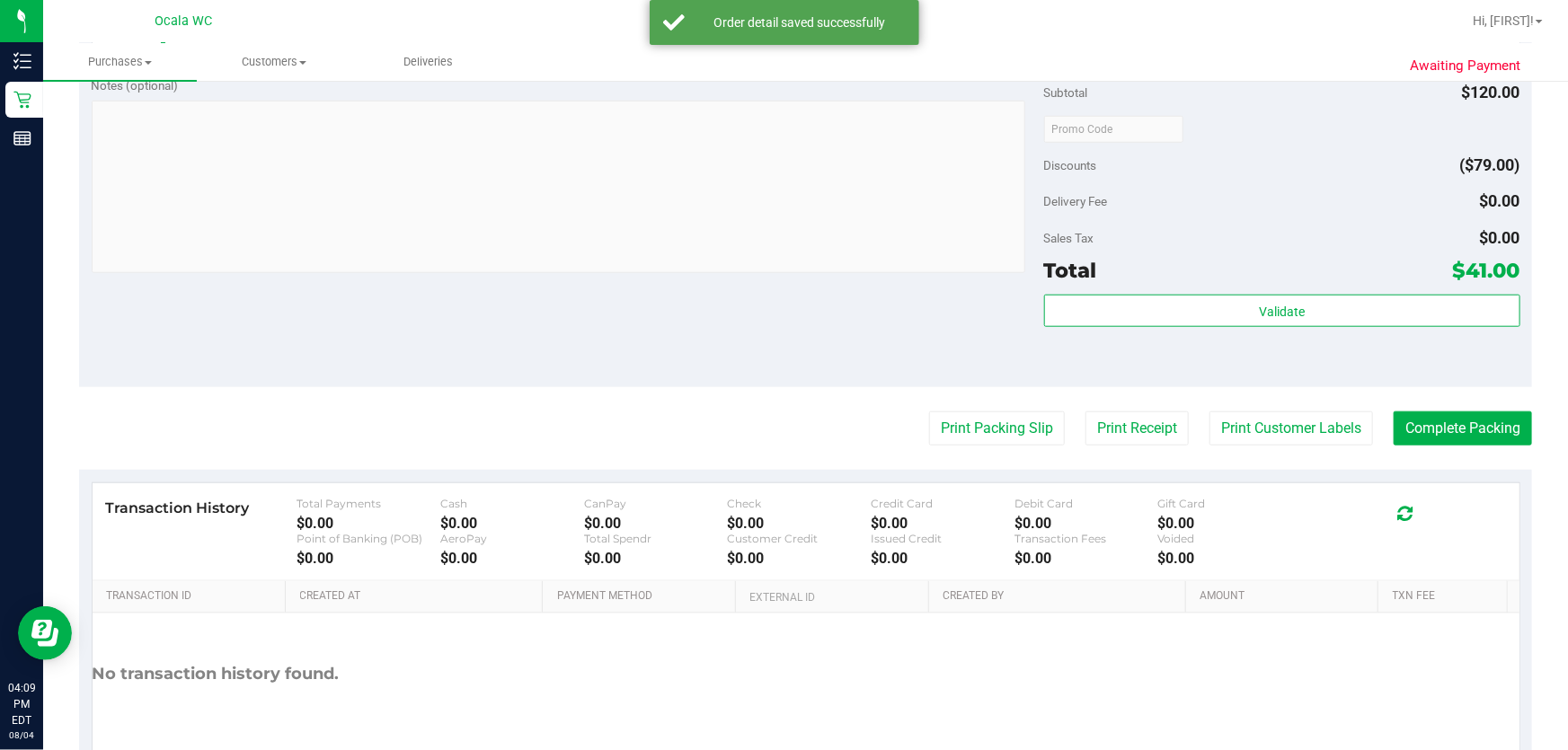 click on "Last Modified
[FIRST] [LAST]
Aug 4, [YEAR] 4:08:33 PM EDT" at bounding box center [805, 77] 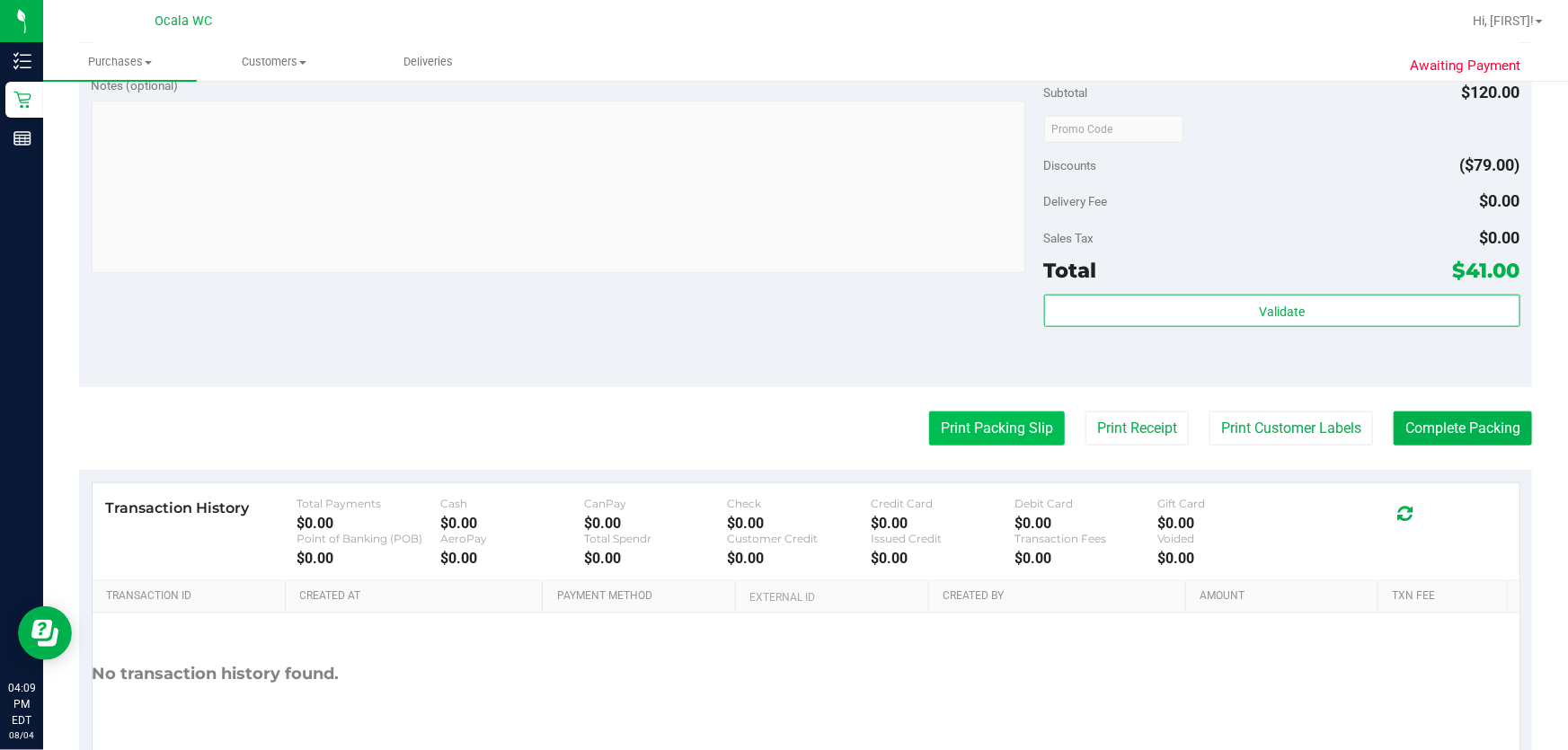 click on "Print Packing Slip" at bounding box center (997, 428) 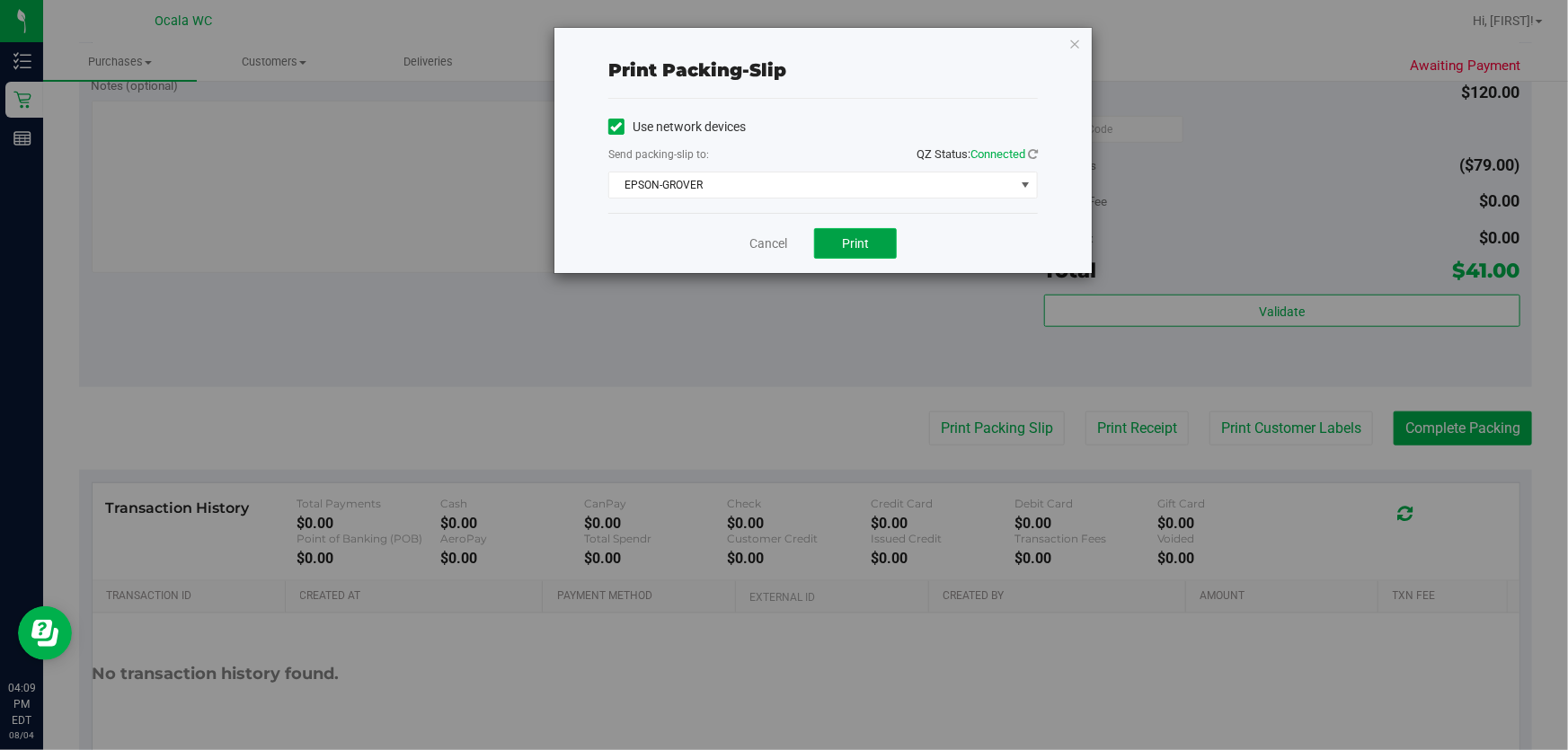 click on "Print" at bounding box center [855, 243] 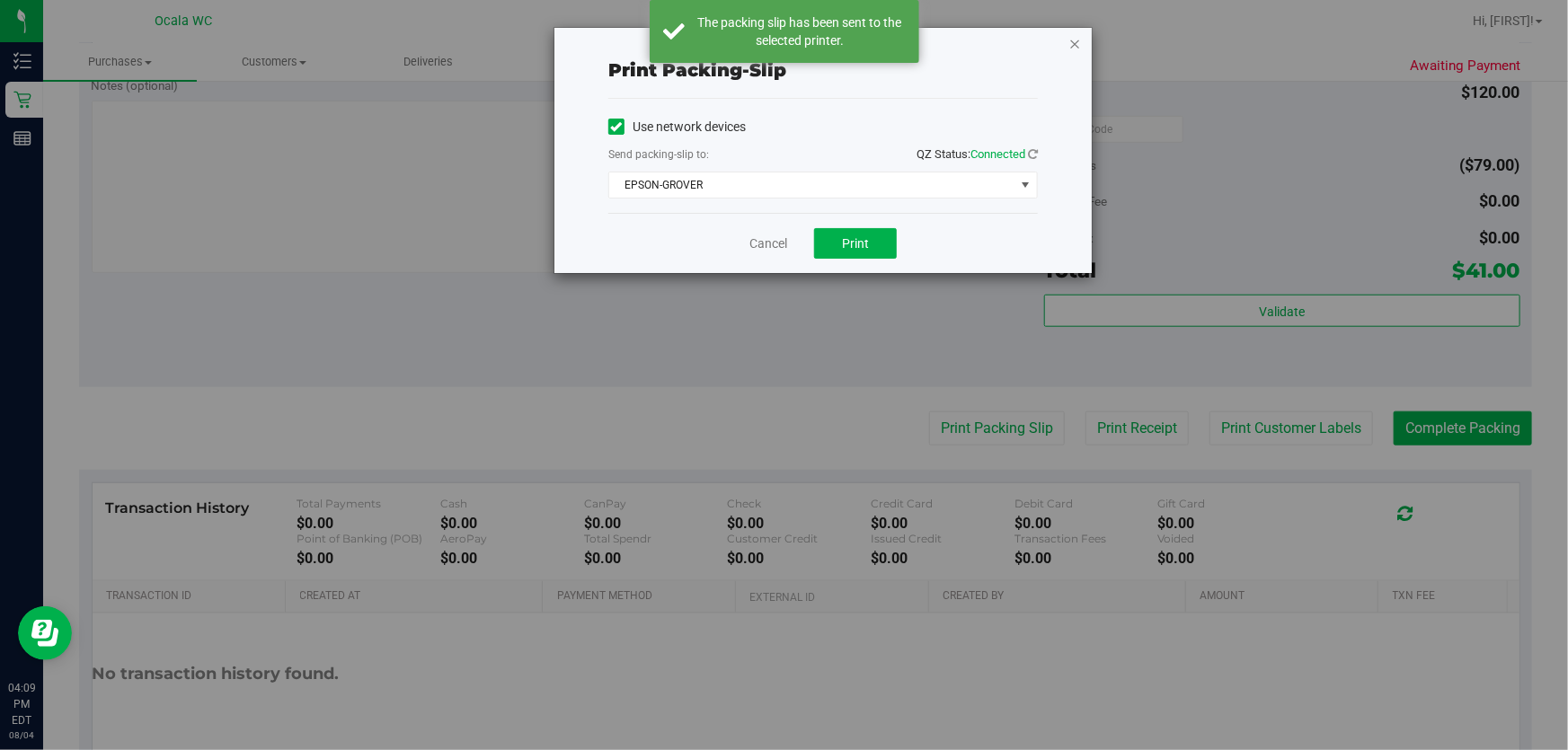 click at bounding box center [1075, 43] 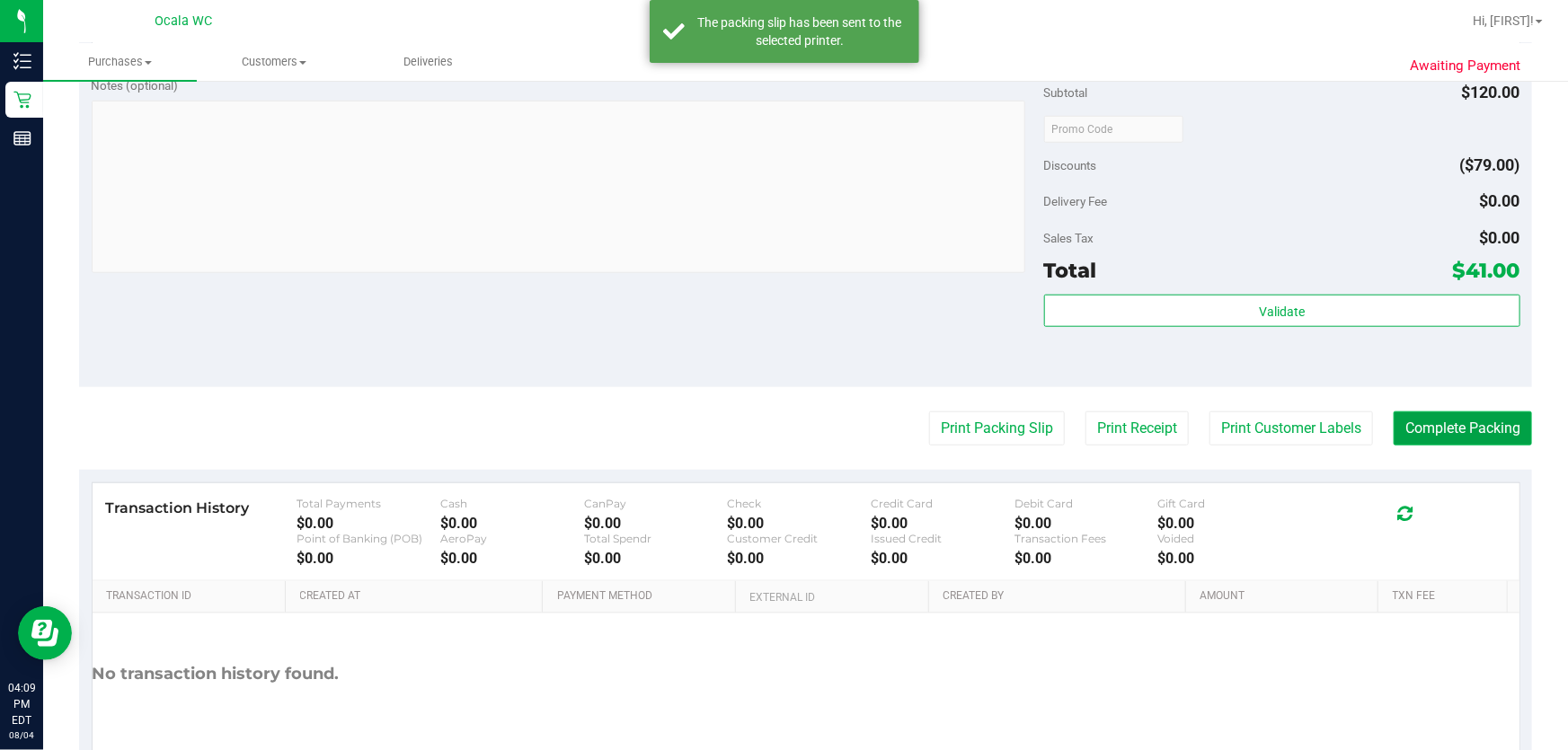click on "Complete Packing" at bounding box center [1463, 428] 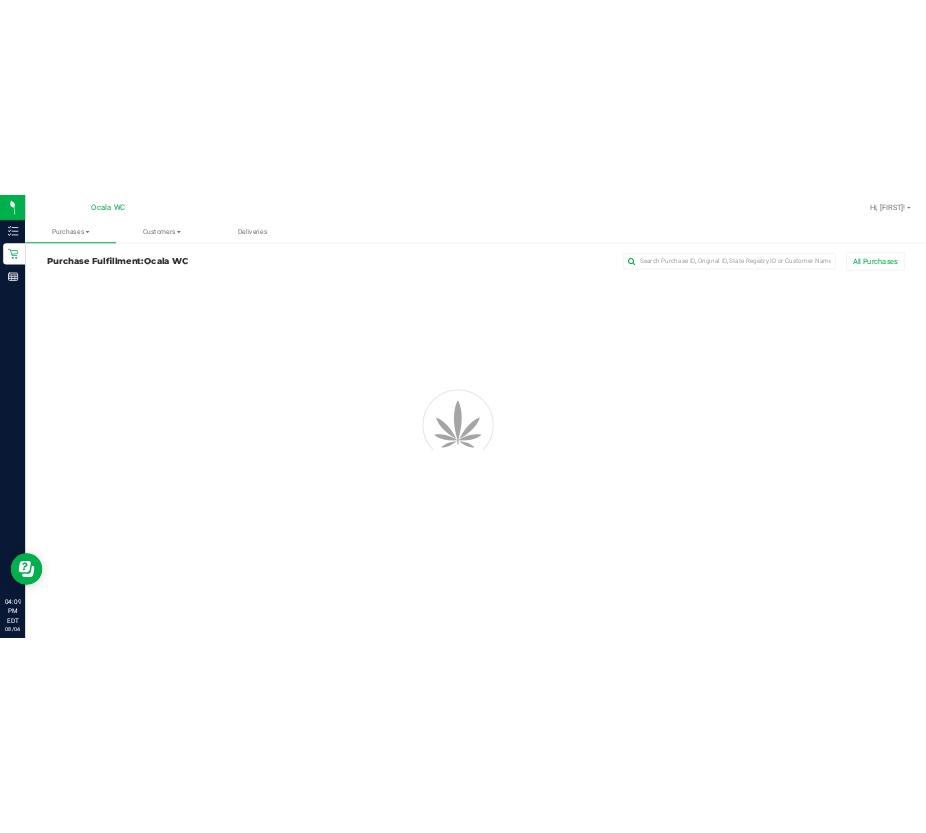 scroll, scrollTop: 0, scrollLeft: 0, axis: both 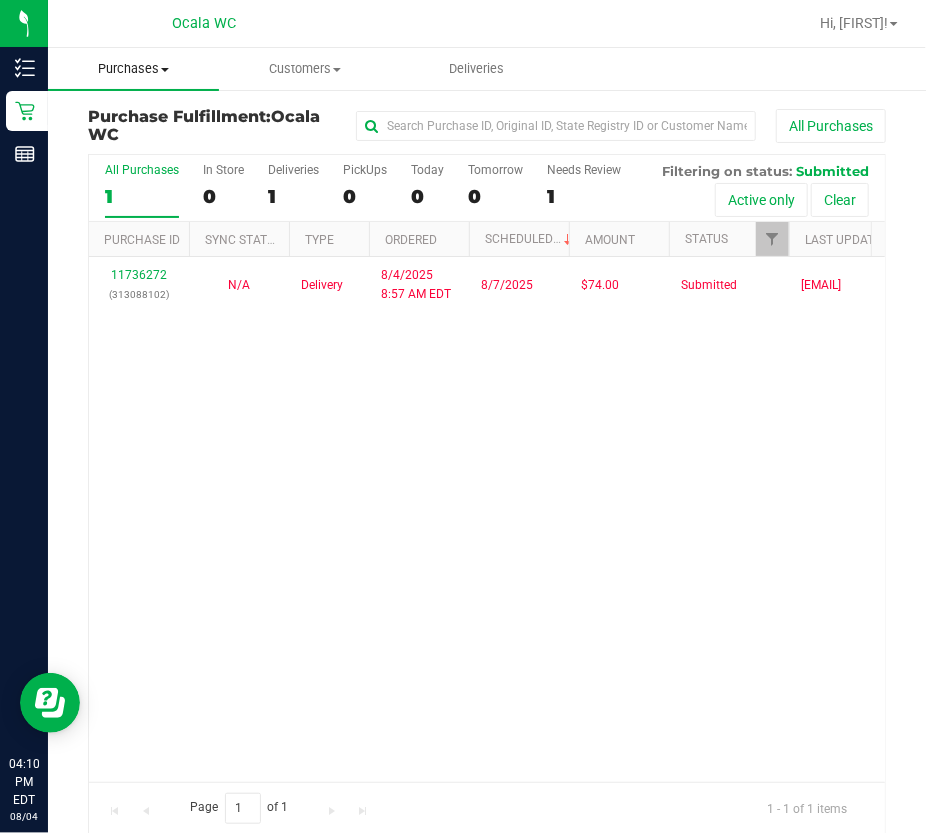 click on "Purchases" at bounding box center [133, 69] 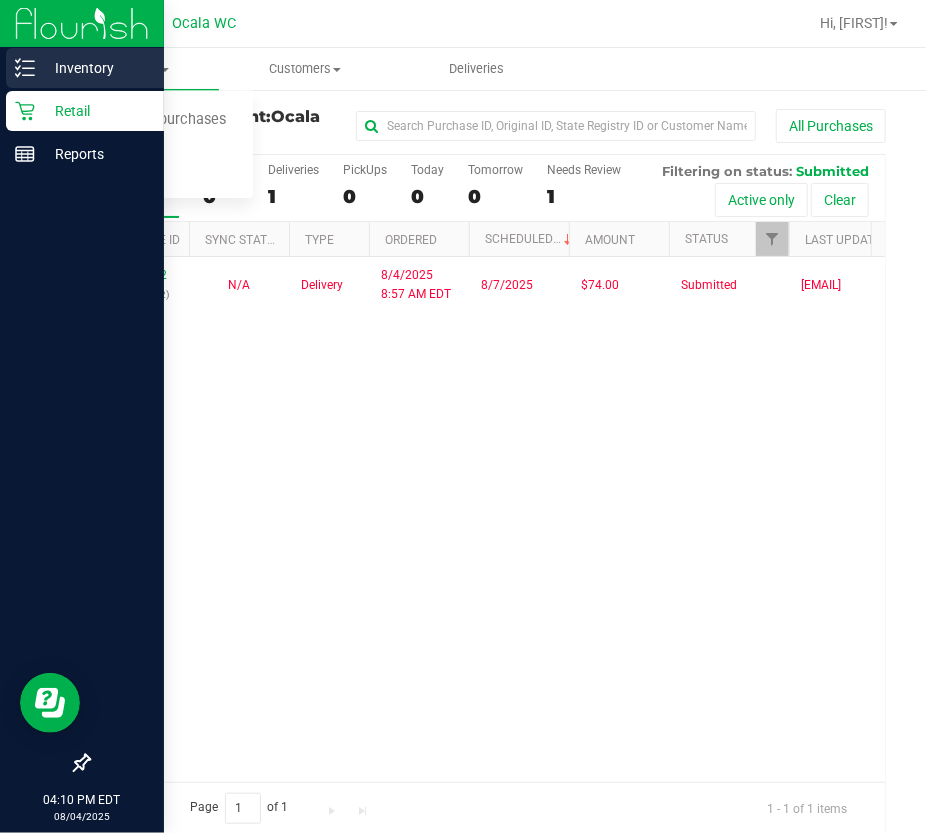 click on "Inventory" at bounding box center (95, 68) 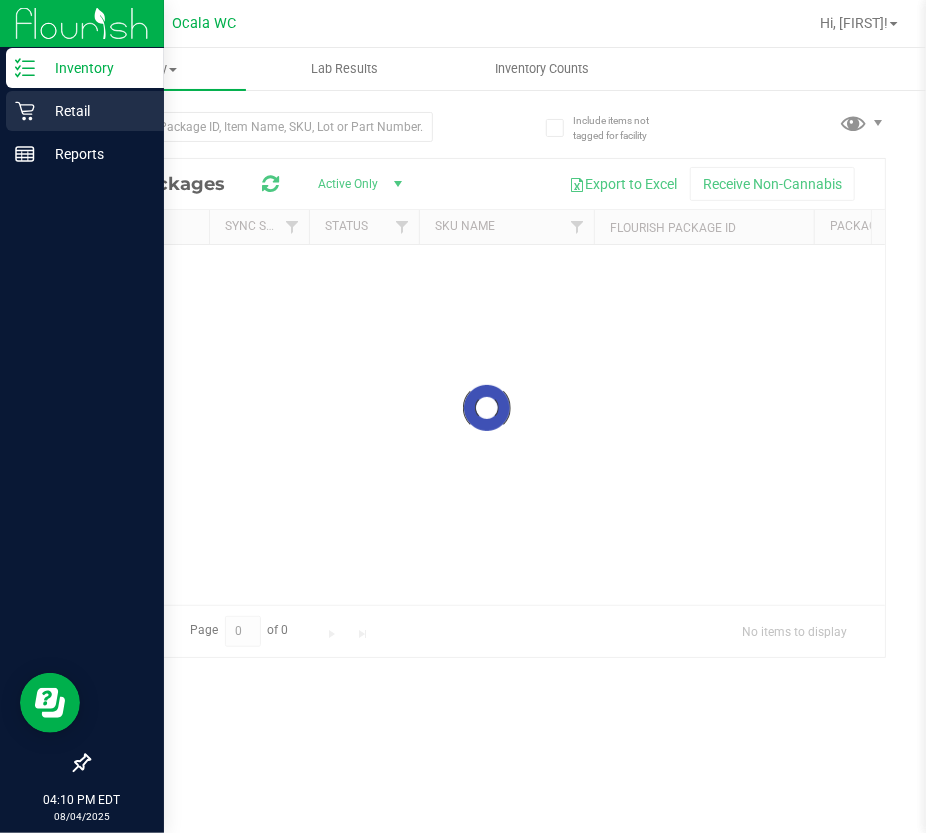 click on "Retail" at bounding box center [85, 111] 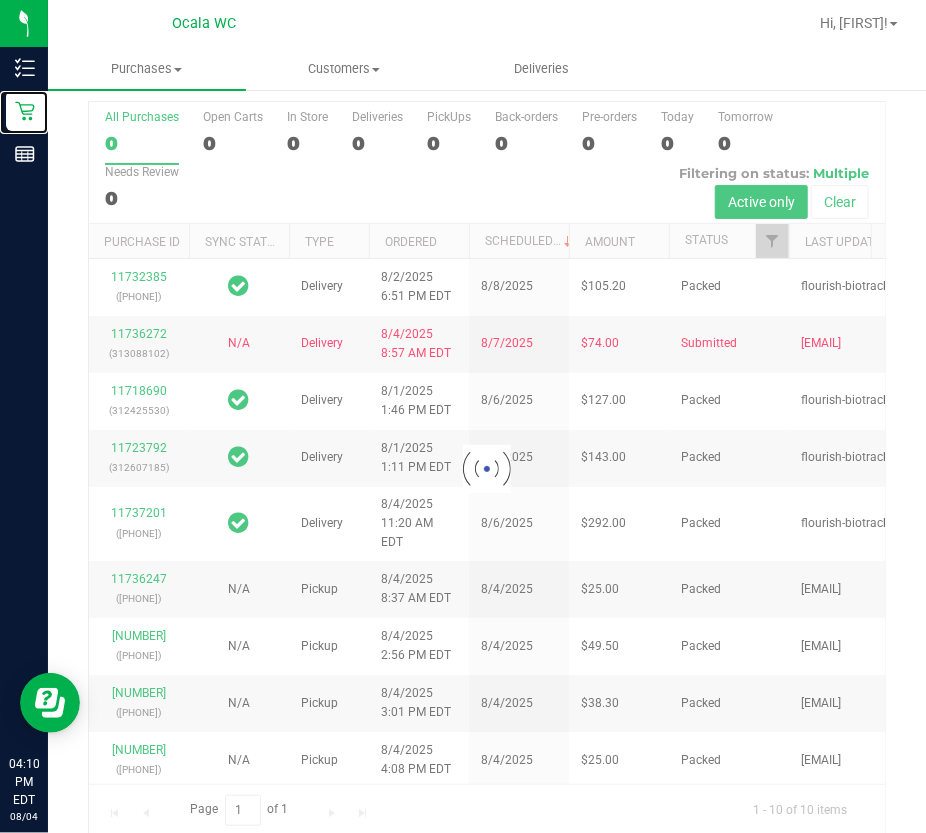 scroll, scrollTop: 76, scrollLeft: 0, axis: vertical 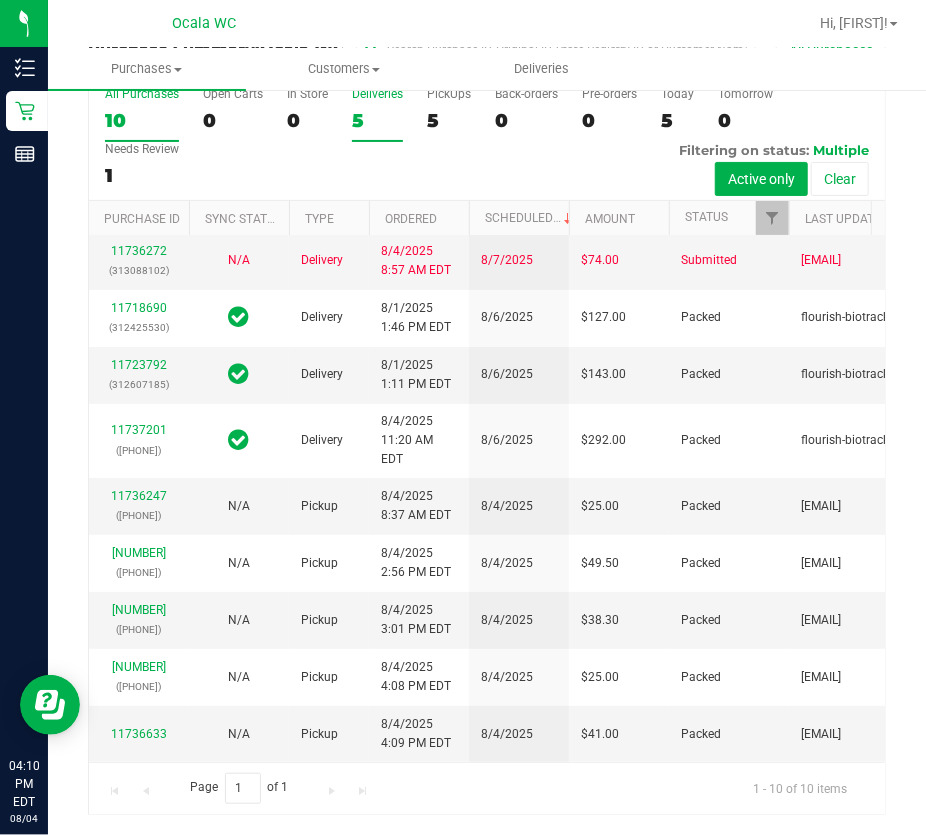 click on "5" at bounding box center (377, 120) 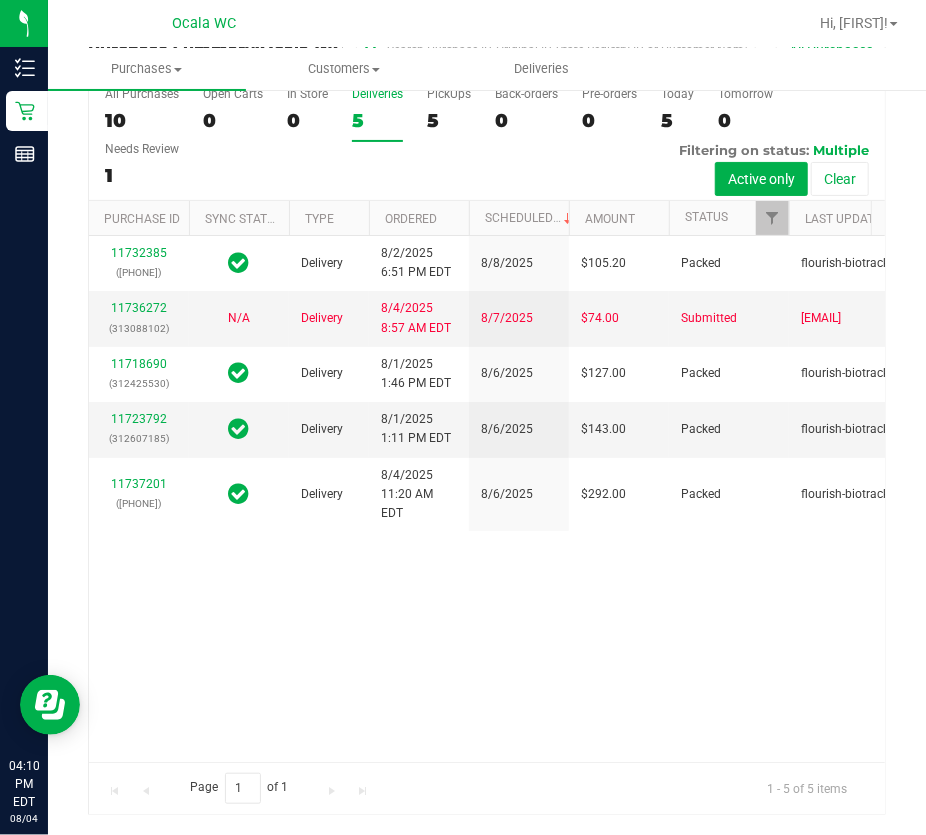 scroll, scrollTop: 0, scrollLeft: 0, axis: both 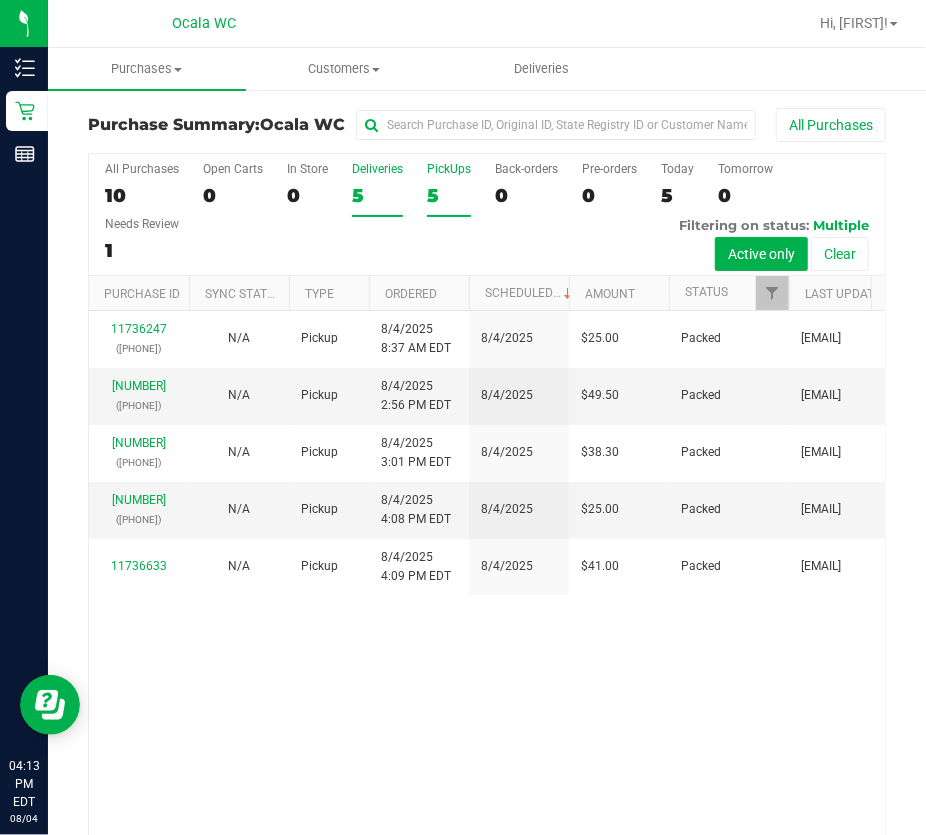 click on "5" at bounding box center [377, 195] 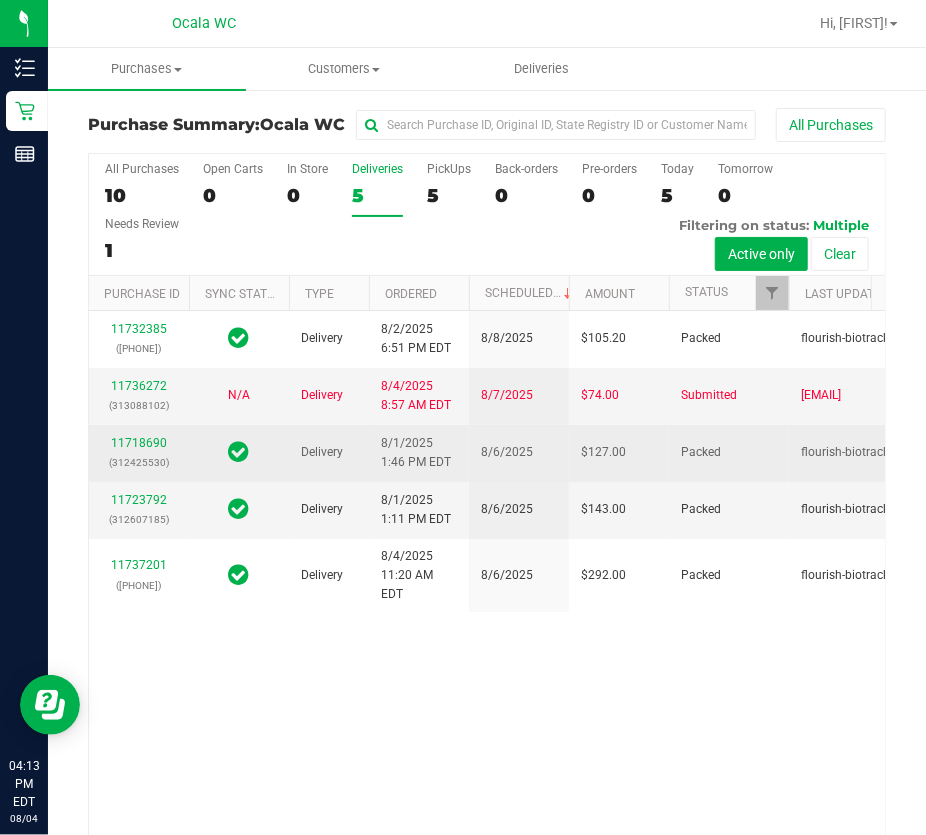 scroll, scrollTop: 128, scrollLeft: 0, axis: vertical 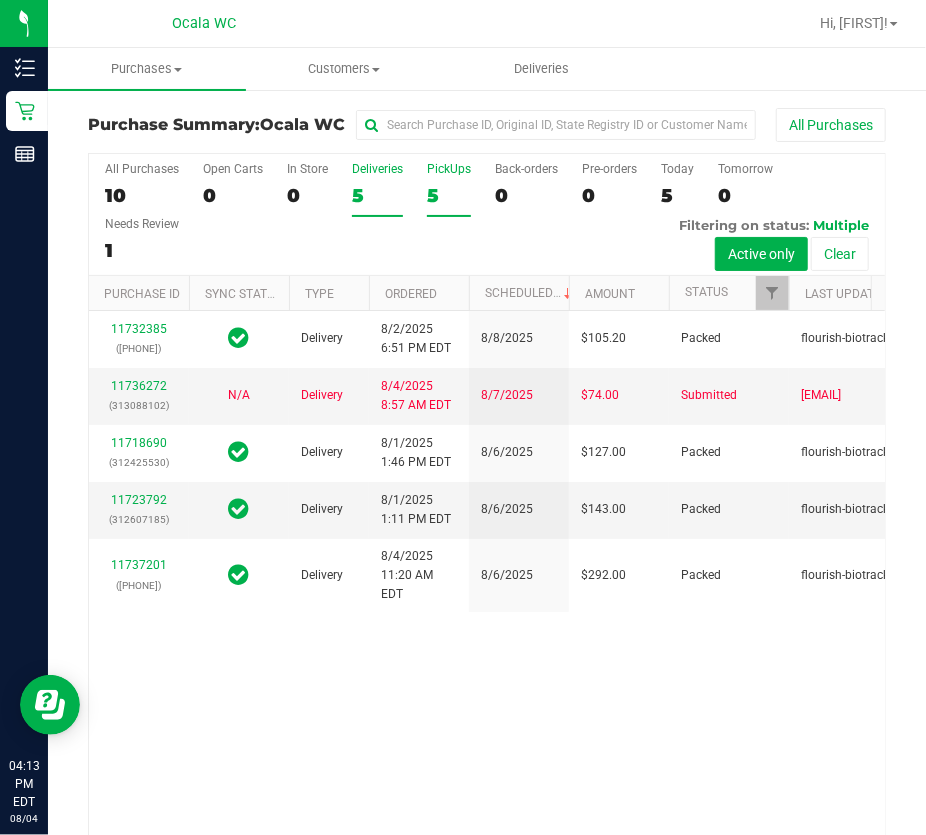 click on "PickUps
5" at bounding box center (449, 189) 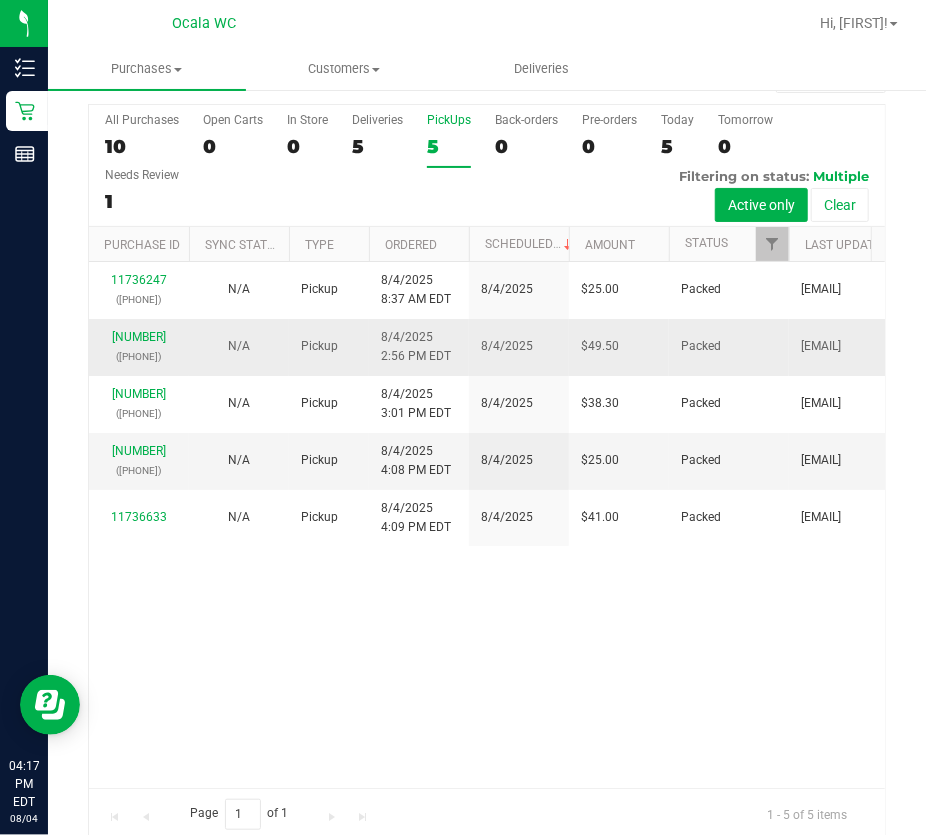 scroll, scrollTop: 76, scrollLeft: 0, axis: vertical 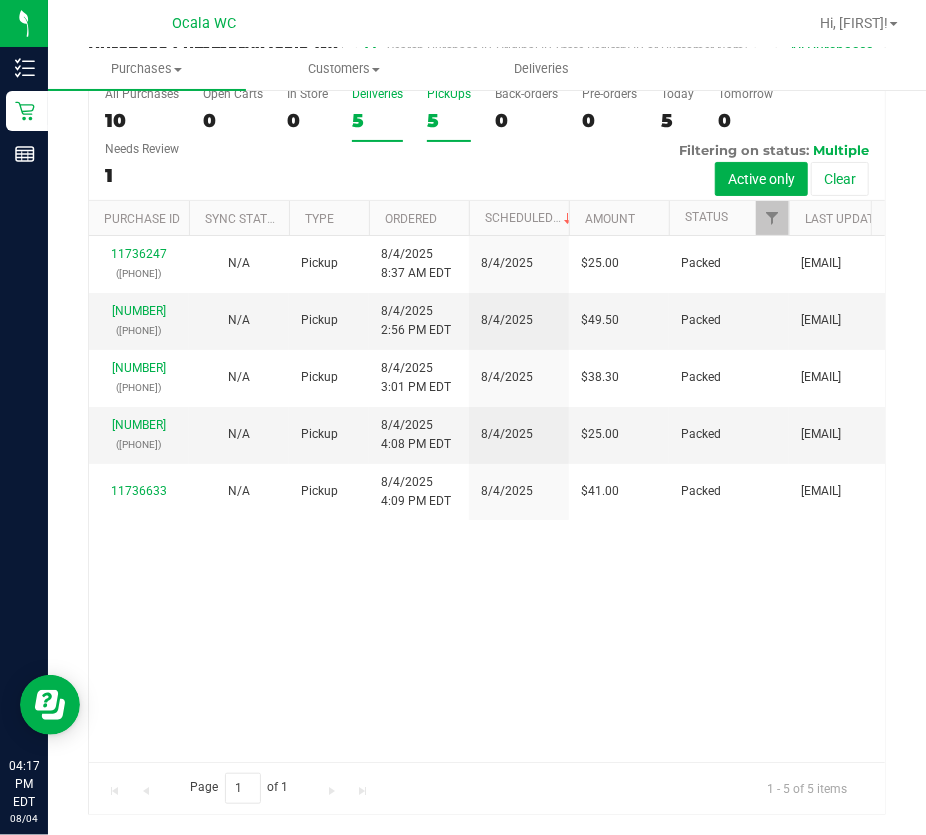 click on "Deliveries
5" at bounding box center [377, 114] 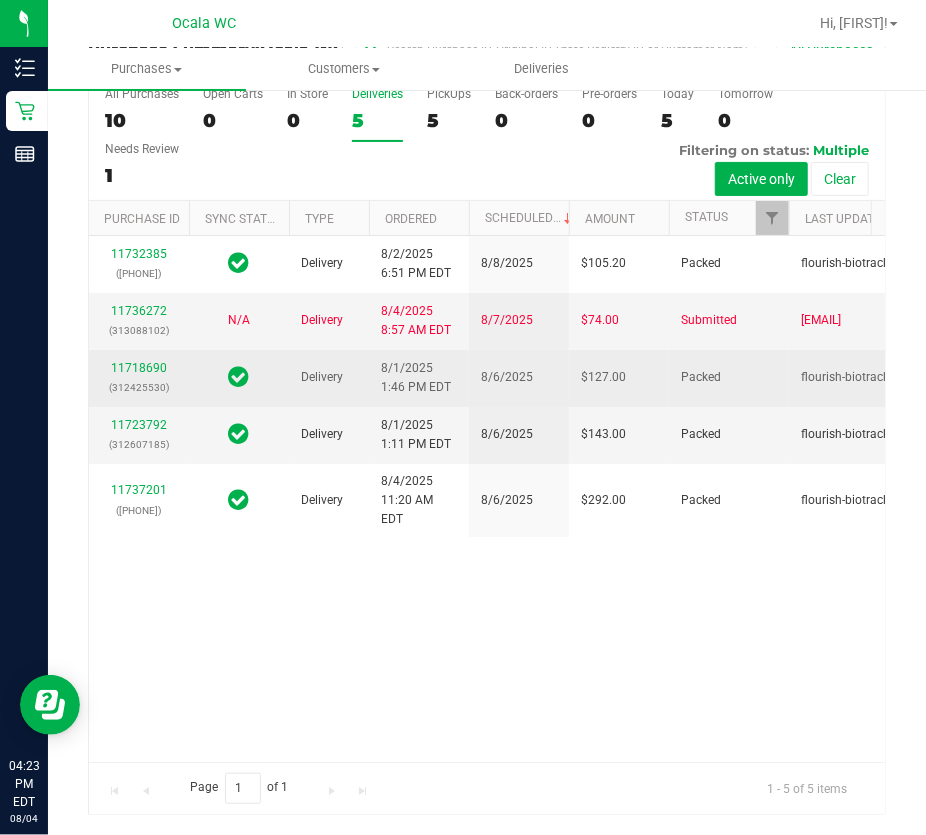 scroll, scrollTop: 0, scrollLeft: 0, axis: both 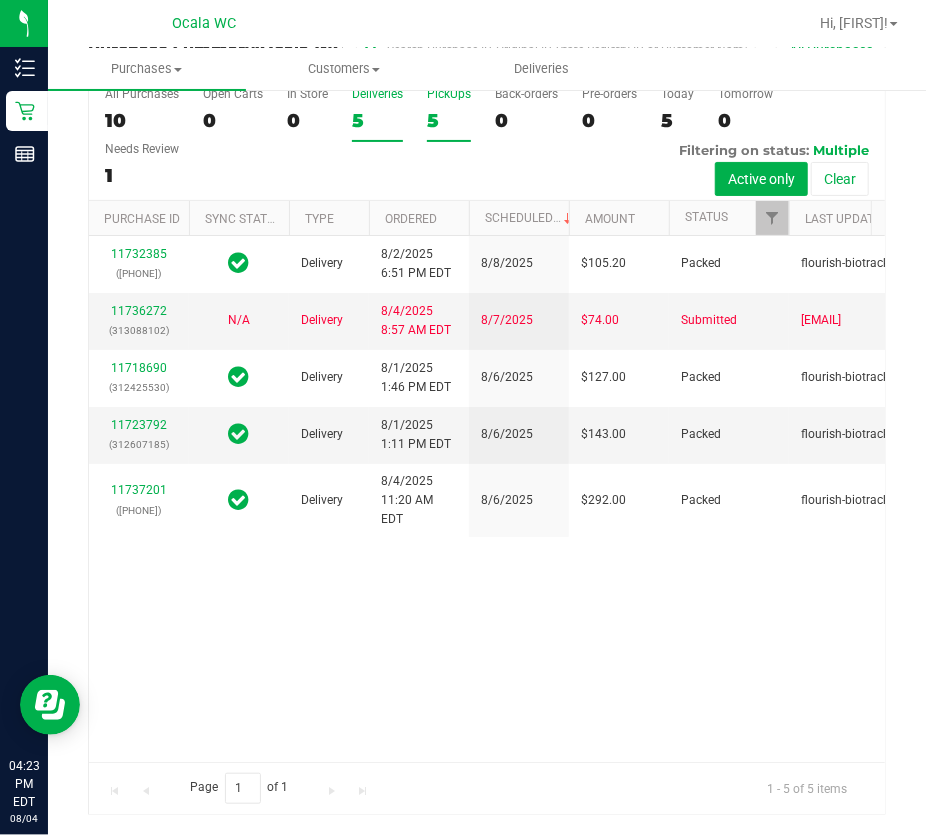 click on "5" at bounding box center (449, 120) 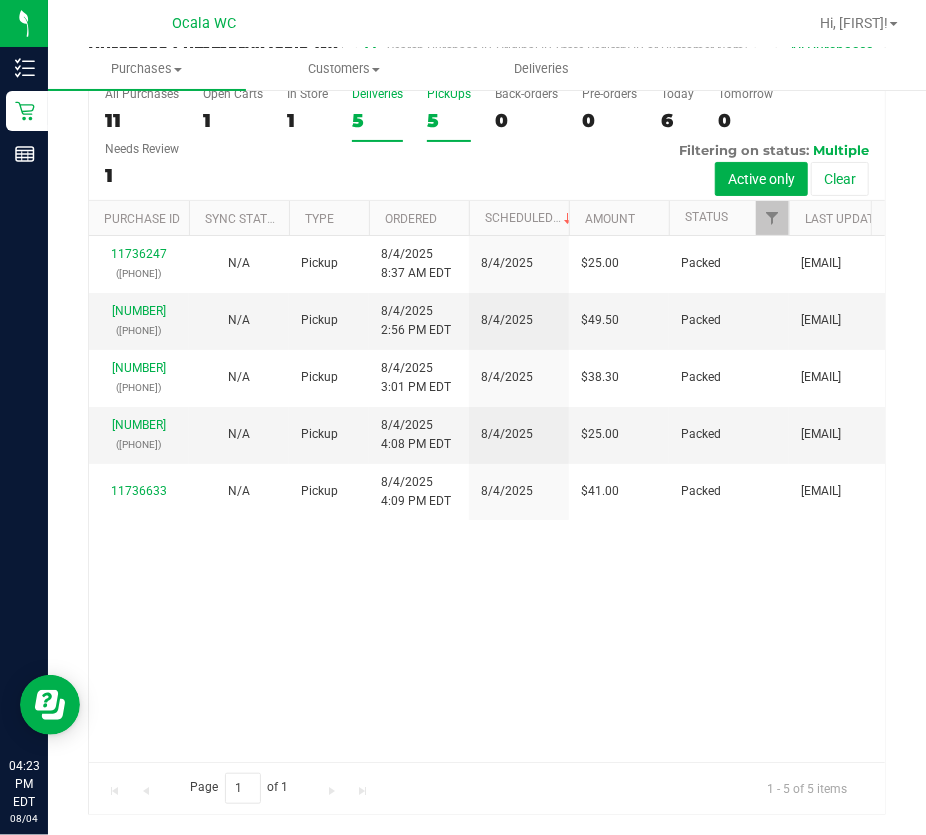 click on "Deliveries
5" at bounding box center [377, 114] 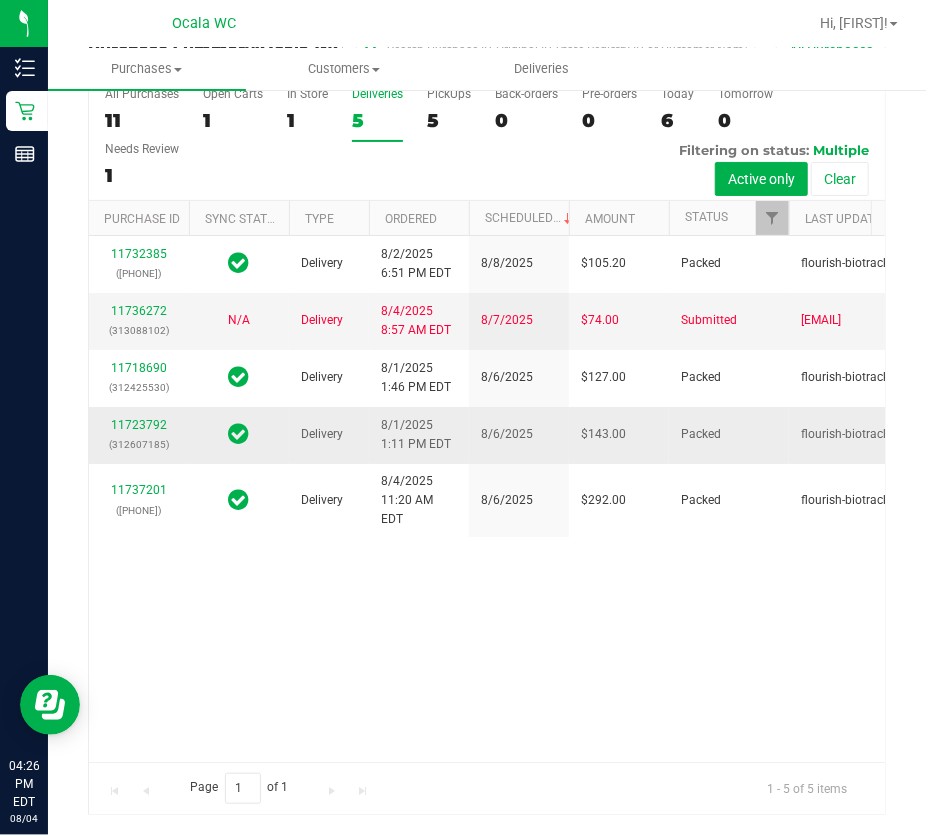 scroll, scrollTop: 0, scrollLeft: 0, axis: both 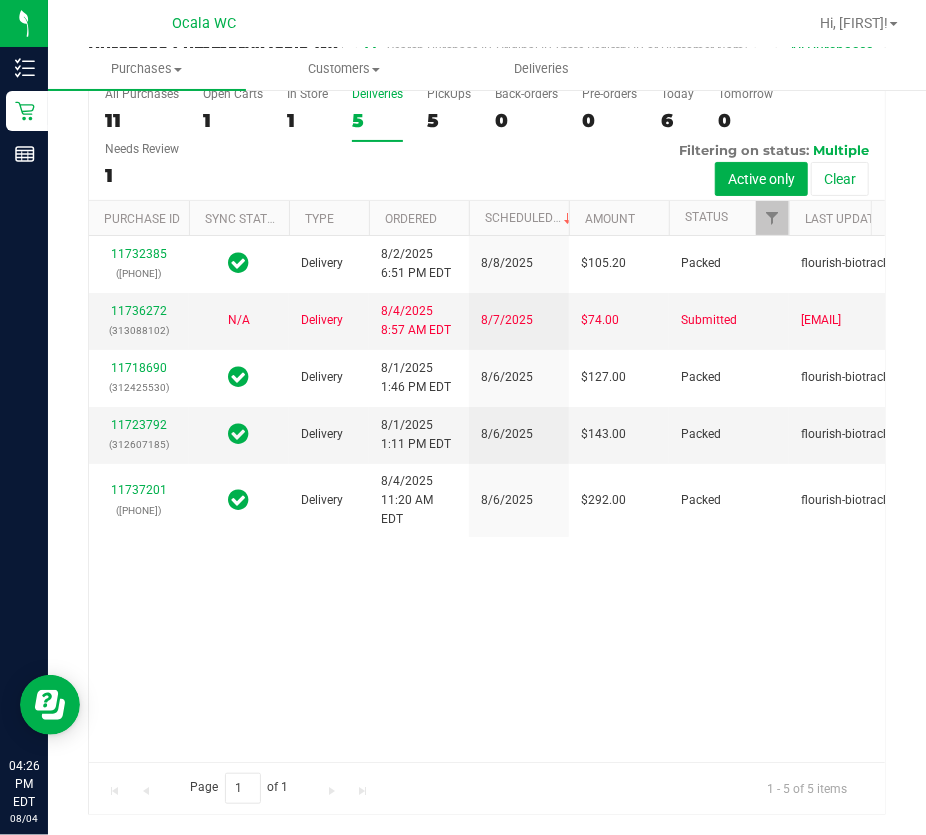 click on "All Purchases
11
Open Carts
1
In Store
1
Deliveries
5
PickUps
5
Back-orders
0
Pre-orders
0
Today
6
Tomorrow
0" at bounding box center [487, 140] 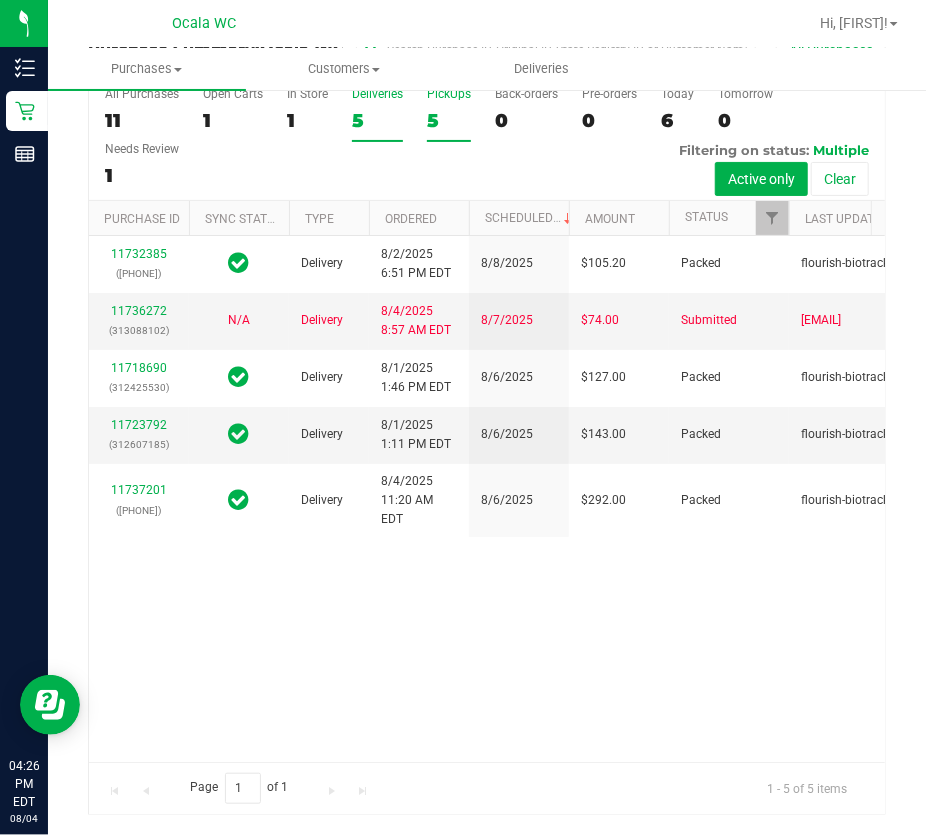 click on "5" at bounding box center [449, 120] 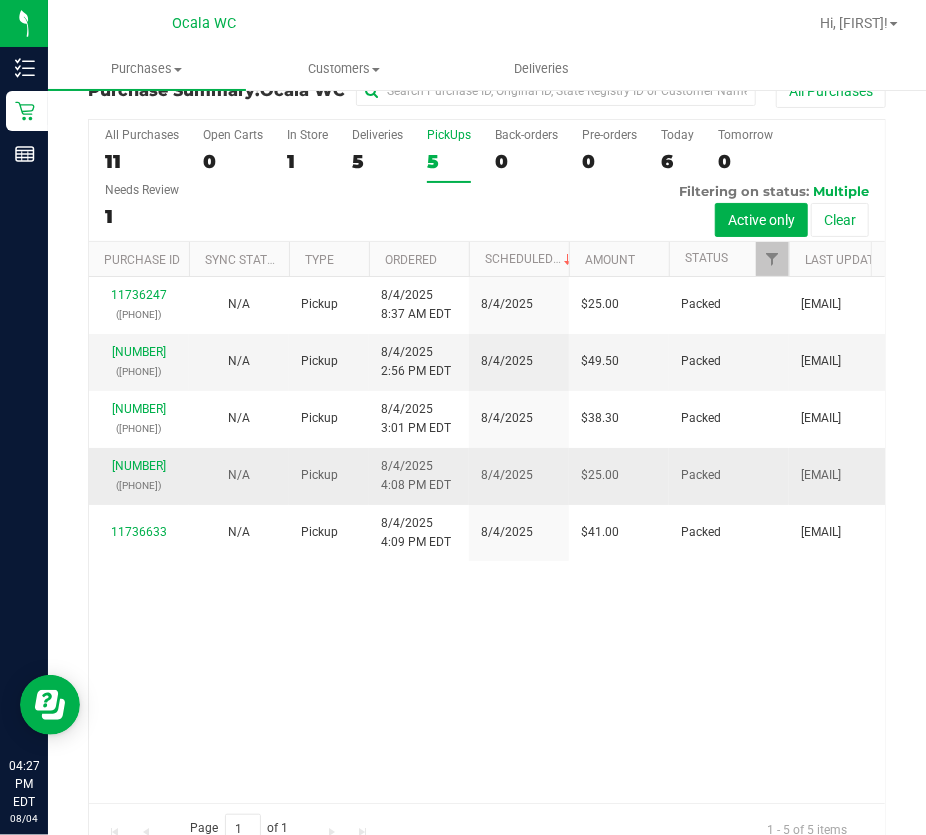 scroll, scrollTop: 0, scrollLeft: 0, axis: both 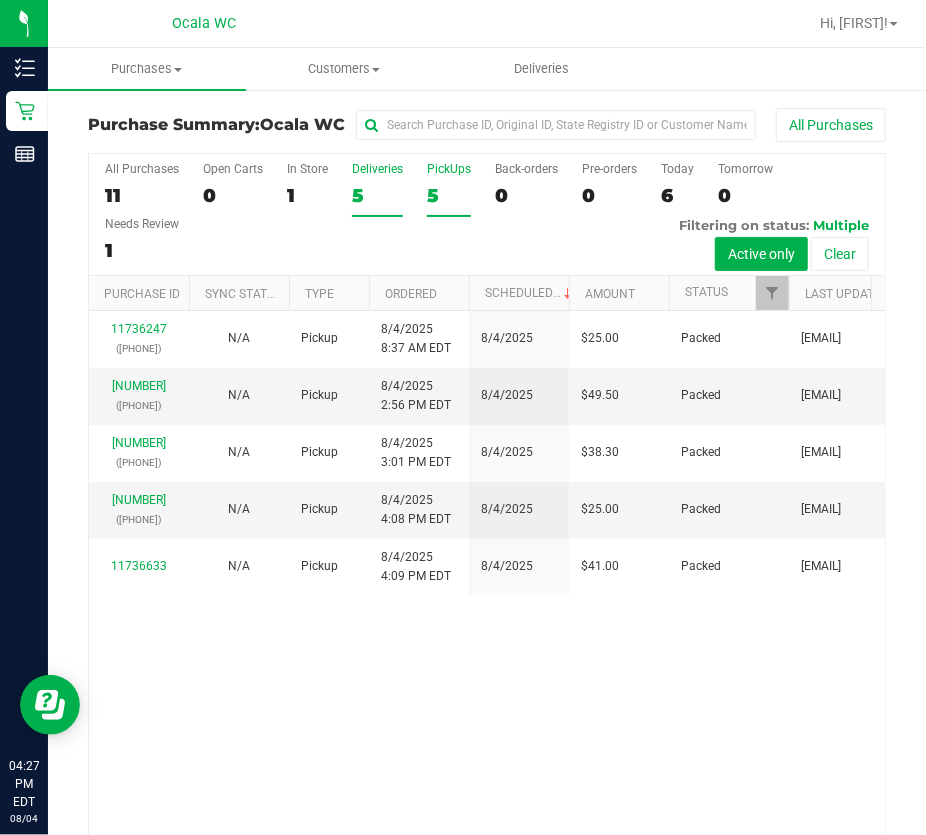click on "5" at bounding box center [377, 195] 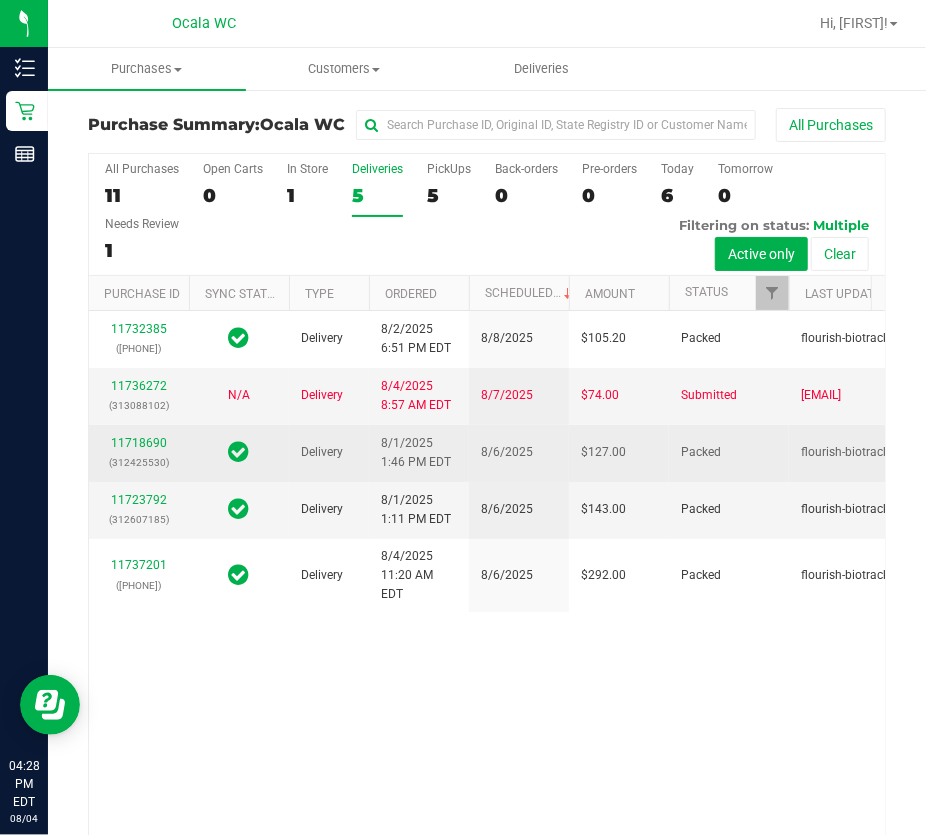 scroll, scrollTop: 128, scrollLeft: 0, axis: vertical 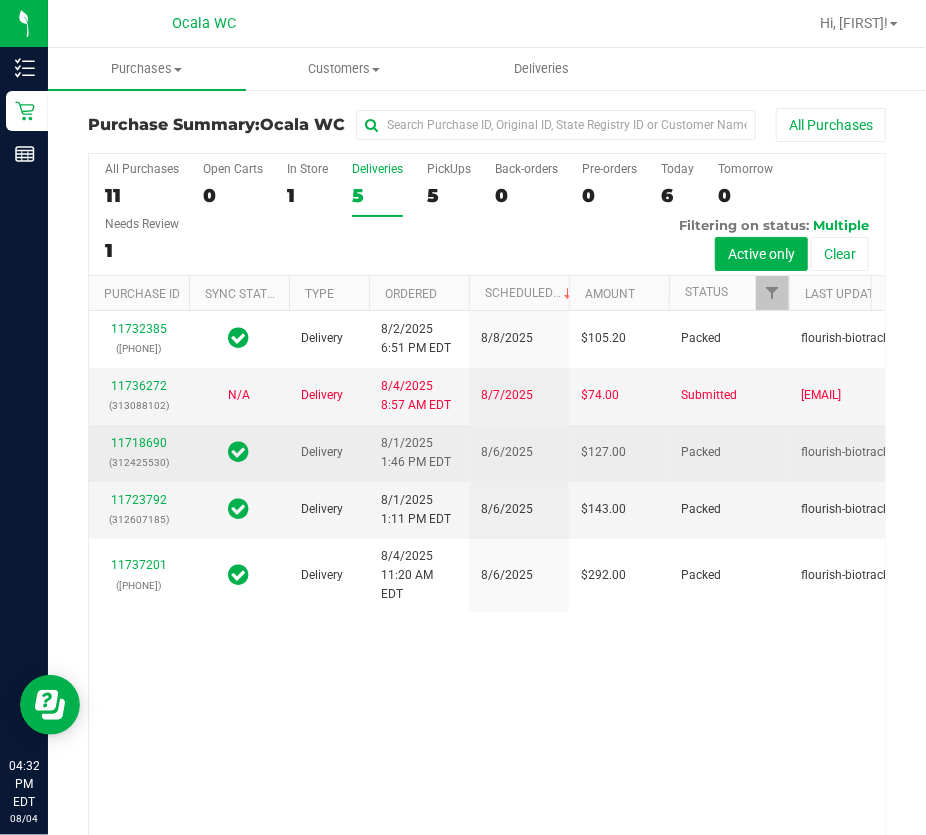 drag, startPoint x: 580, startPoint y: 543, endPoint x: 549, endPoint y: 646, distance: 107.563934 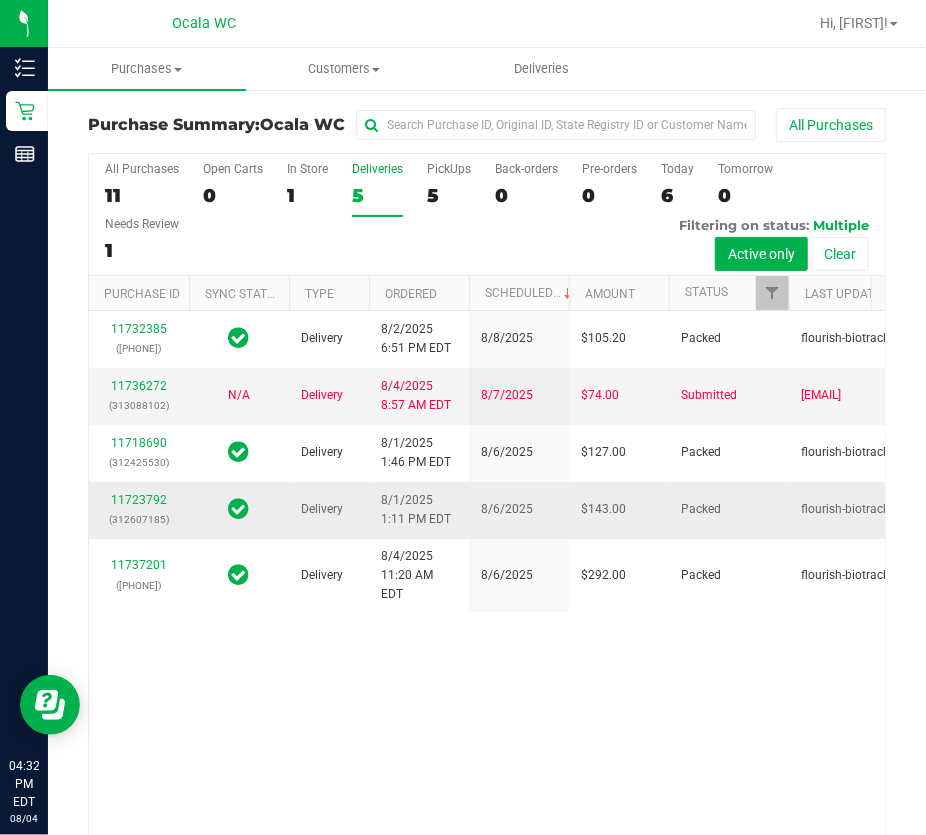 scroll, scrollTop: 128, scrollLeft: 0, axis: vertical 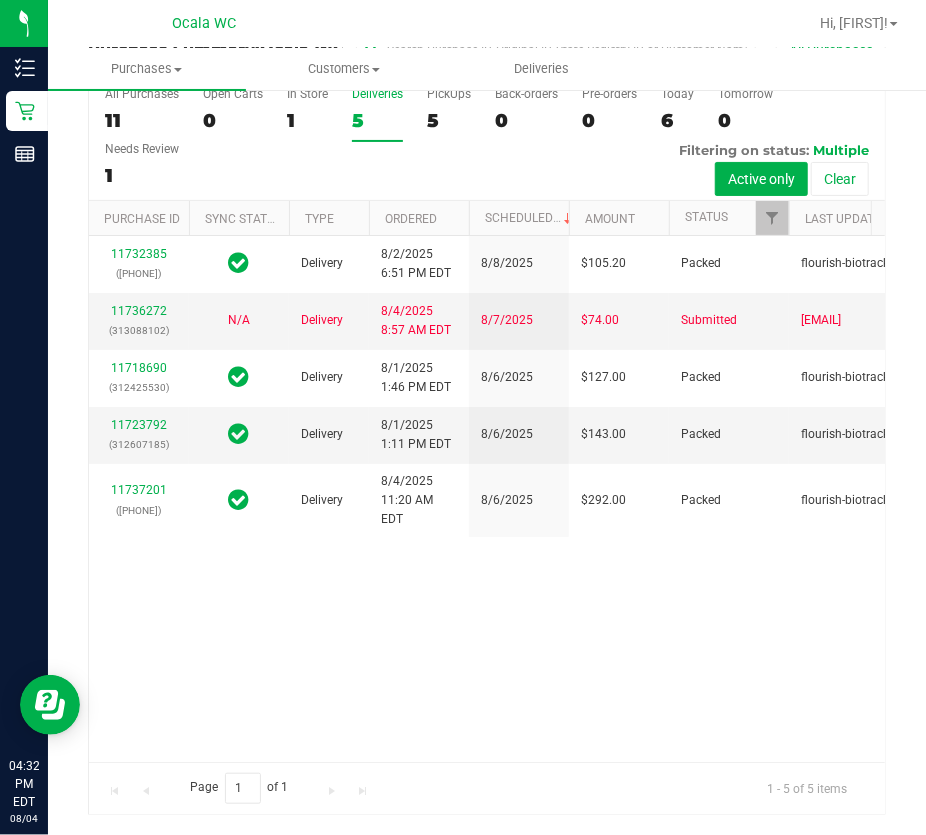 click on "Purchase Summary:
Ocala WC
All Purchases
All Purchases
11
Open Carts
0
In Store
1
Deliveries
5
PickUps
5
Back-orders
0" at bounding box center (487, 424) 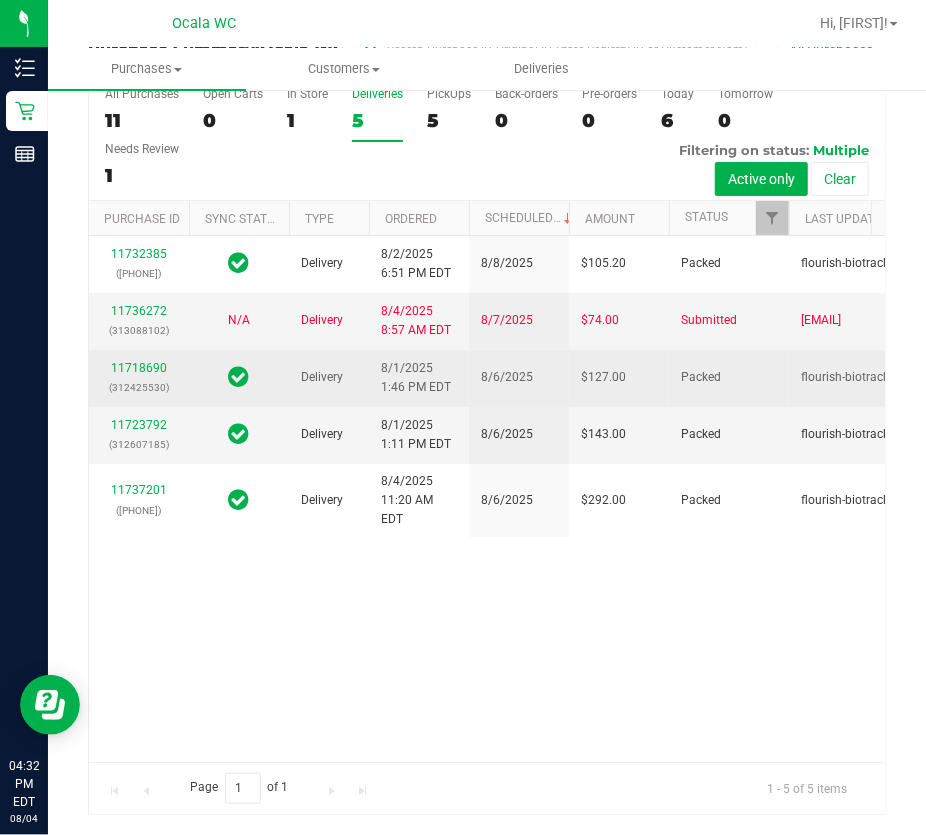 scroll, scrollTop: 0, scrollLeft: 0, axis: both 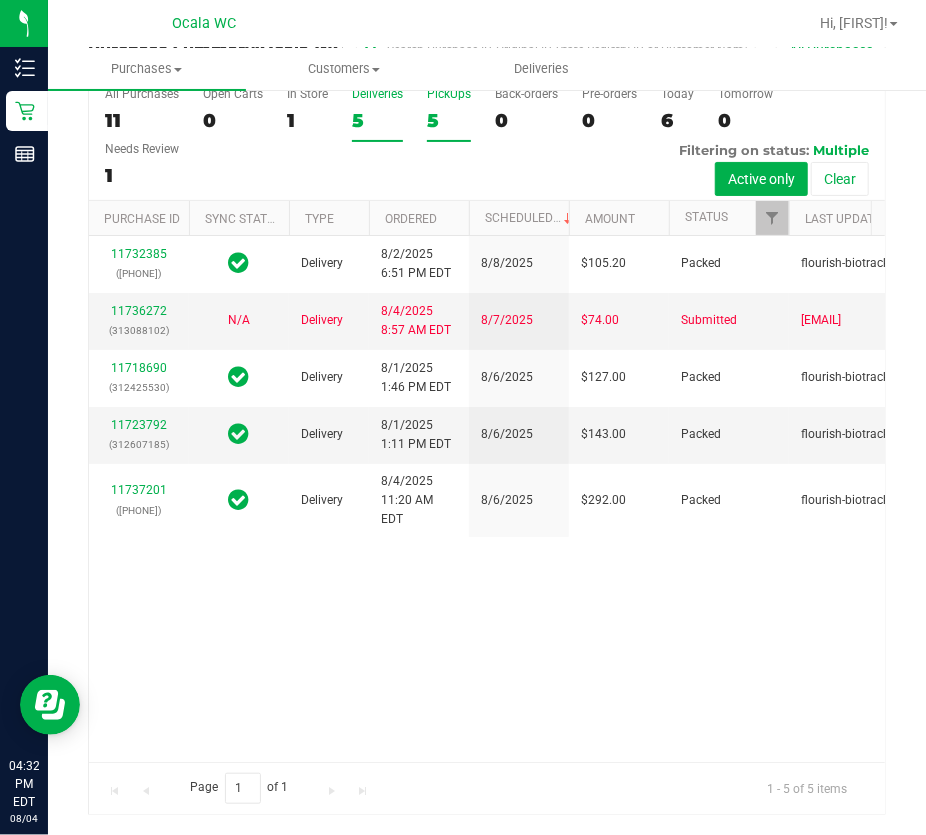 click on "PickUps
5" at bounding box center [449, 114] 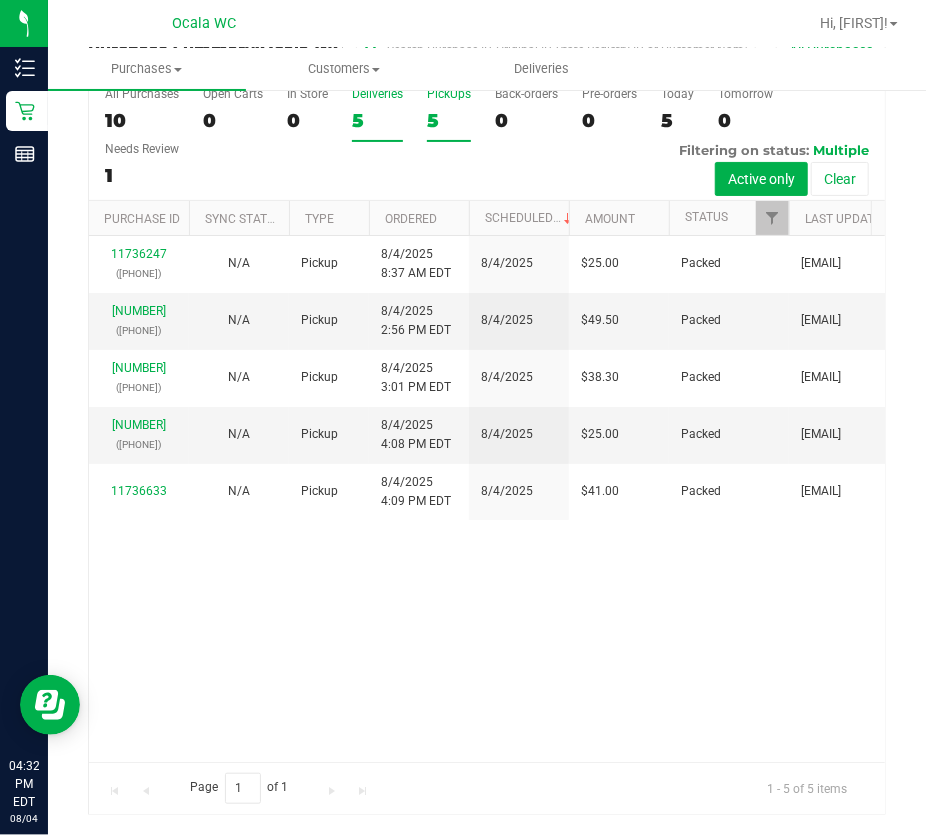 click on "5" at bounding box center (377, 120) 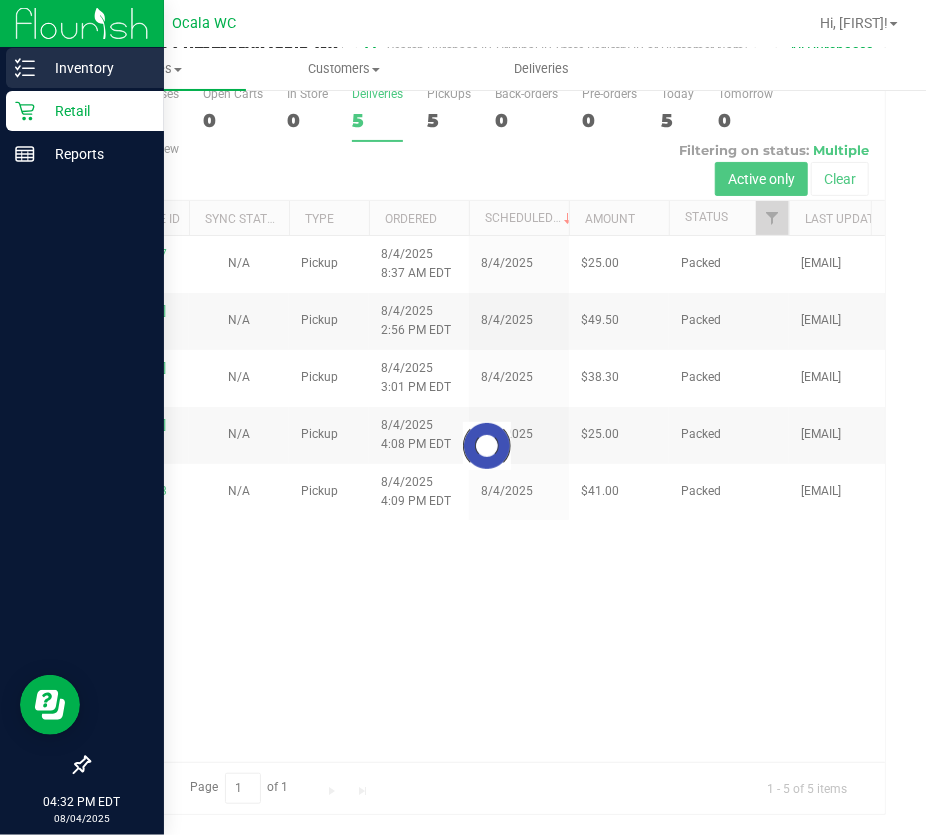 click 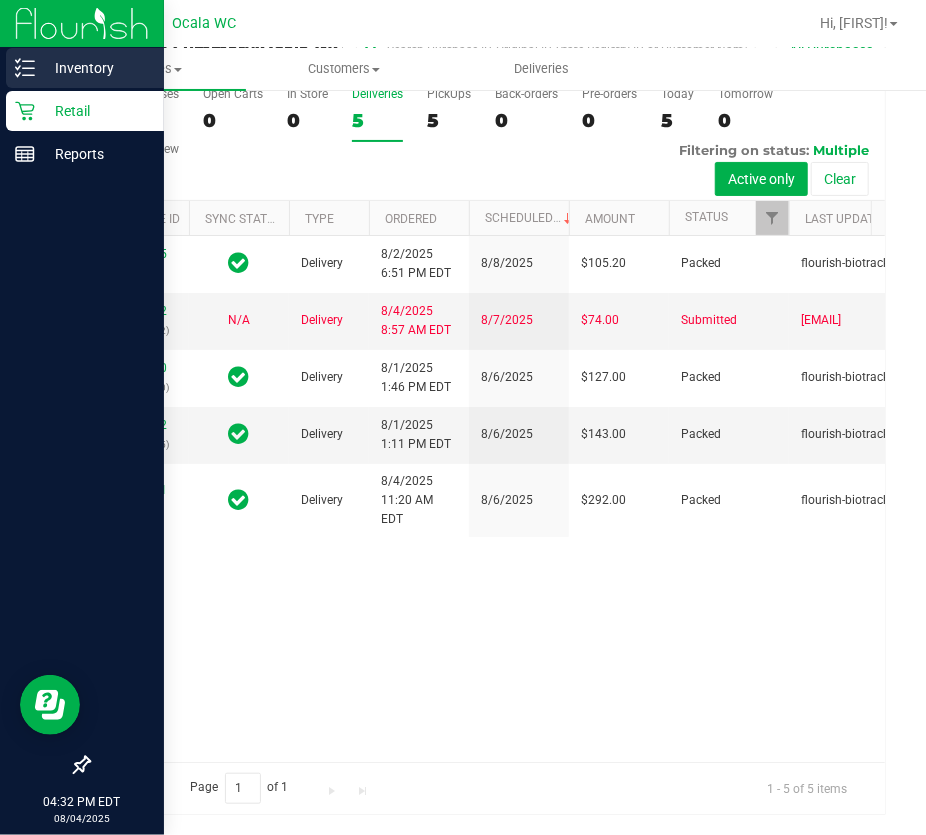 click 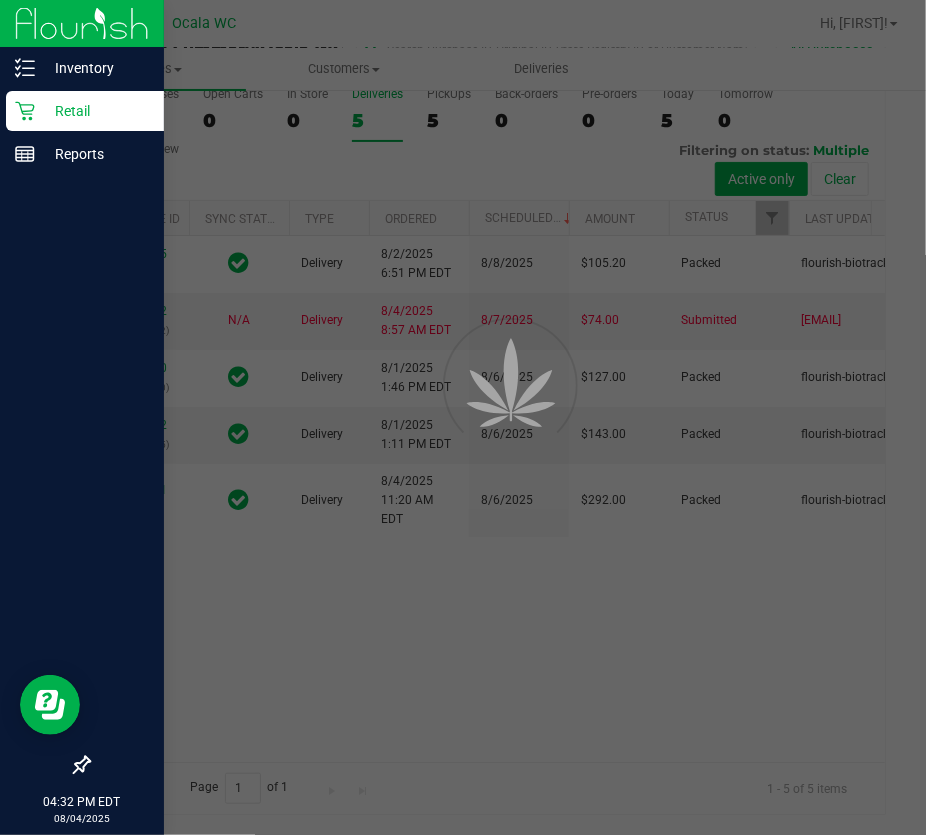 scroll, scrollTop: 0, scrollLeft: 0, axis: both 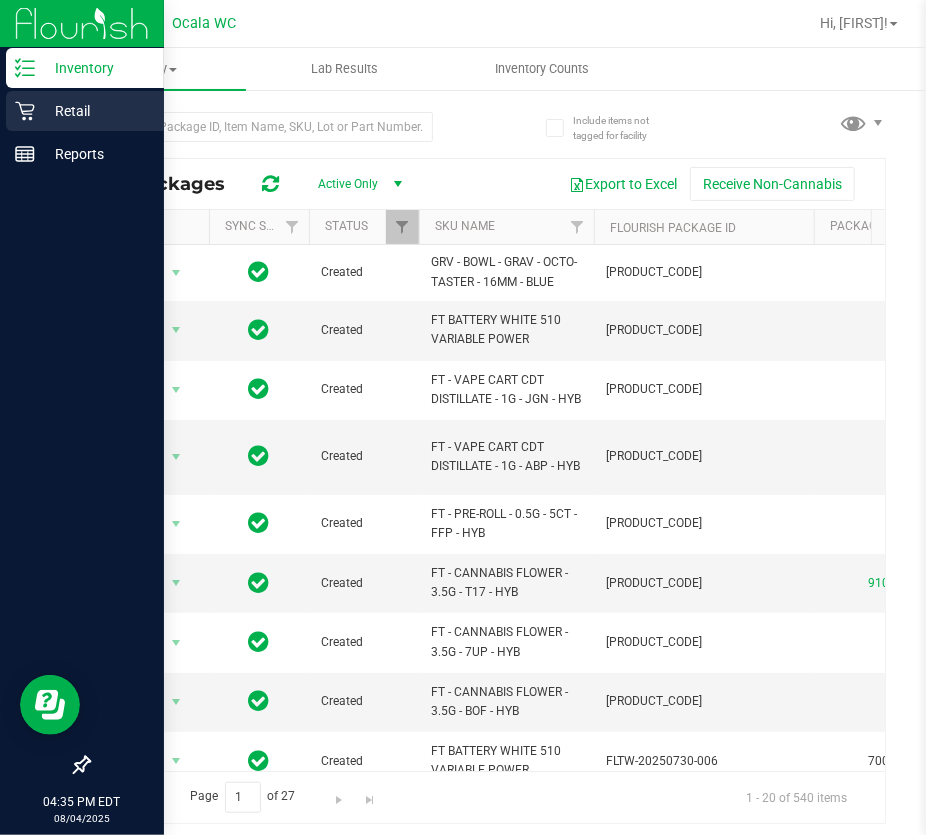click on "Retail" at bounding box center [85, 111] 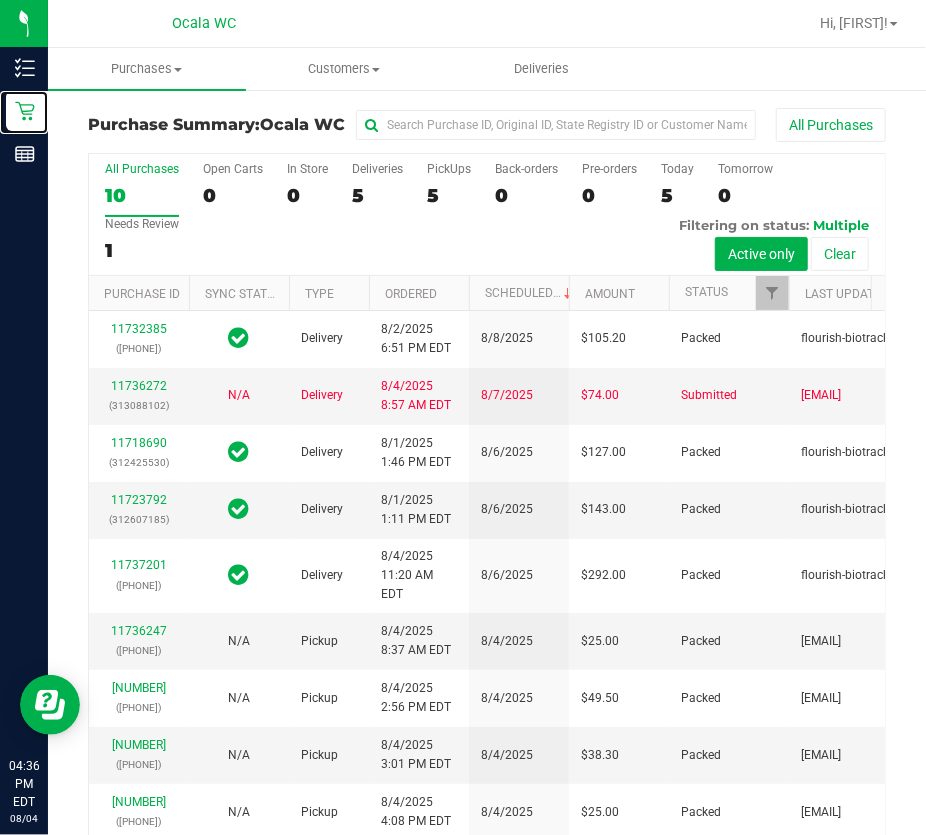 scroll, scrollTop: 404, scrollLeft: 0, axis: vertical 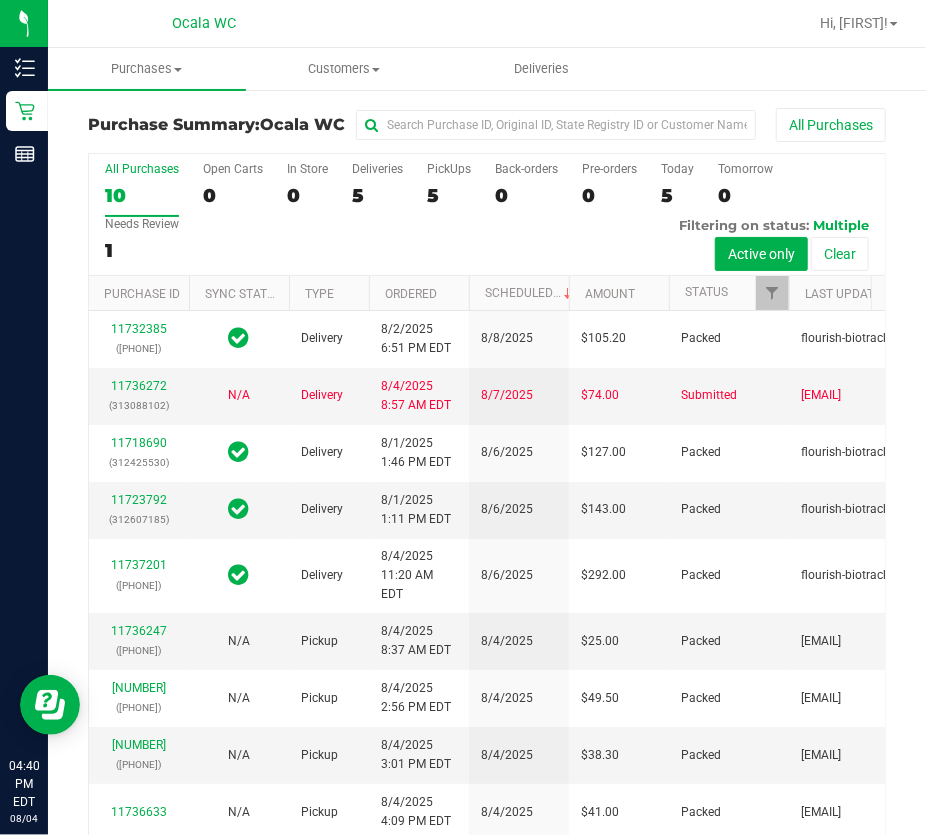 click on "All Purchases
10
Open Carts
0
In Store
0
Deliveries
5
PickUps
5
Back-orders
0
Pre-orders
0
Today
5
Tomorrow
0" at bounding box center [487, 215] 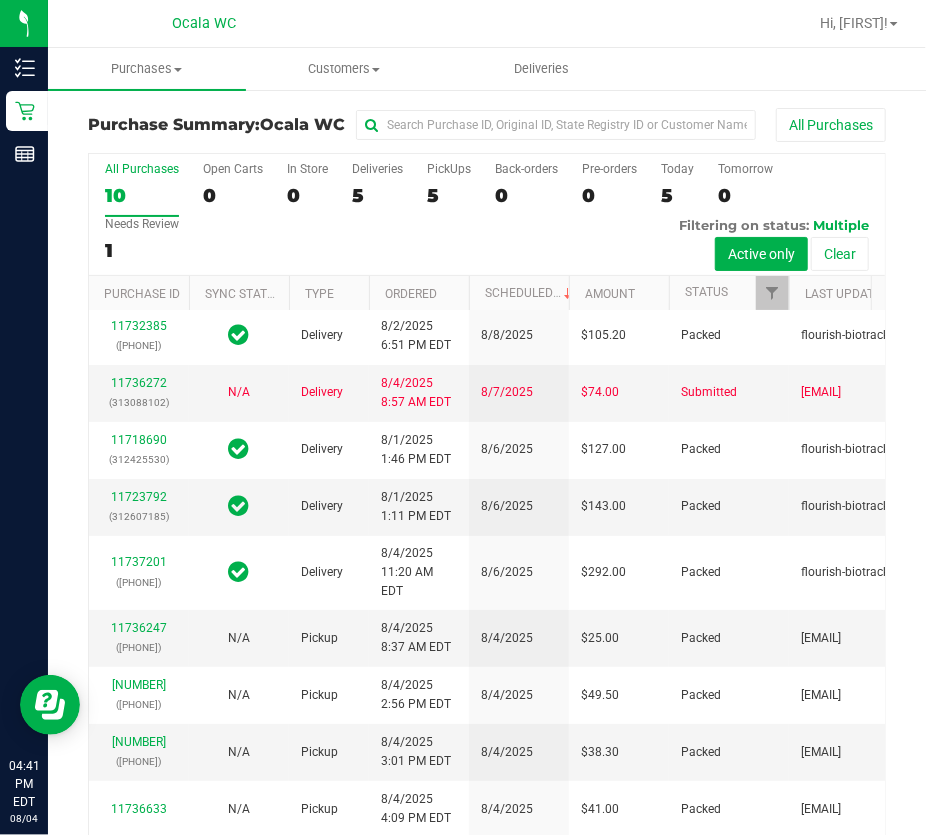 scroll, scrollTop: 349, scrollLeft: 0, axis: vertical 